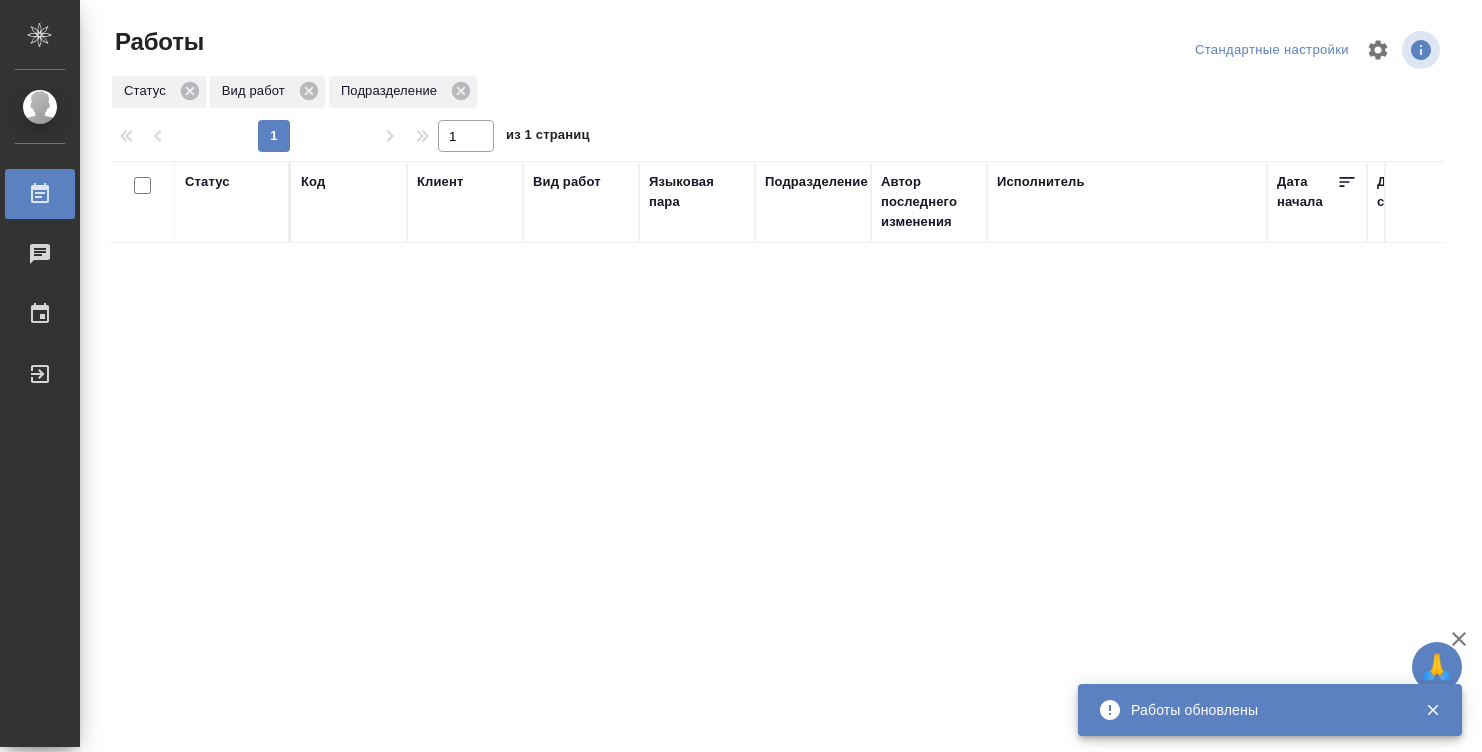 scroll, scrollTop: 0, scrollLeft: 0, axis: both 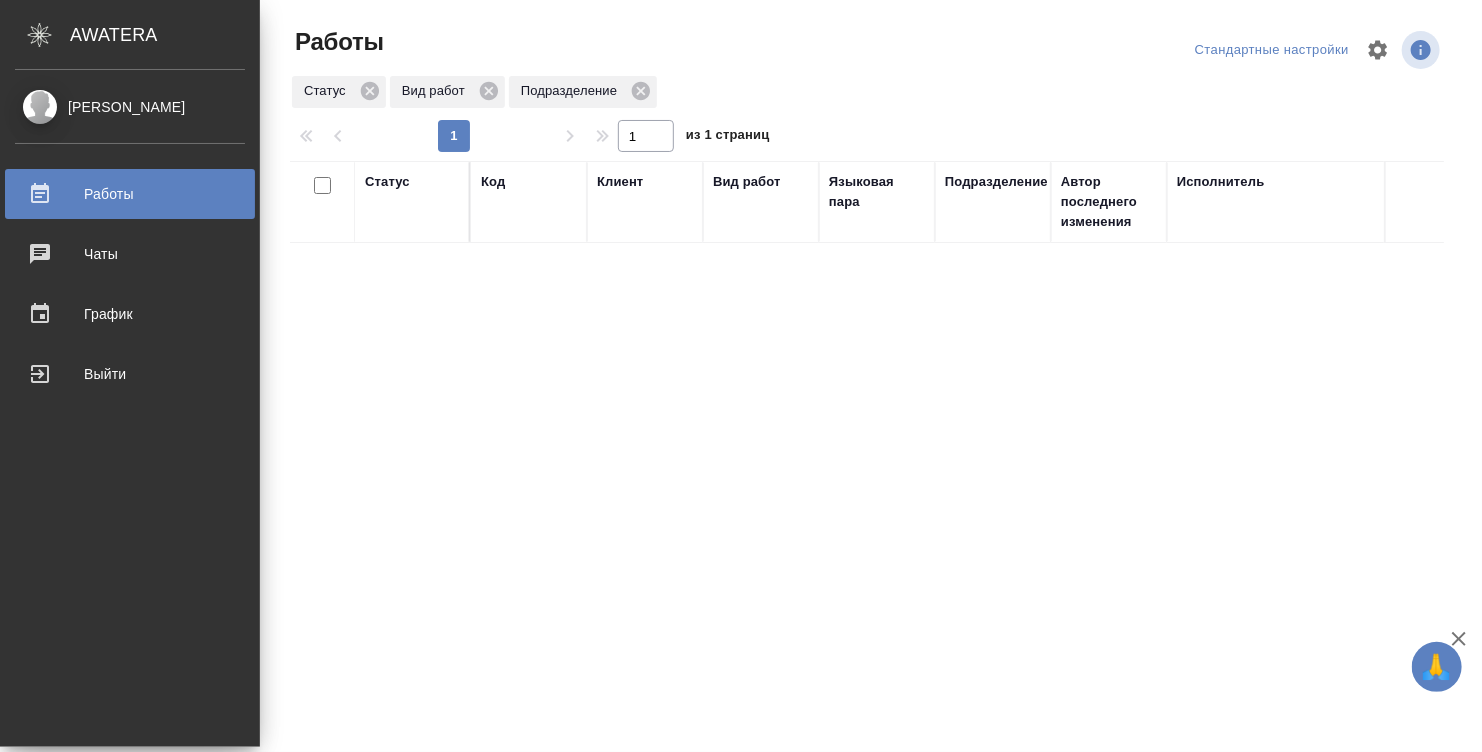 click on "[PERSON_NAME]" at bounding box center [130, 107] 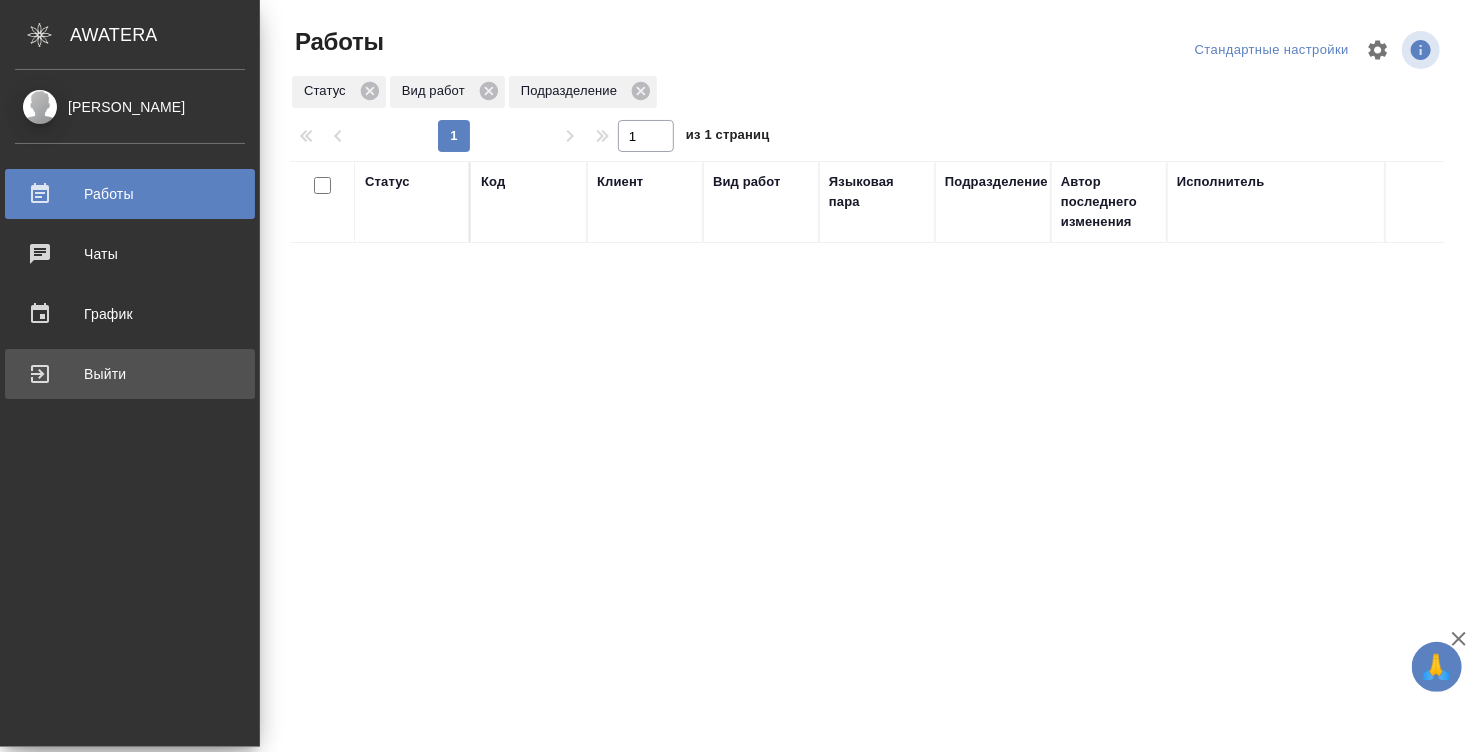click on "Выйти" at bounding box center (130, 374) 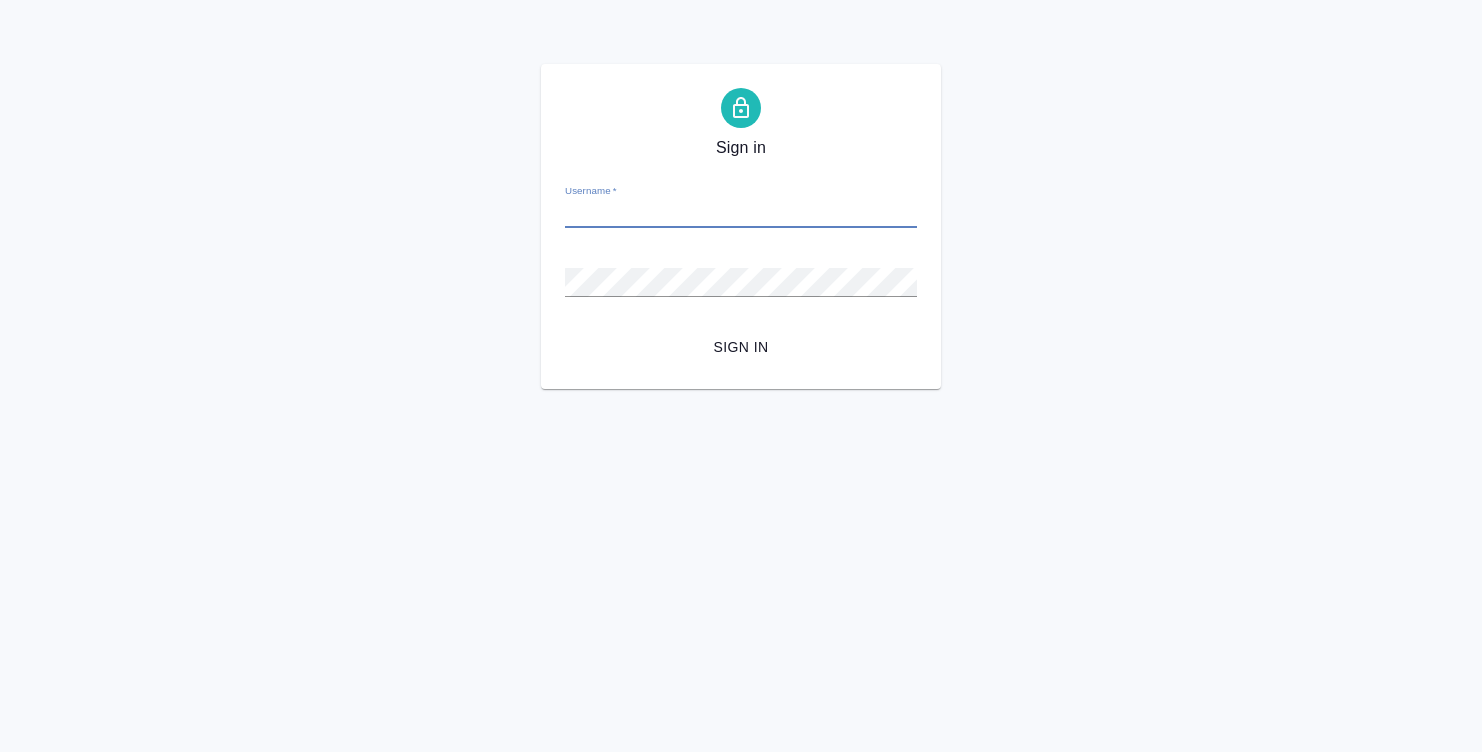 scroll, scrollTop: 0, scrollLeft: 0, axis: both 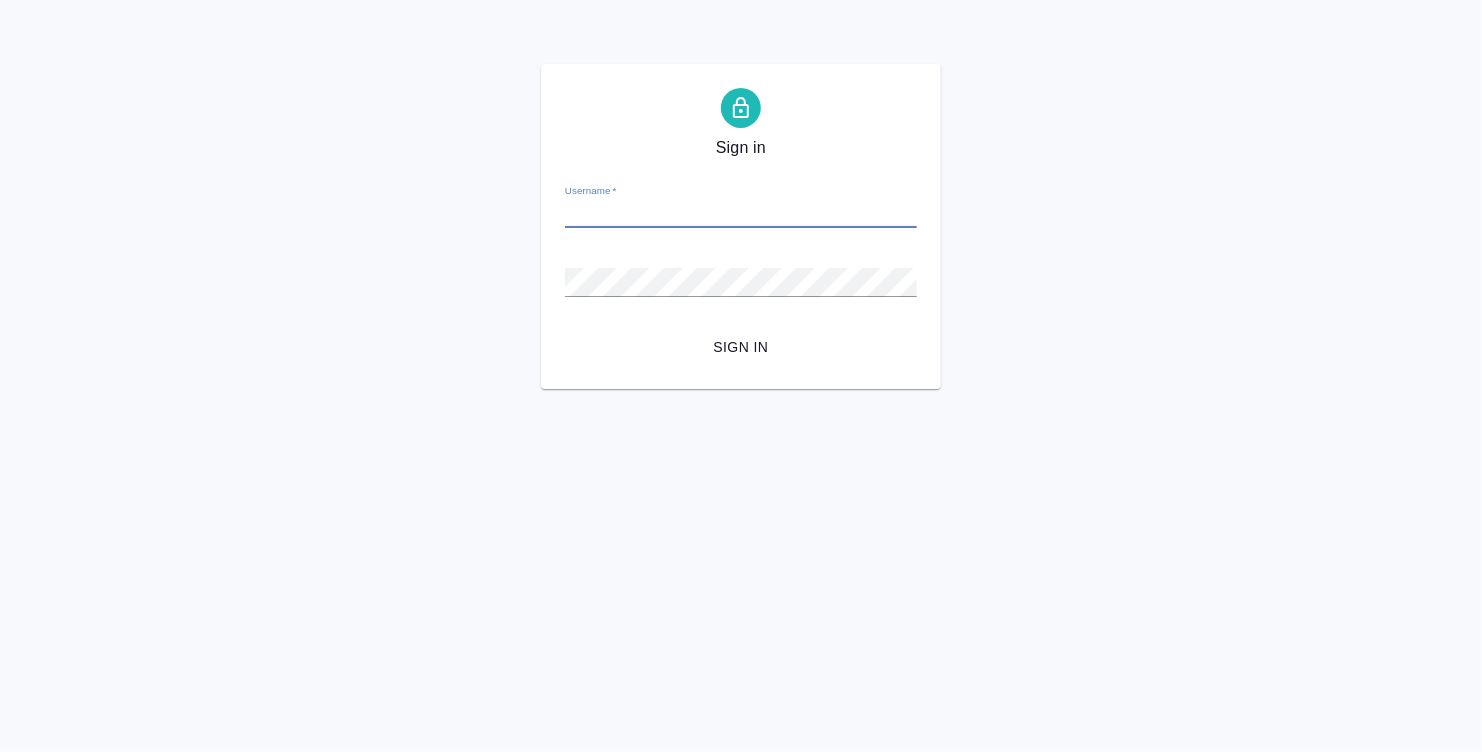 click on "Username   *" at bounding box center (741, 214) 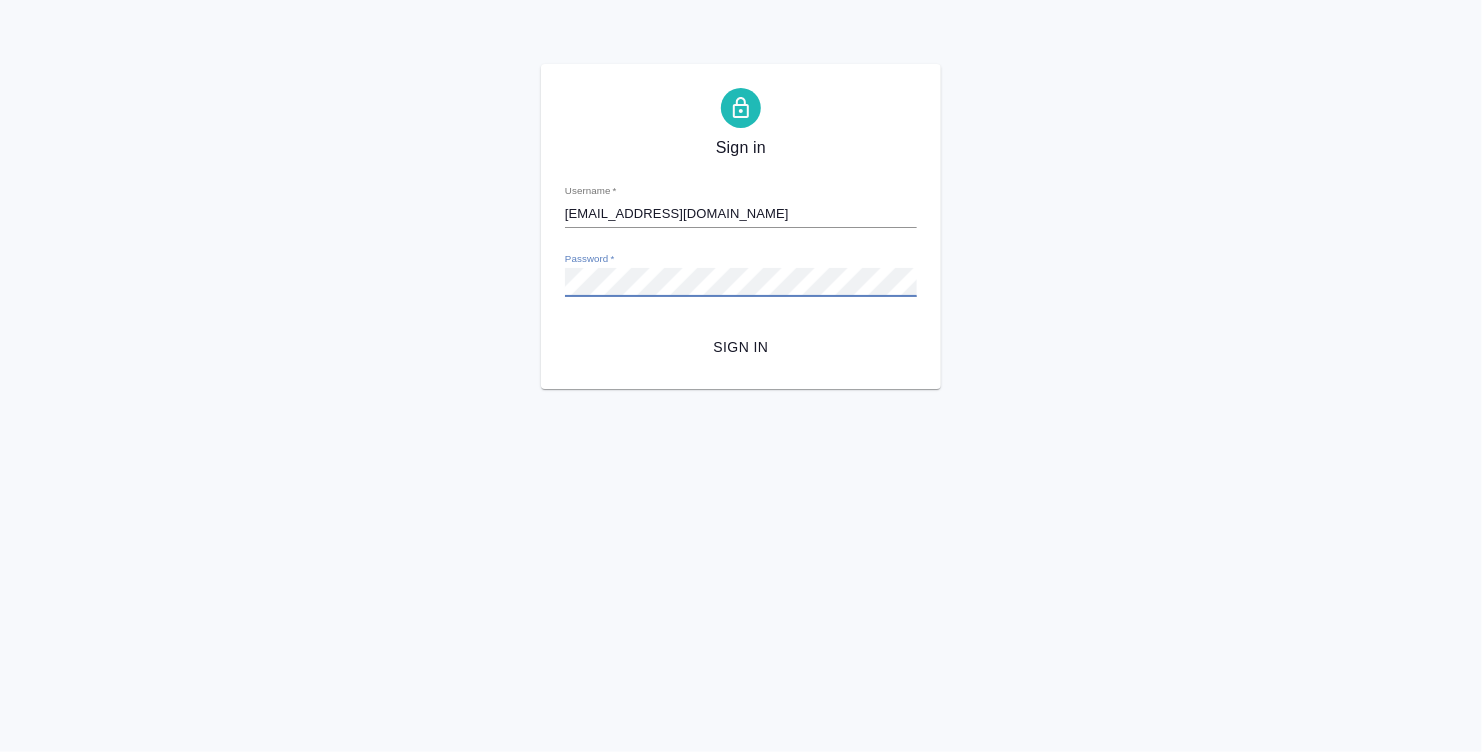 click on "Sign in" at bounding box center (741, 347) 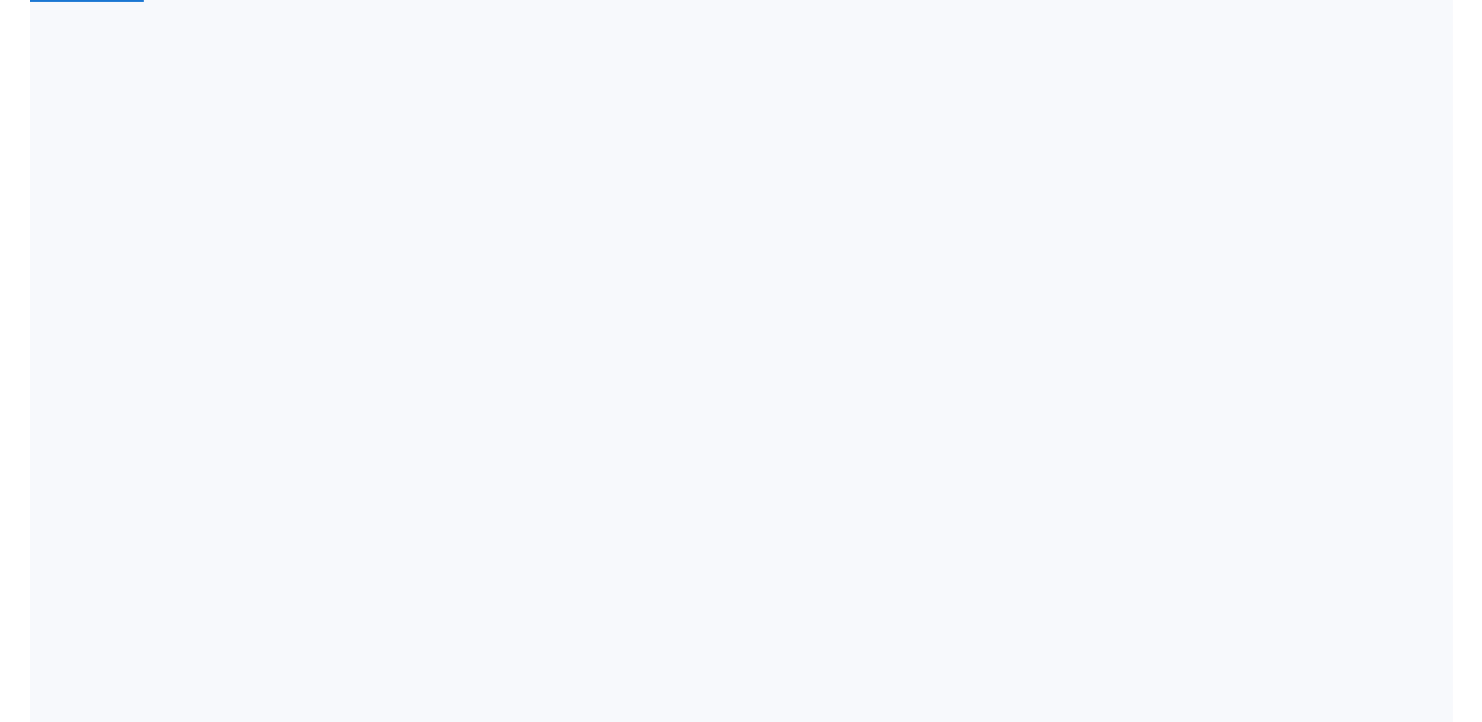scroll, scrollTop: 0, scrollLeft: 0, axis: both 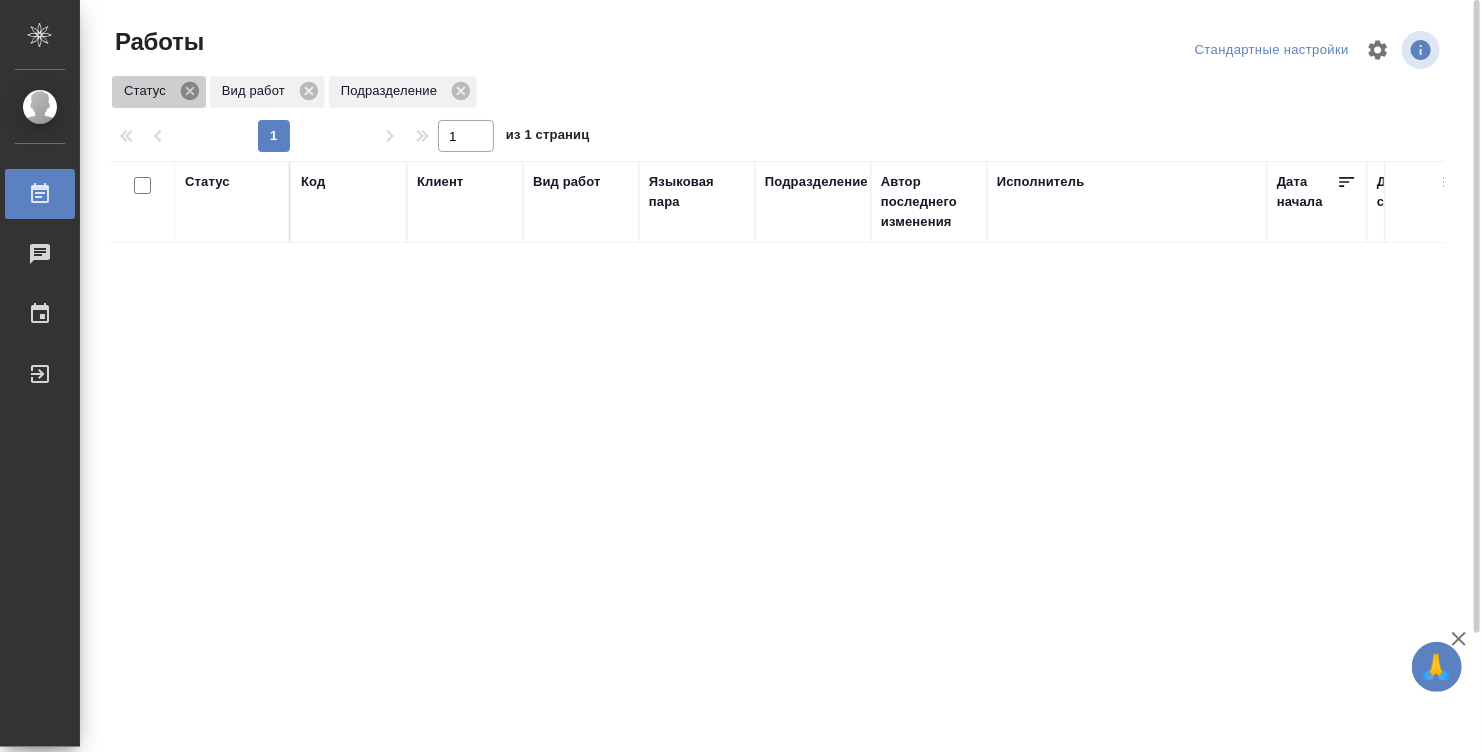 click 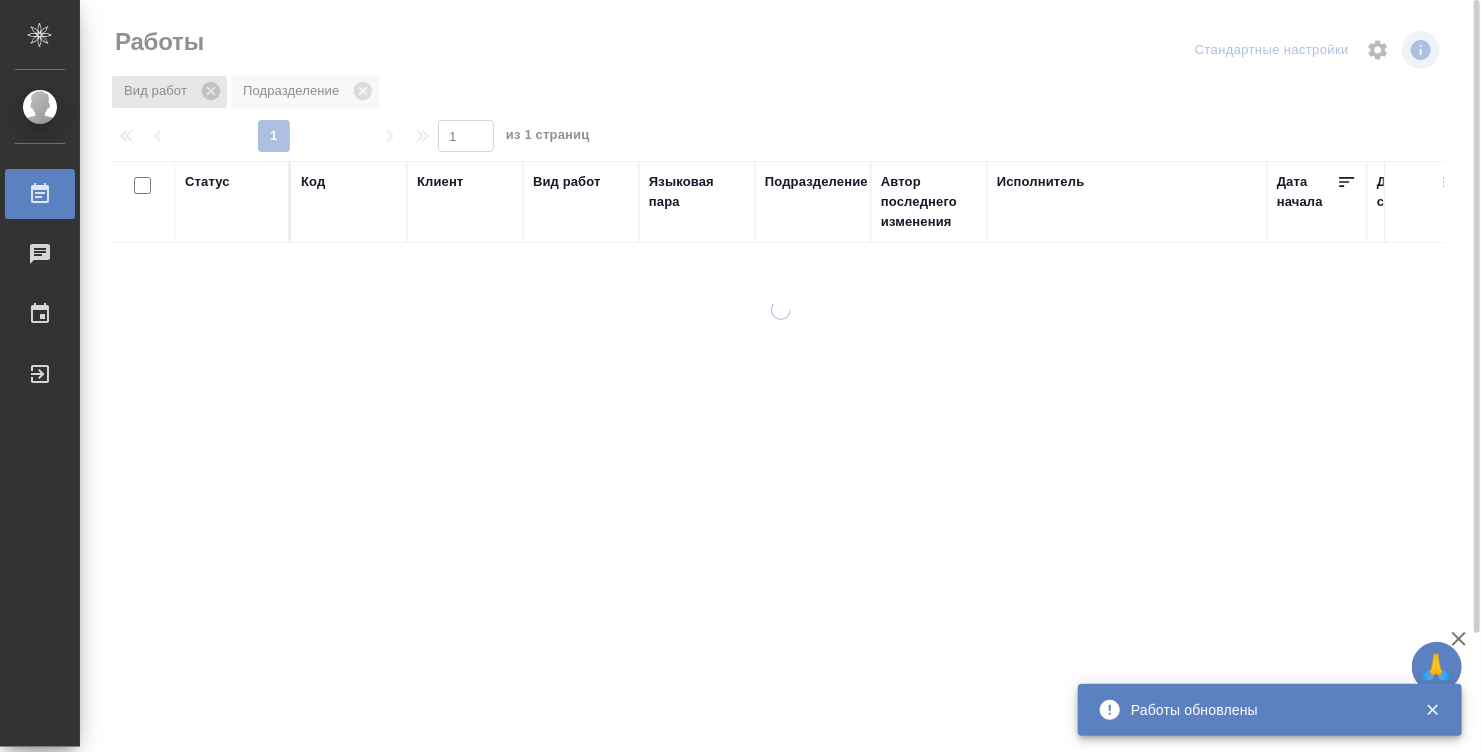 click 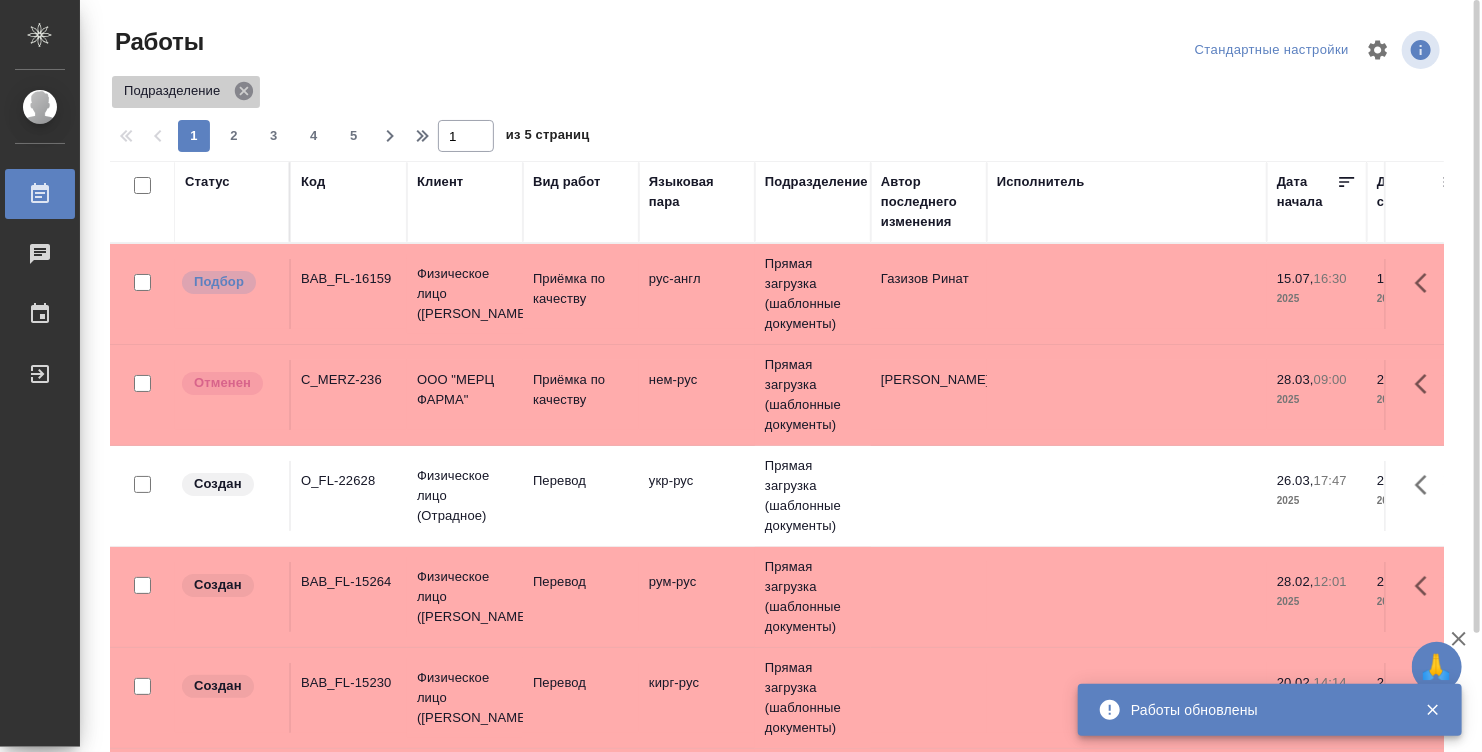 click 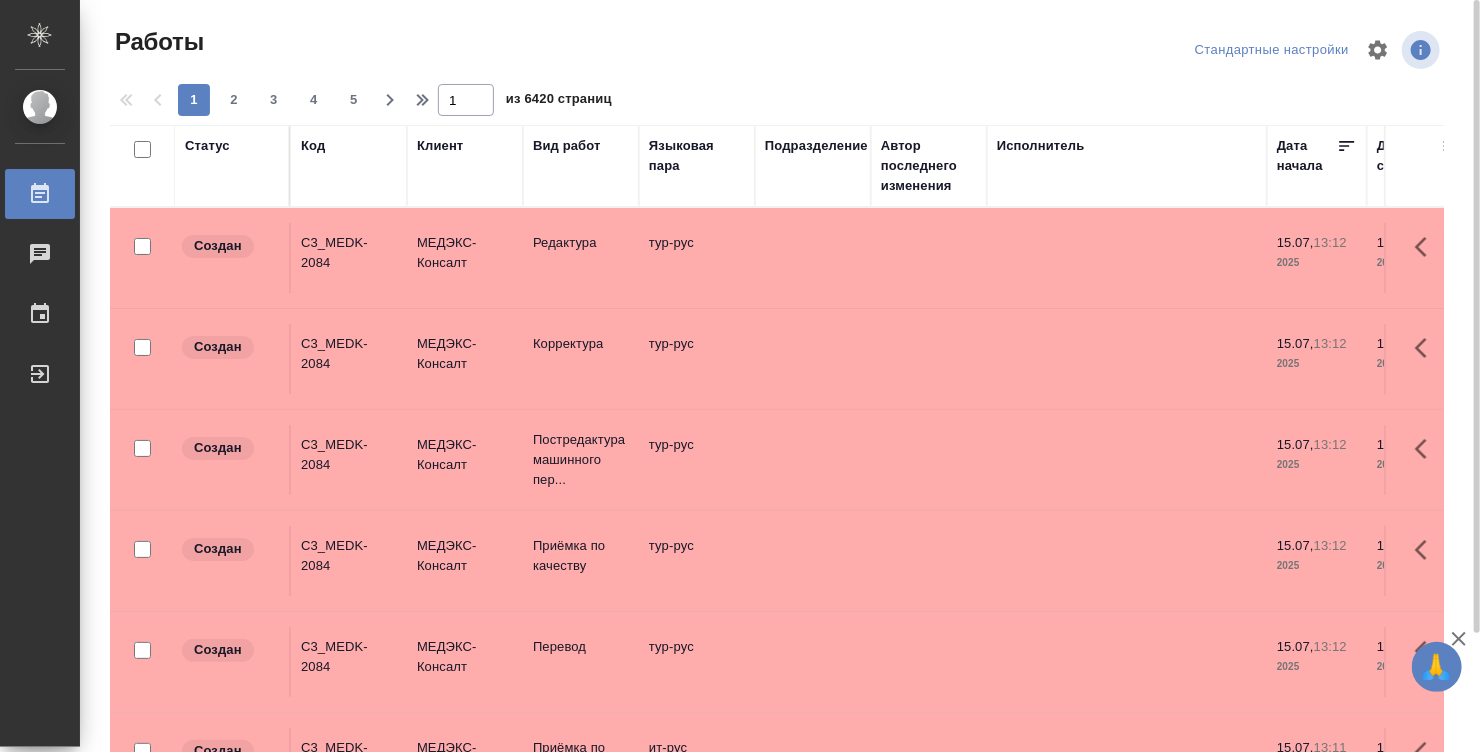 scroll, scrollTop: 104, scrollLeft: 0, axis: vertical 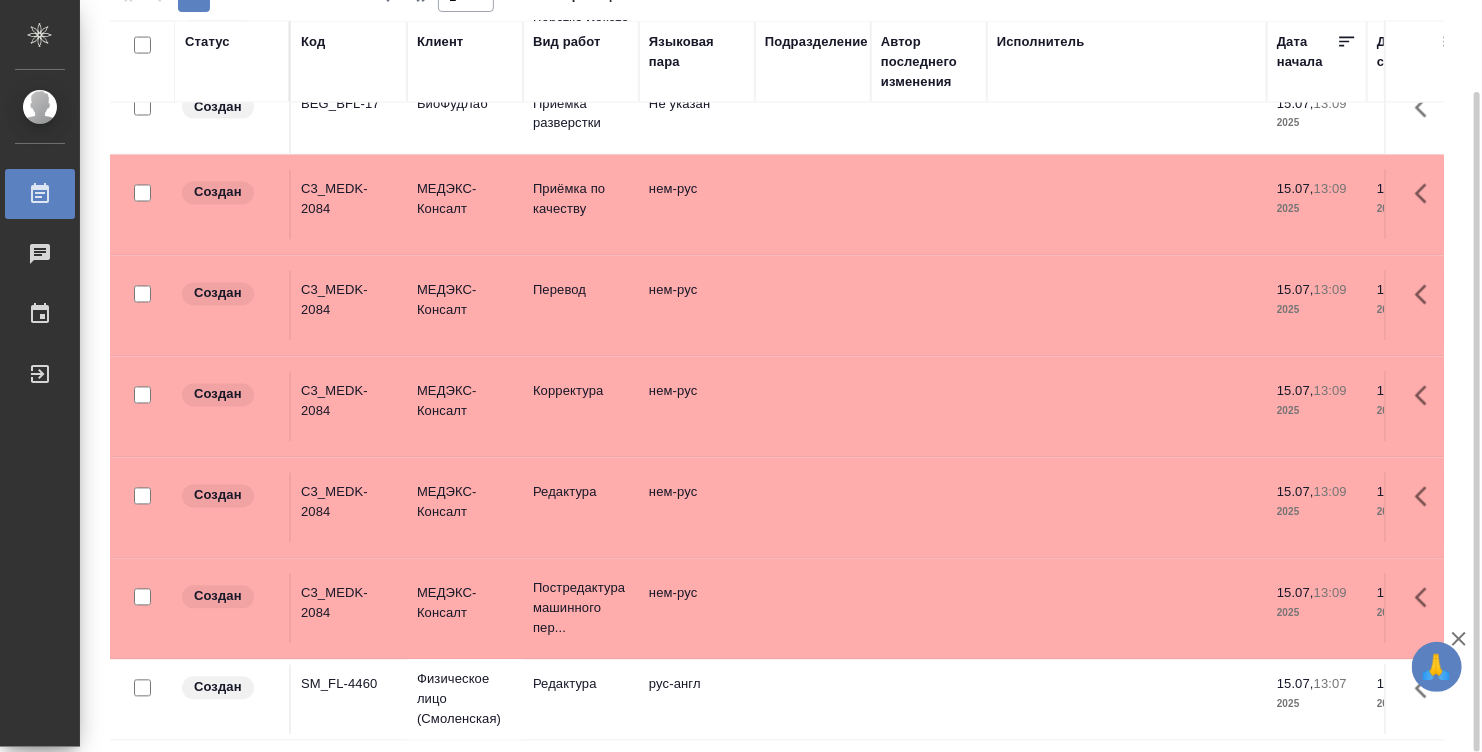 click on "нем-рус" at bounding box center [697, -1604] 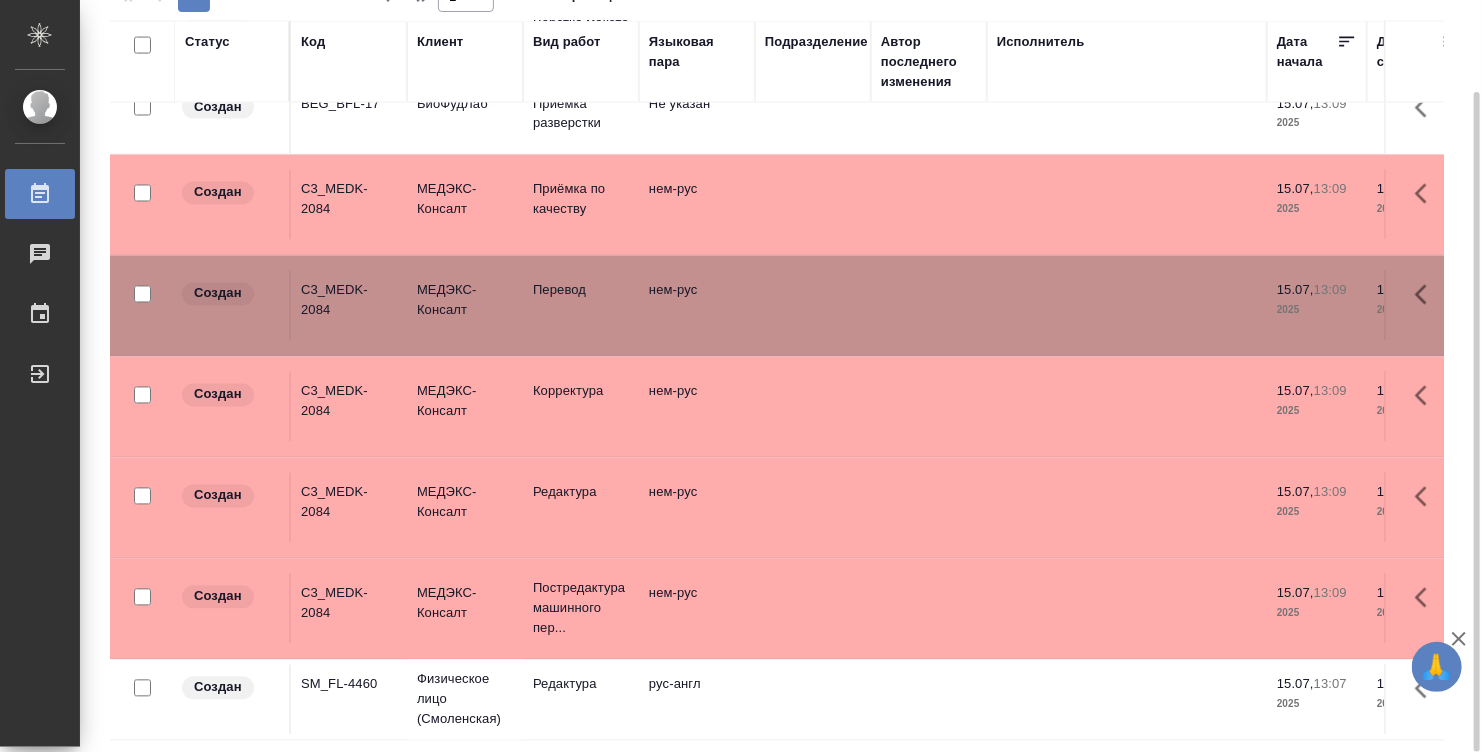 click on "нем-рус" at bounding box center [697, -1604] 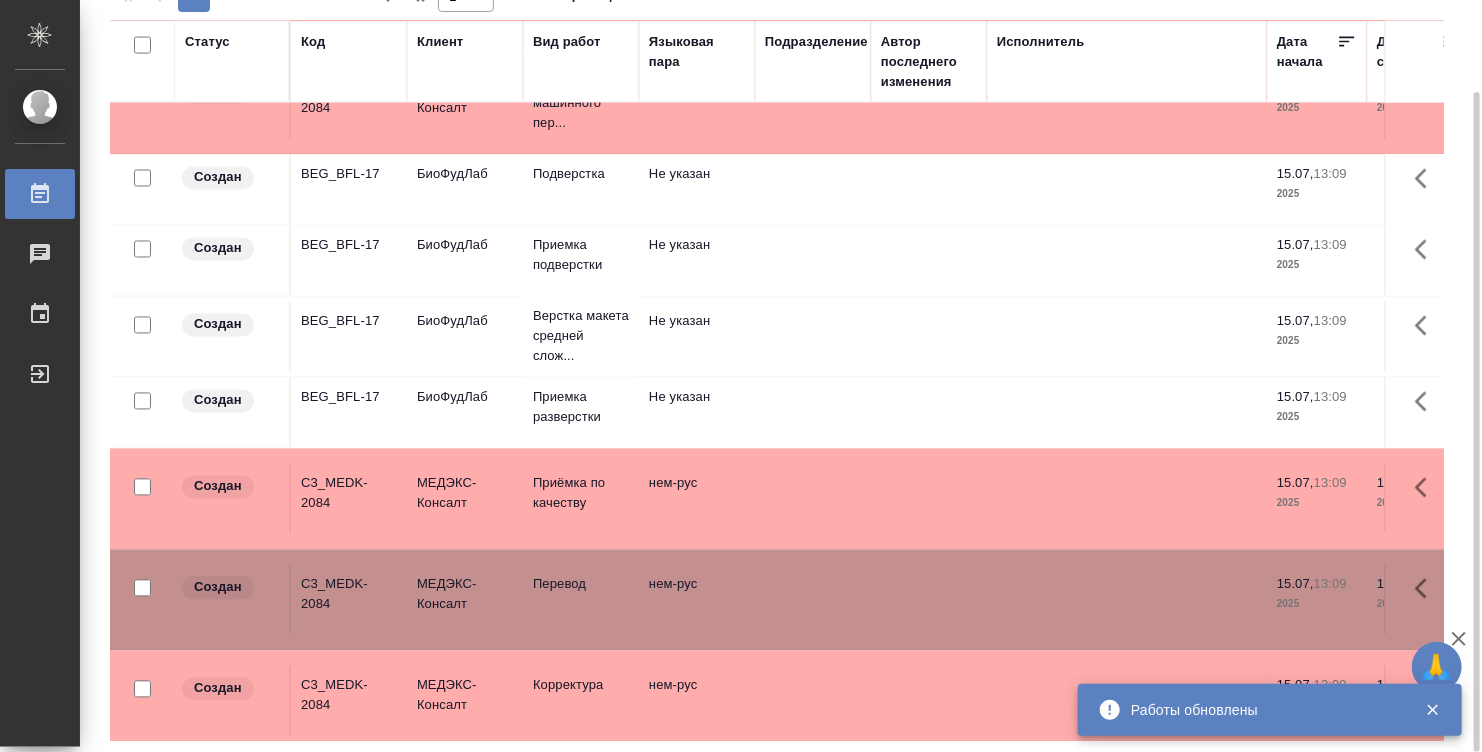 click on "Работы обновлены" at bounding box center [1263, 710] 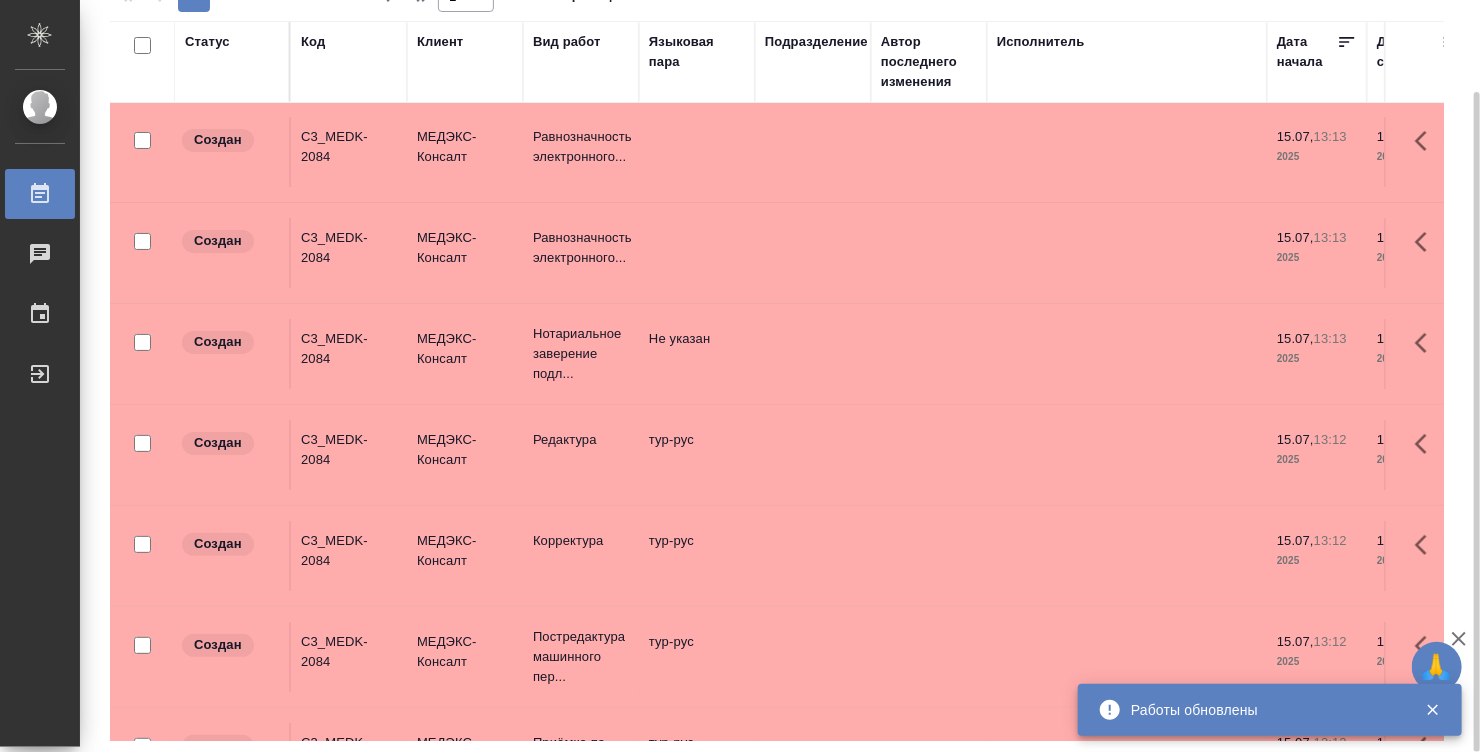 scroll, scrollTop: 0, scrollLeft: 0, axis: both 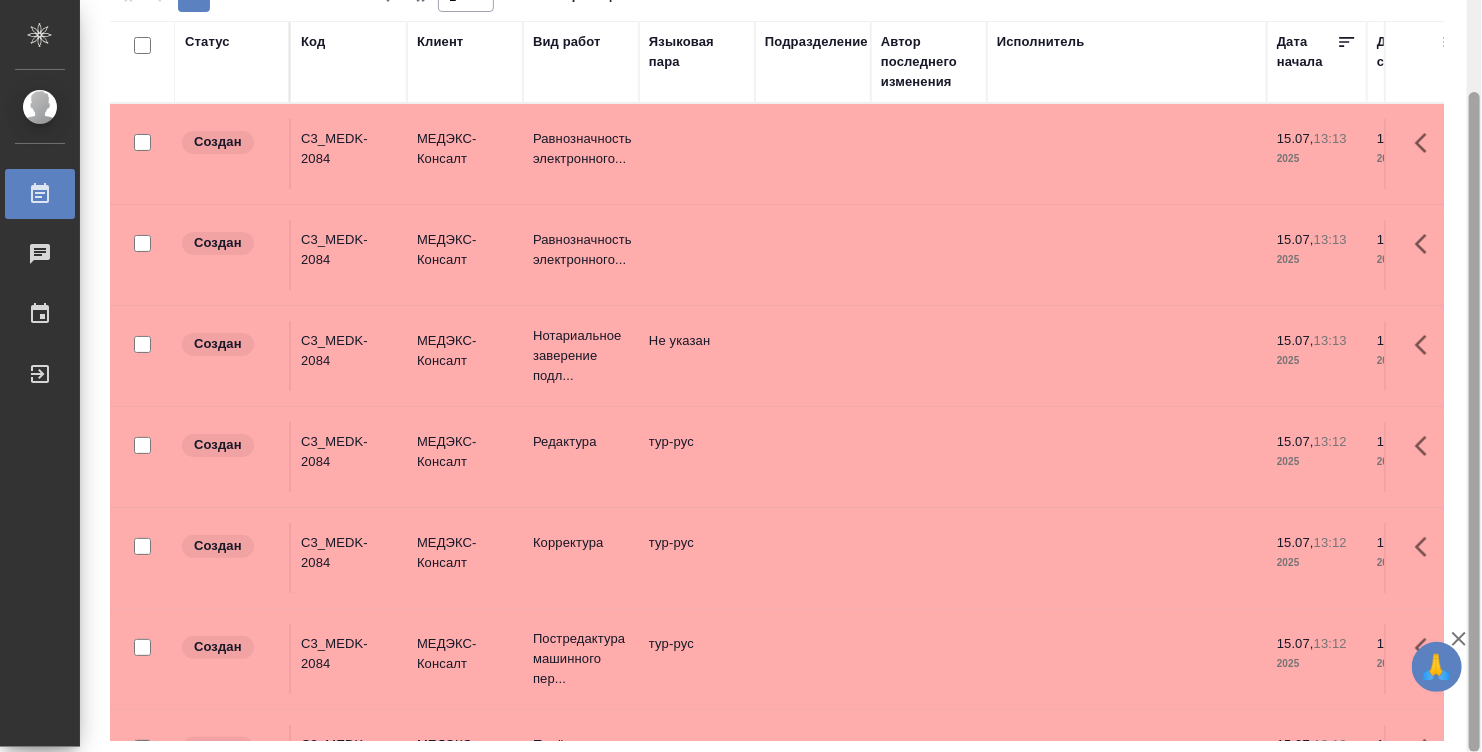 drag, startPoint x: 1481, startPoint y: 145, endPoint x: 1473, endPoint y: 18, distance: 127.25172 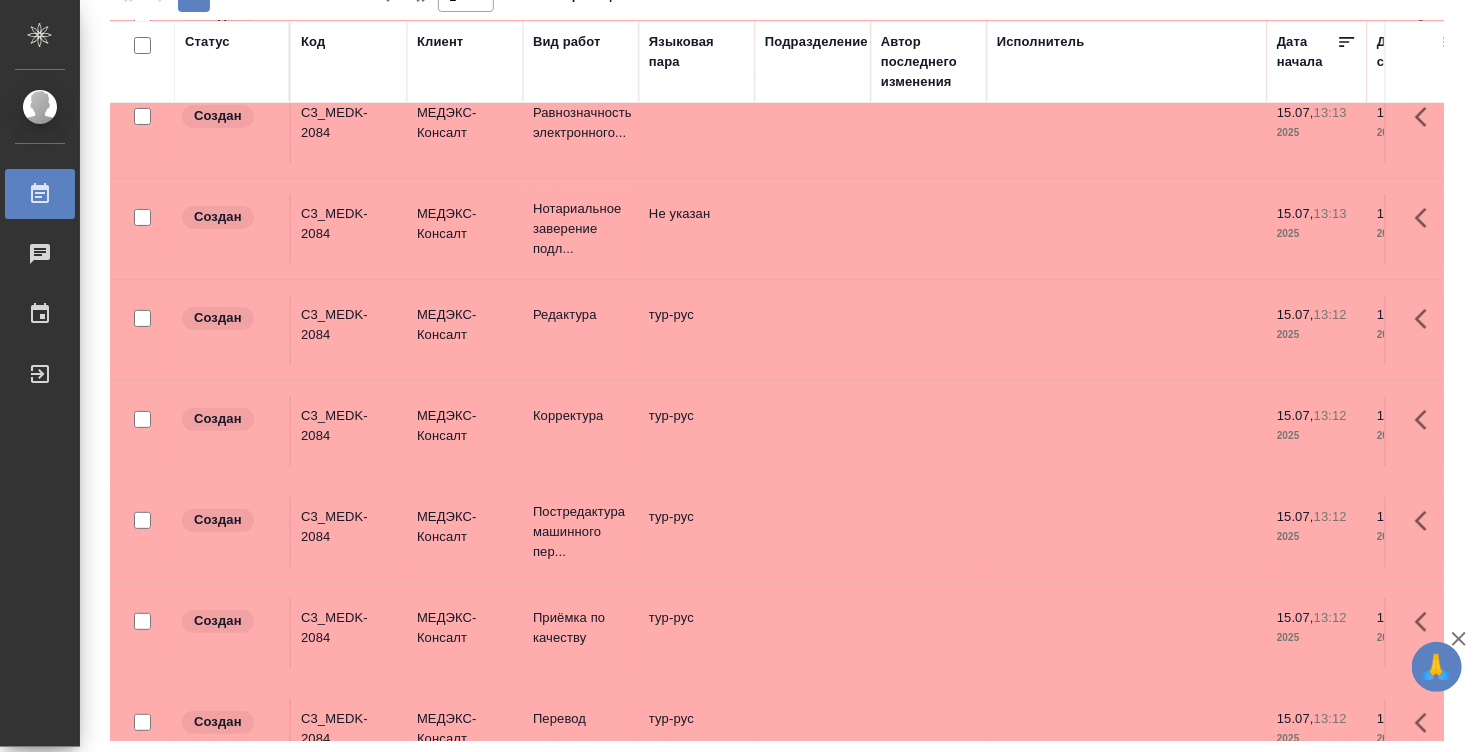 scroll, scrollTop: 100, scrollLeft: 0, axis: vertical 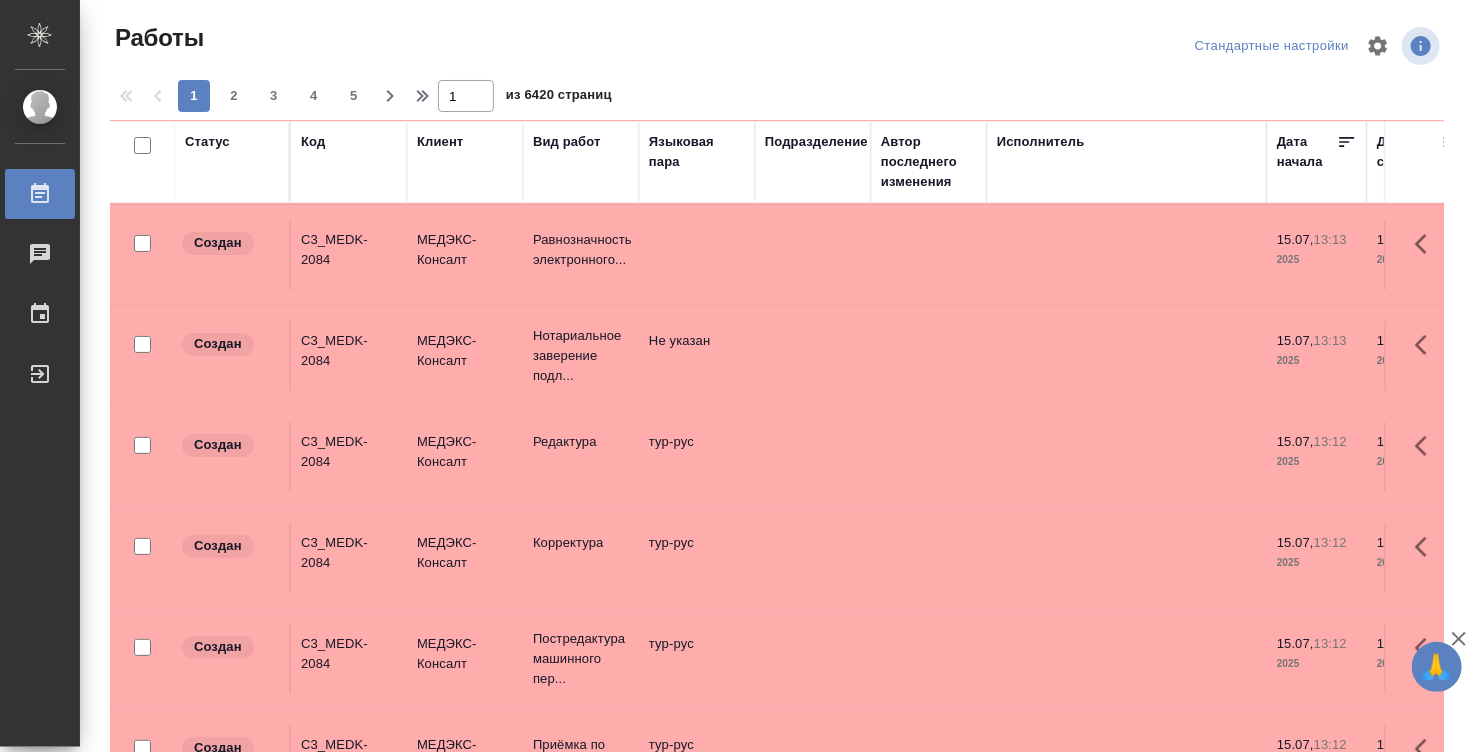 click on "Статус" at bounding box center [232, 162] 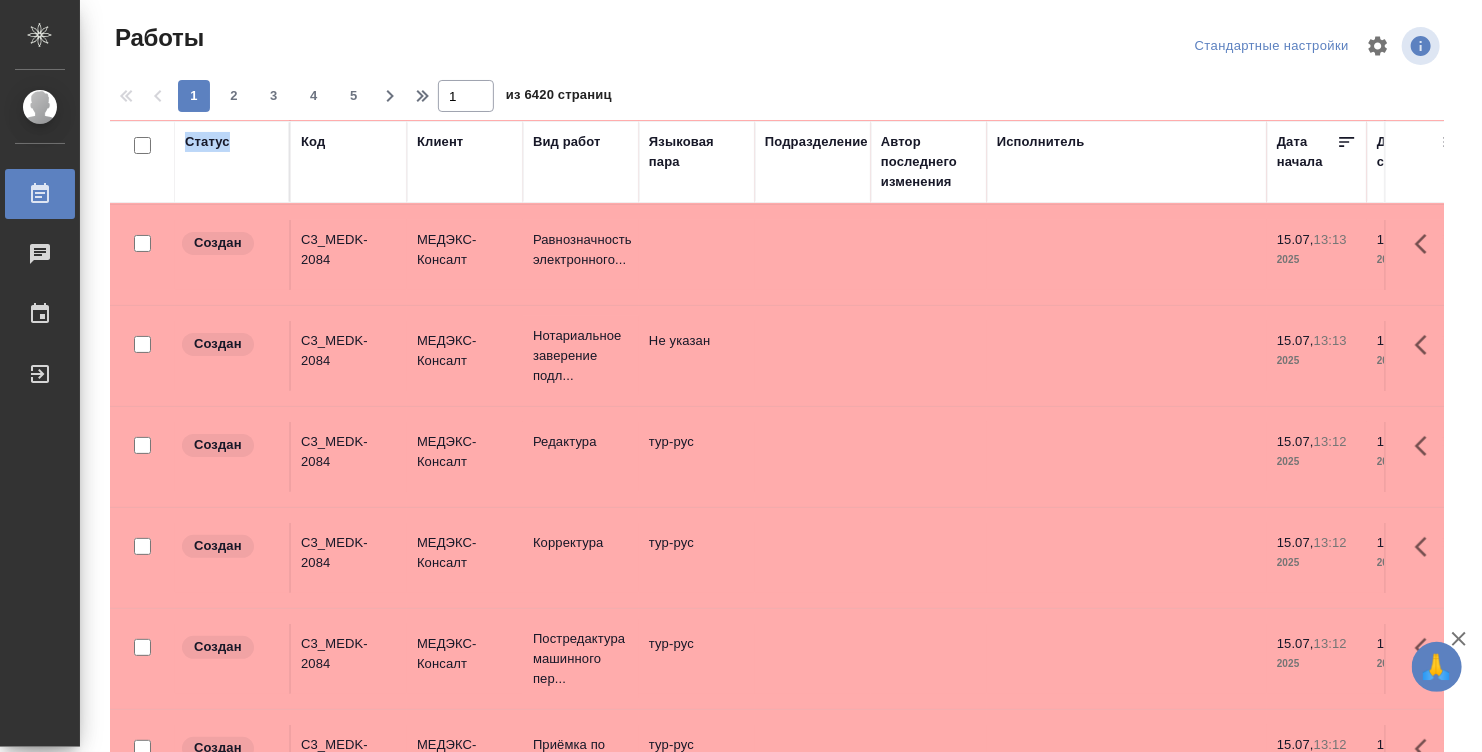 click on "Статус" at bounding box center [232, 162] 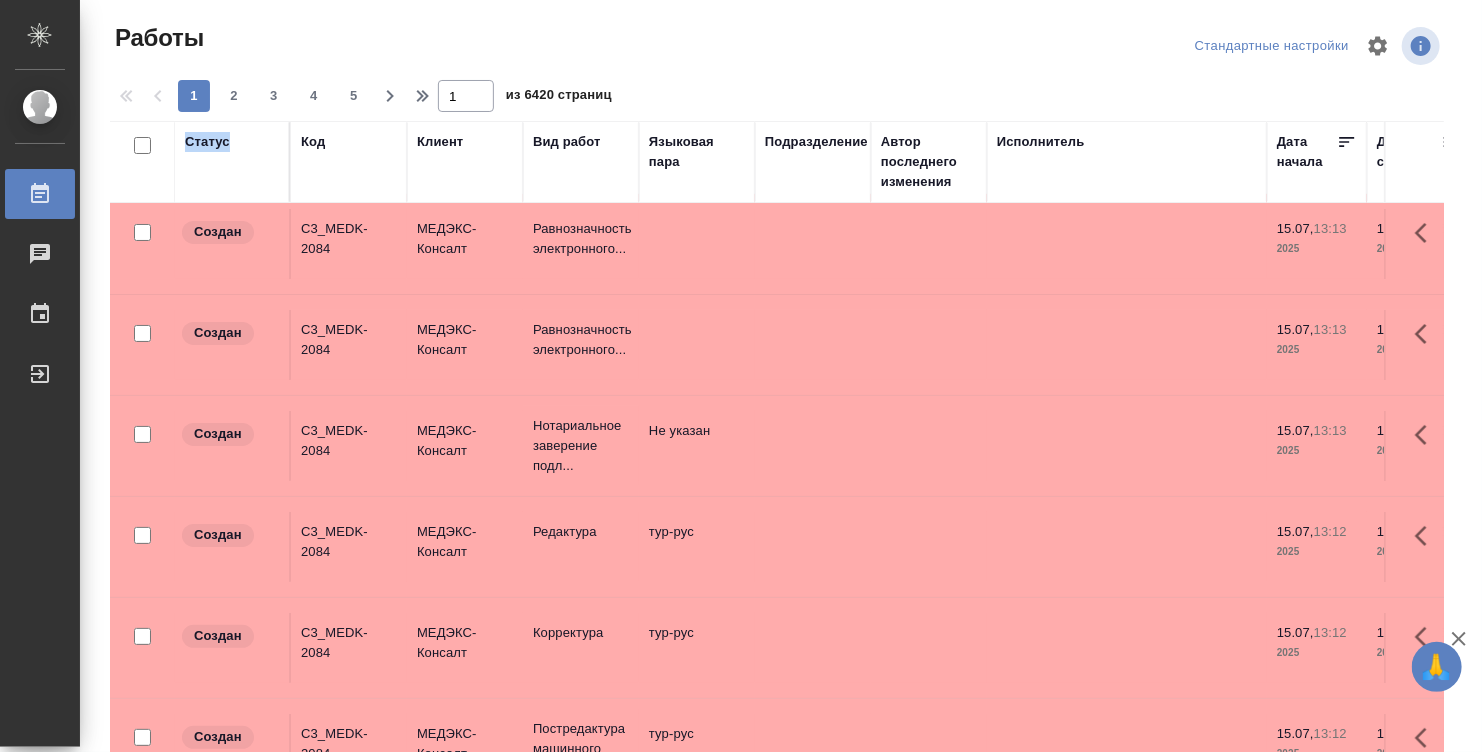 scroll, scrollTop: 0, scrollLeft: 0, axis: both 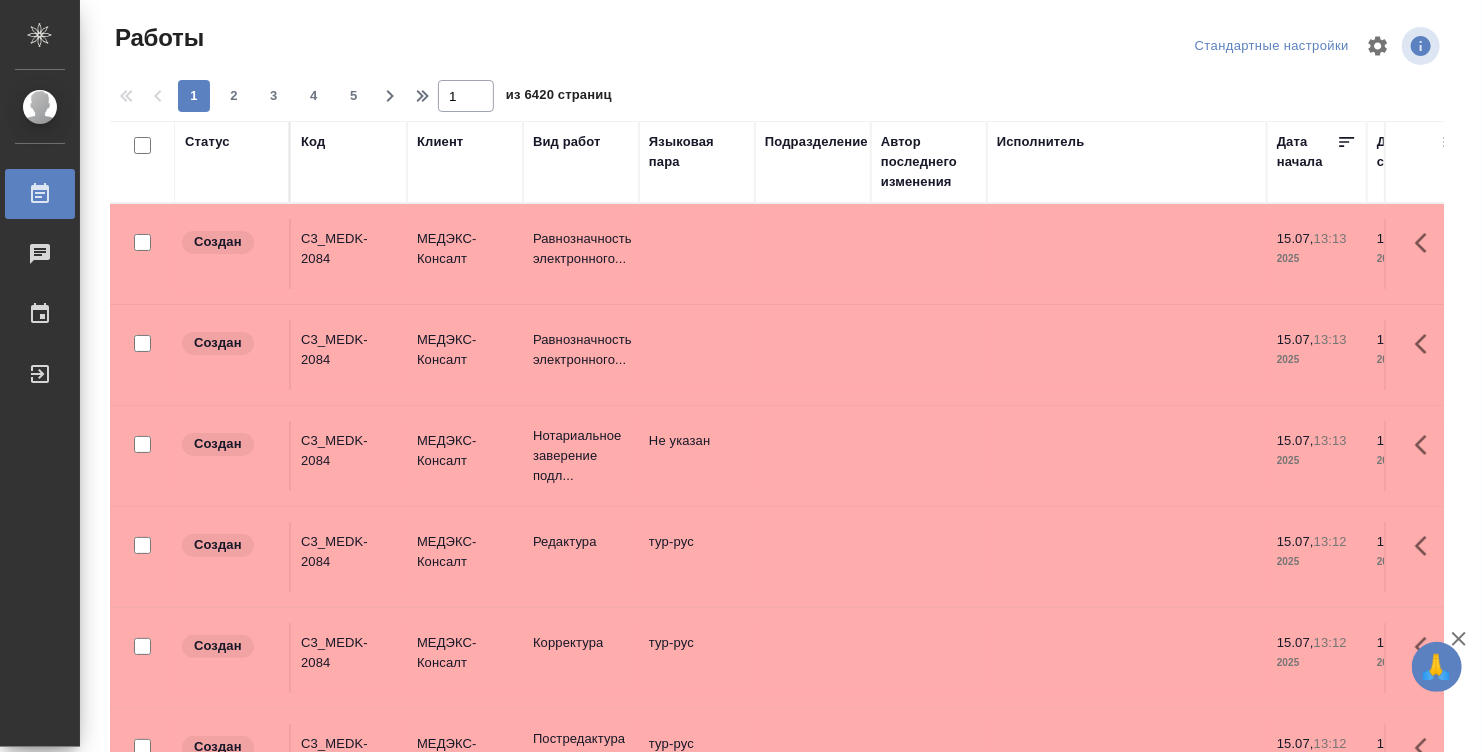 click at bounding box center [785, 46] 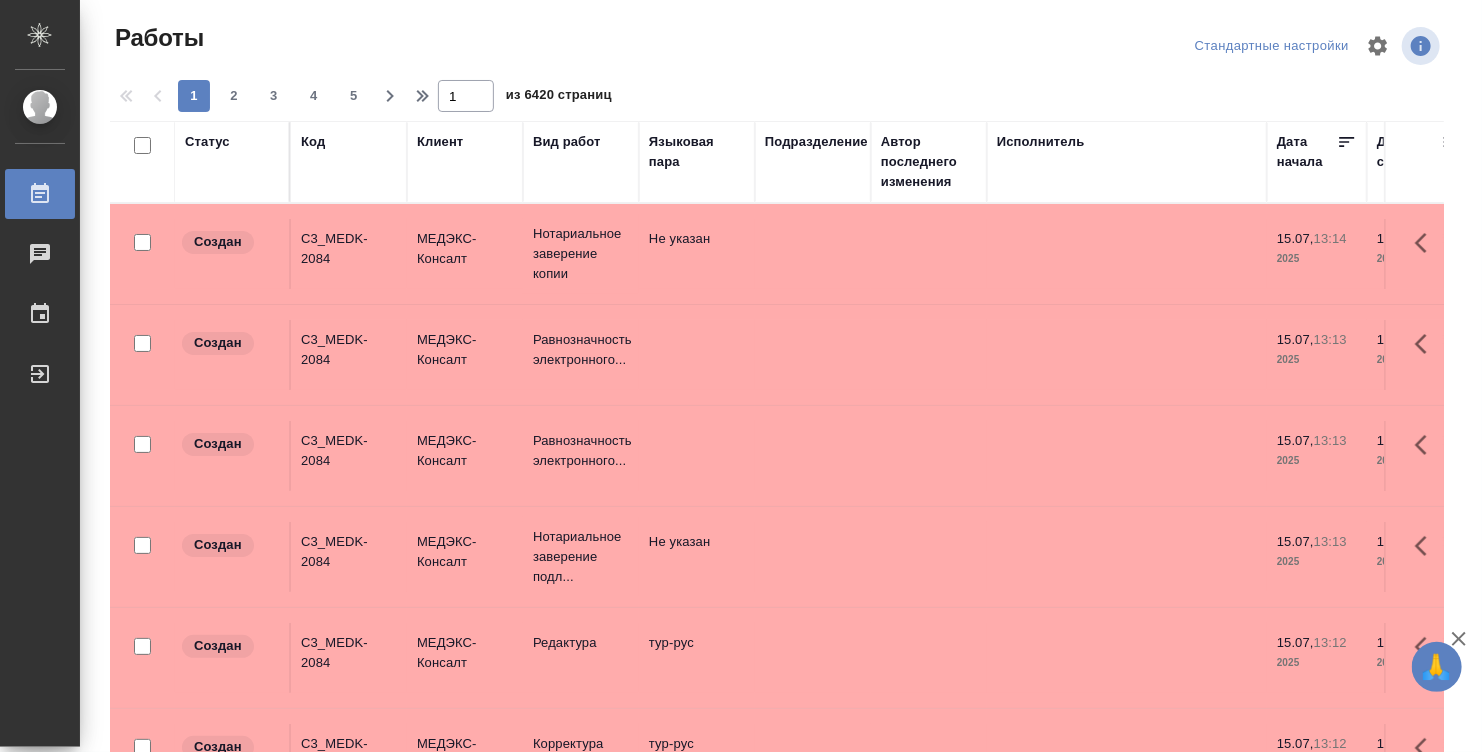scroll, scrollTop: 0, scrollLeft: 0, axis: both 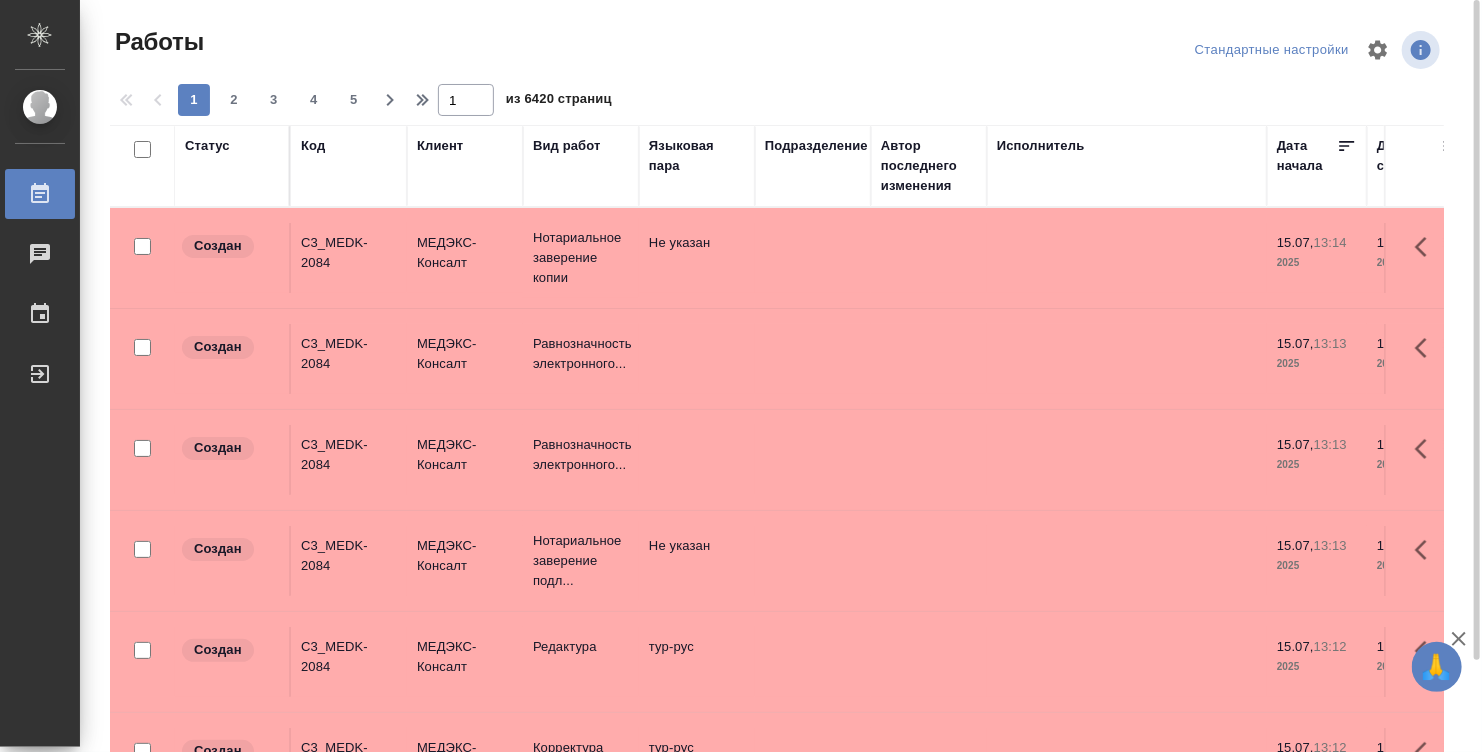 click on "Статус" at bounding box center (232, 166) 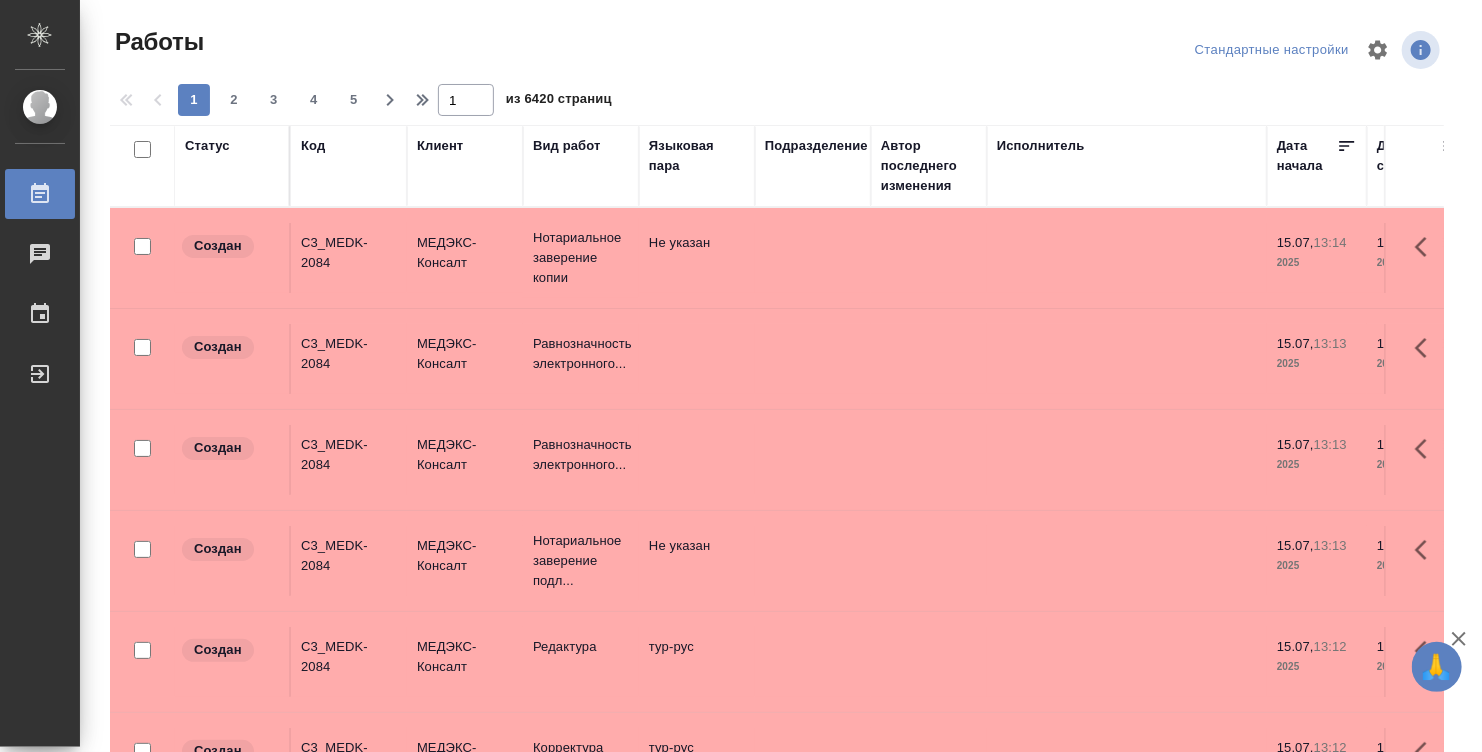 click on "Статус" at bounding box center [232, 166] 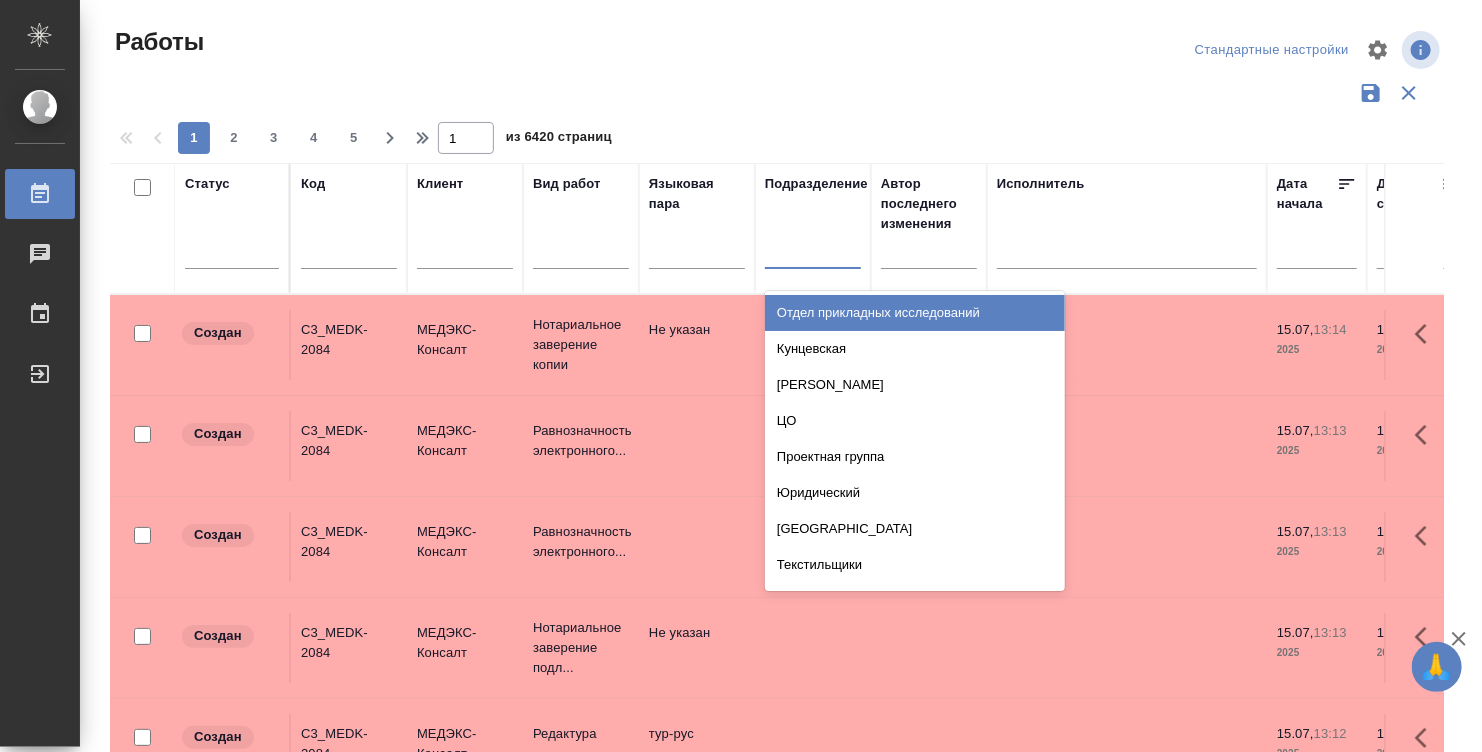 click at bounding box center (813, 249) 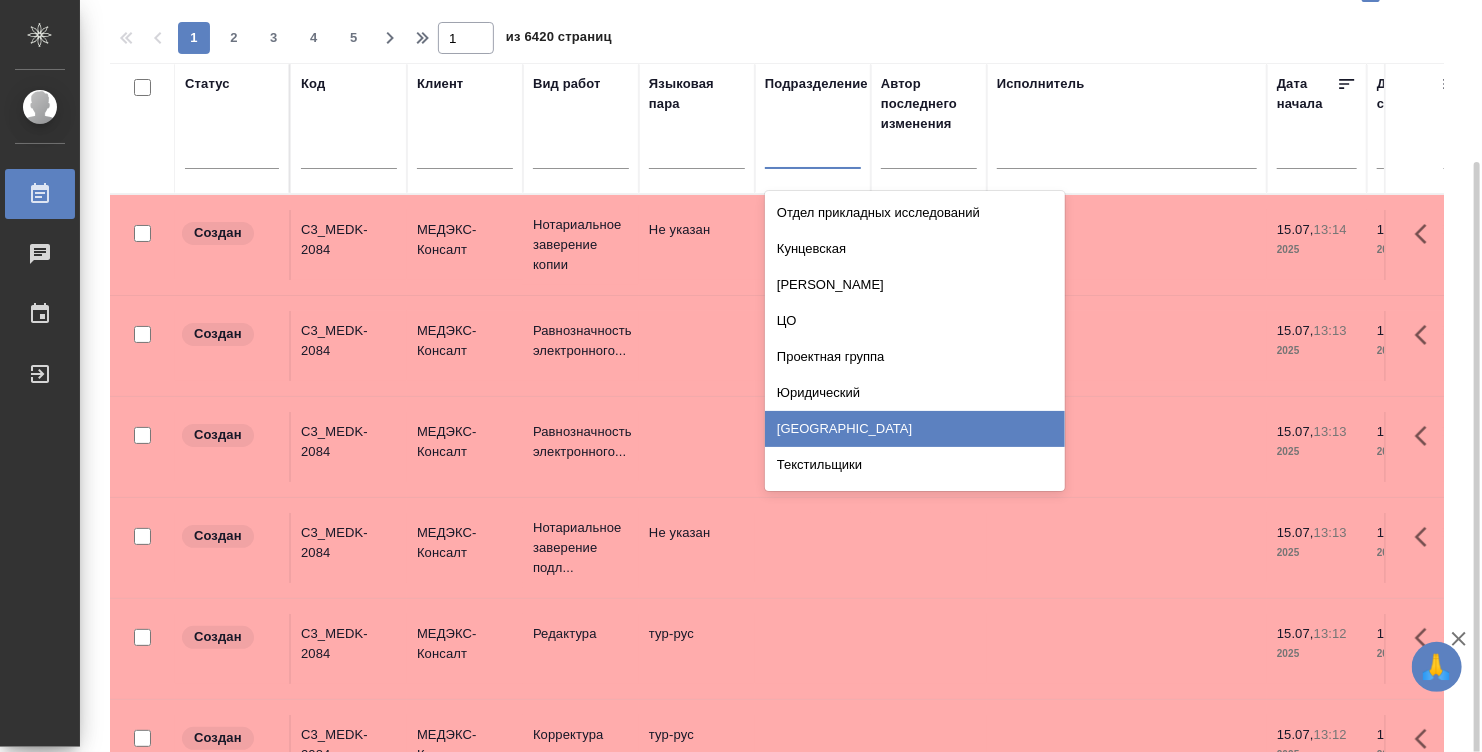 scroll, scrollTop: 142, scrollLeft: 0, axis: vertical 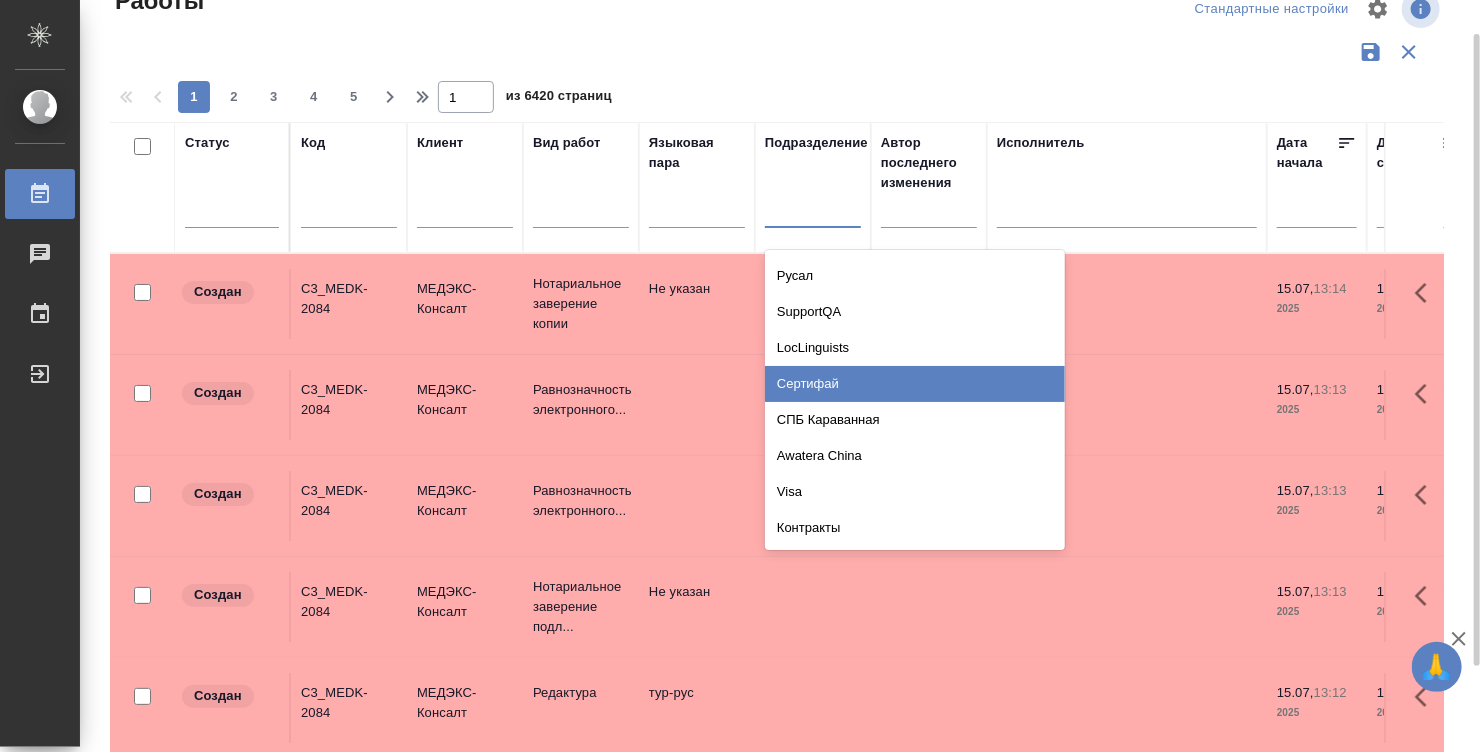 click at bounding box center [777, 52] 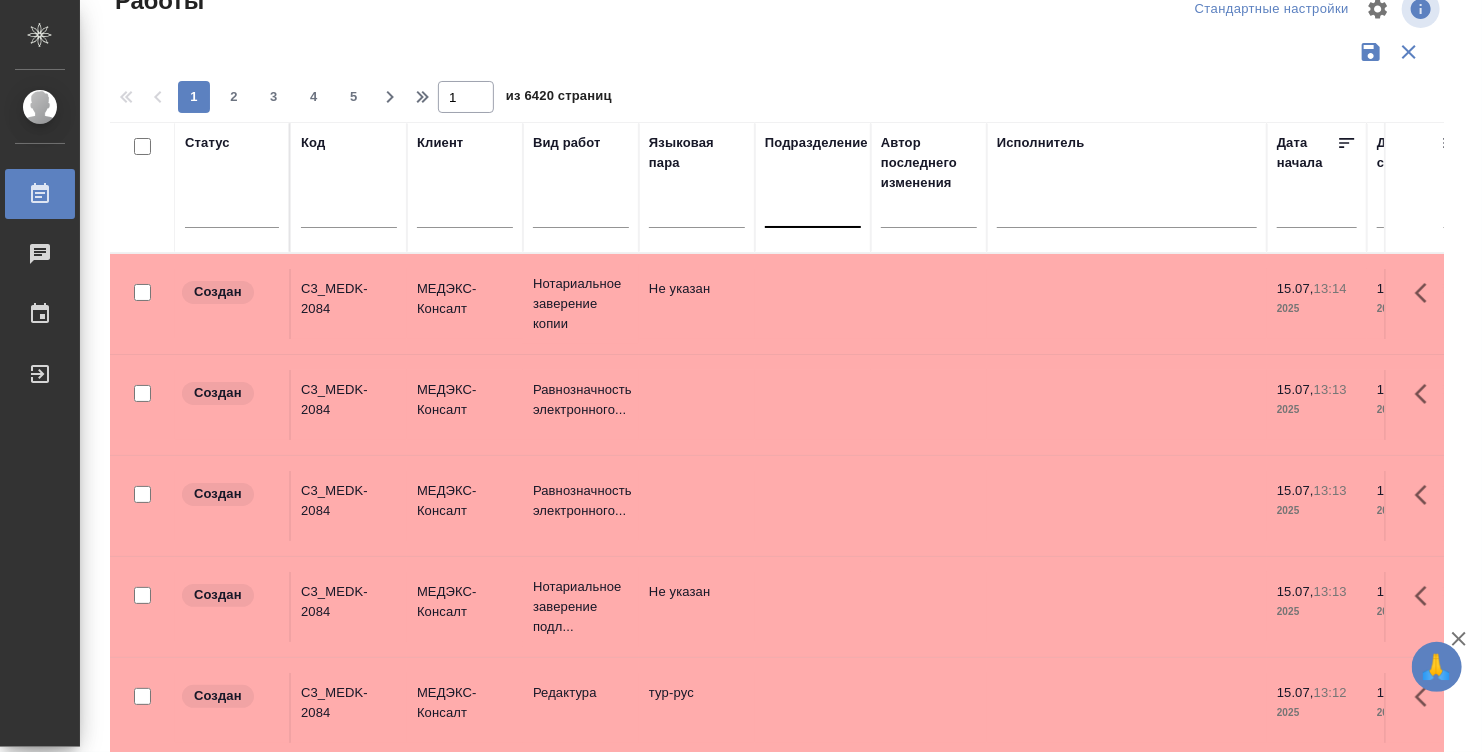 click at bounding box center (813, 208) 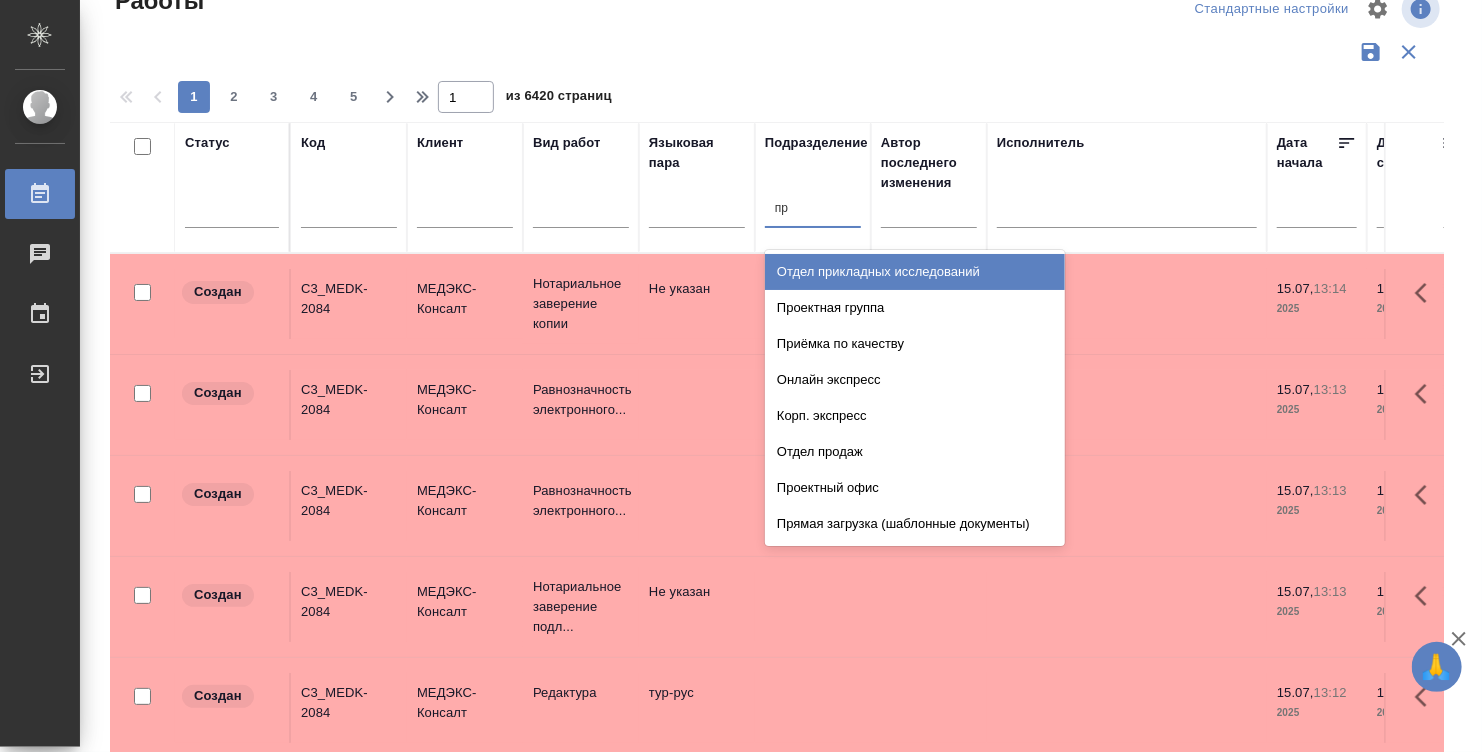 type on "пря" 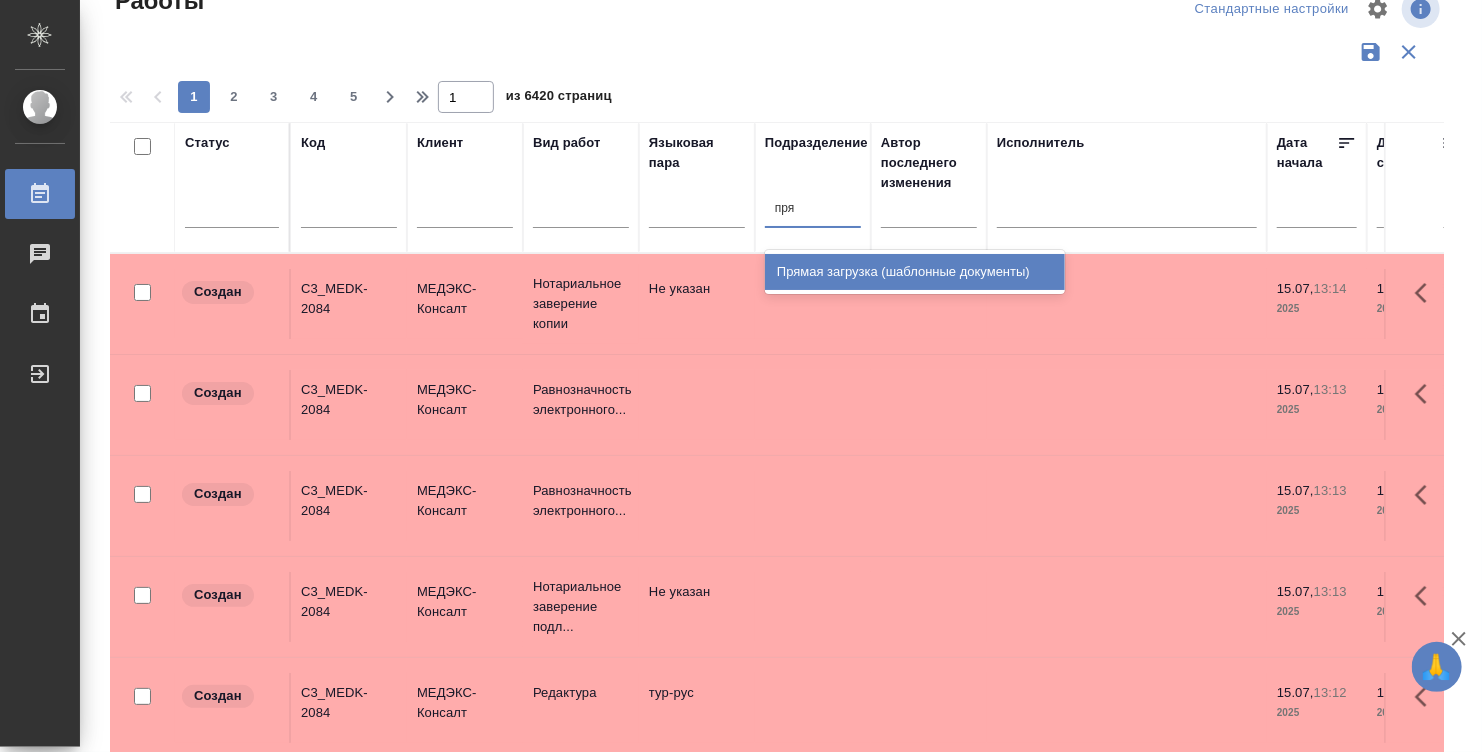 click on "Прямая загрузка (шаблонные документы)" at bounding box center (915, 272) 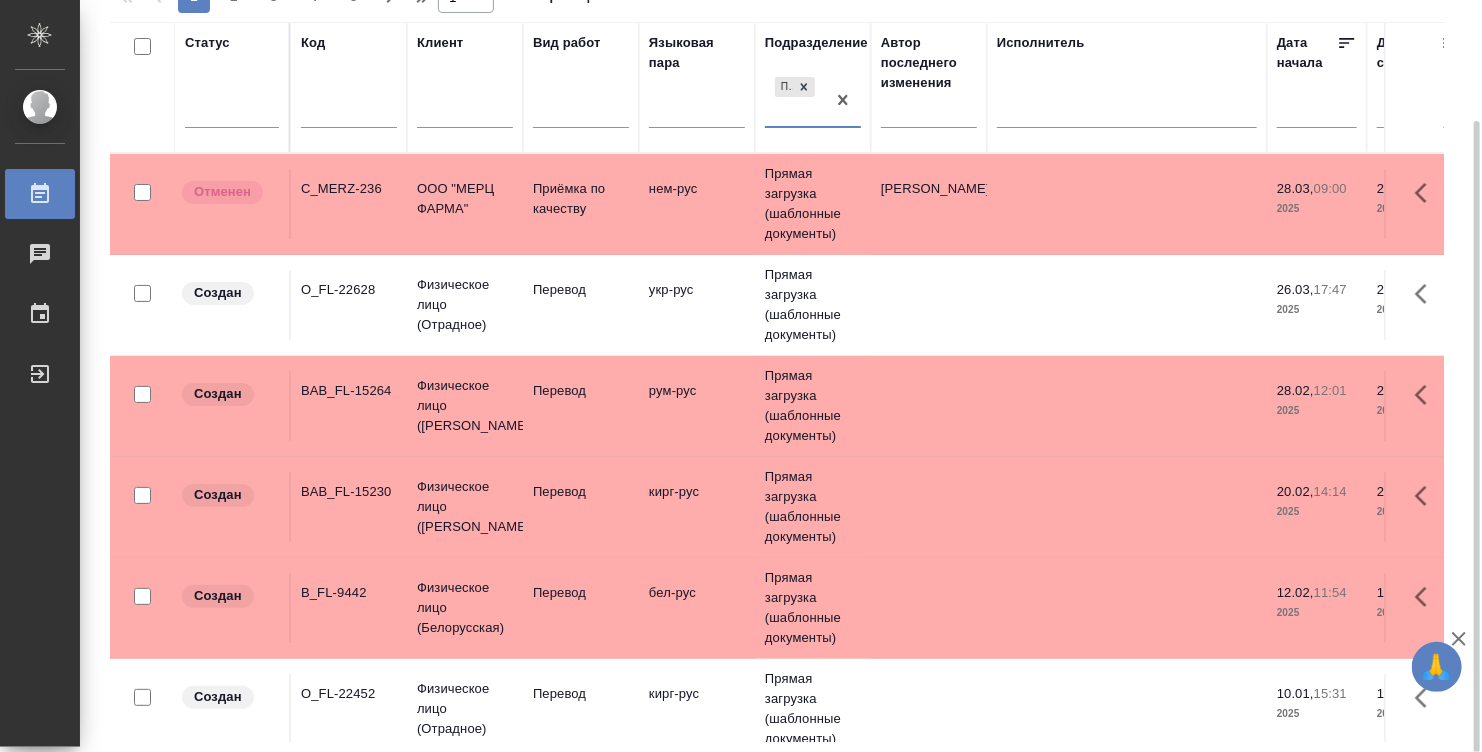 scroll, scrollTop: 142, scrollLeft: 0, axis: vertical 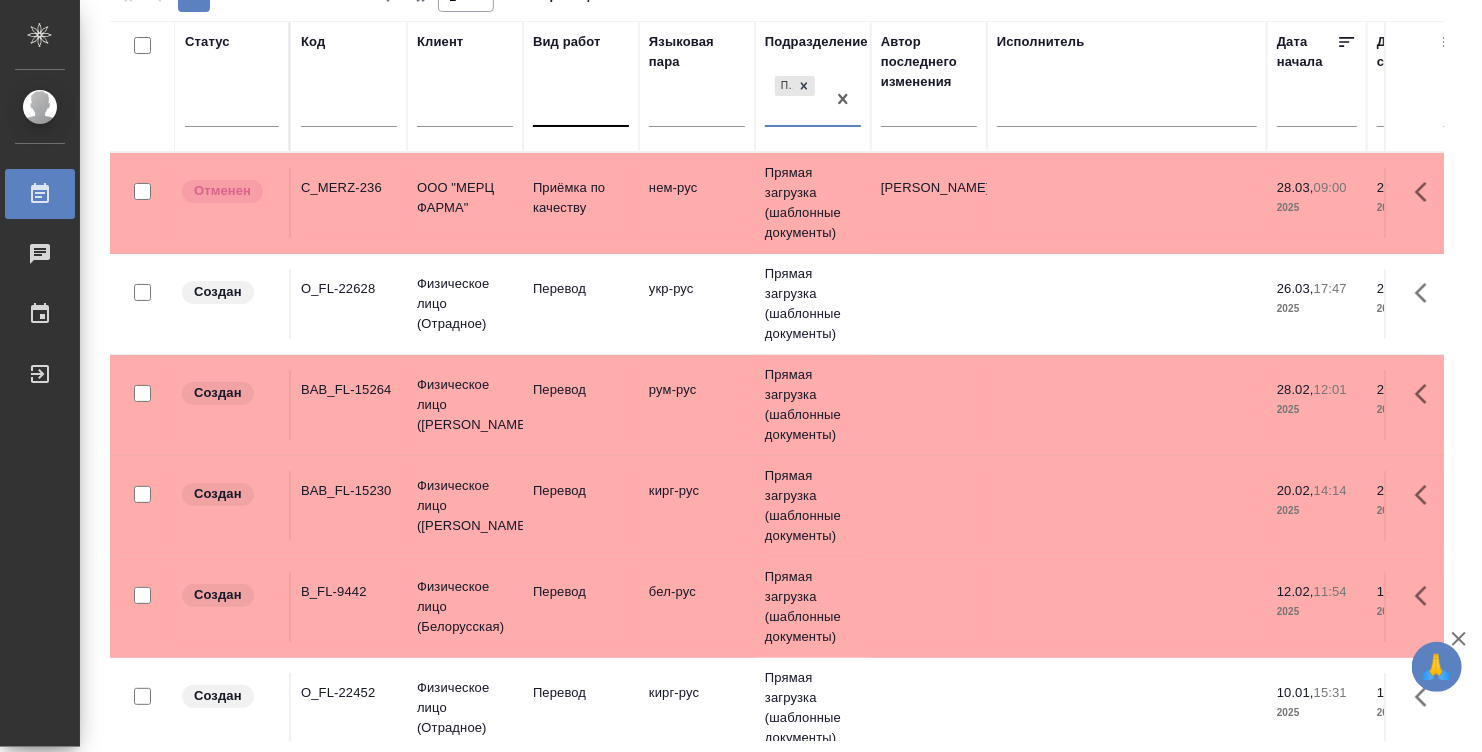 click at bounding box center (581, 107) 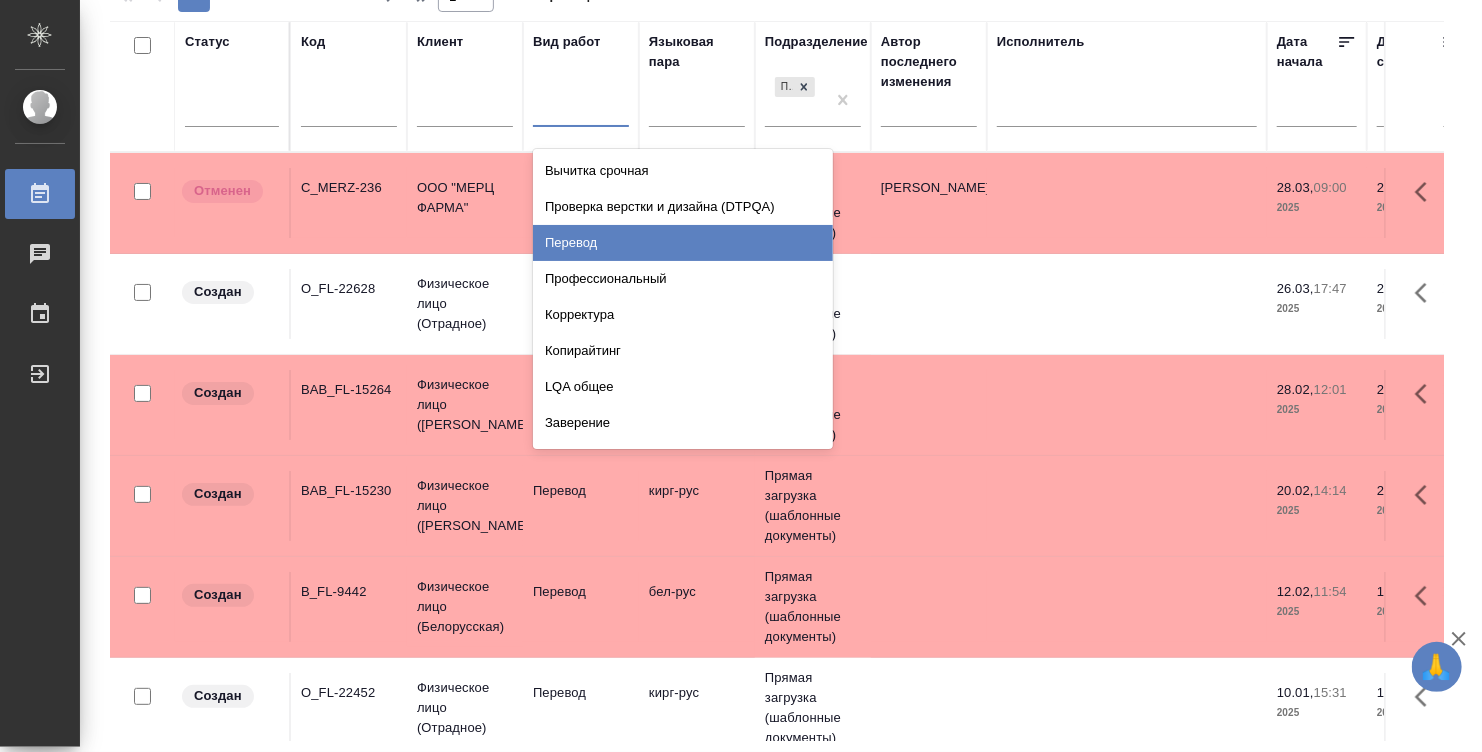 click on "Перевод" at bounding box center [683, 243] 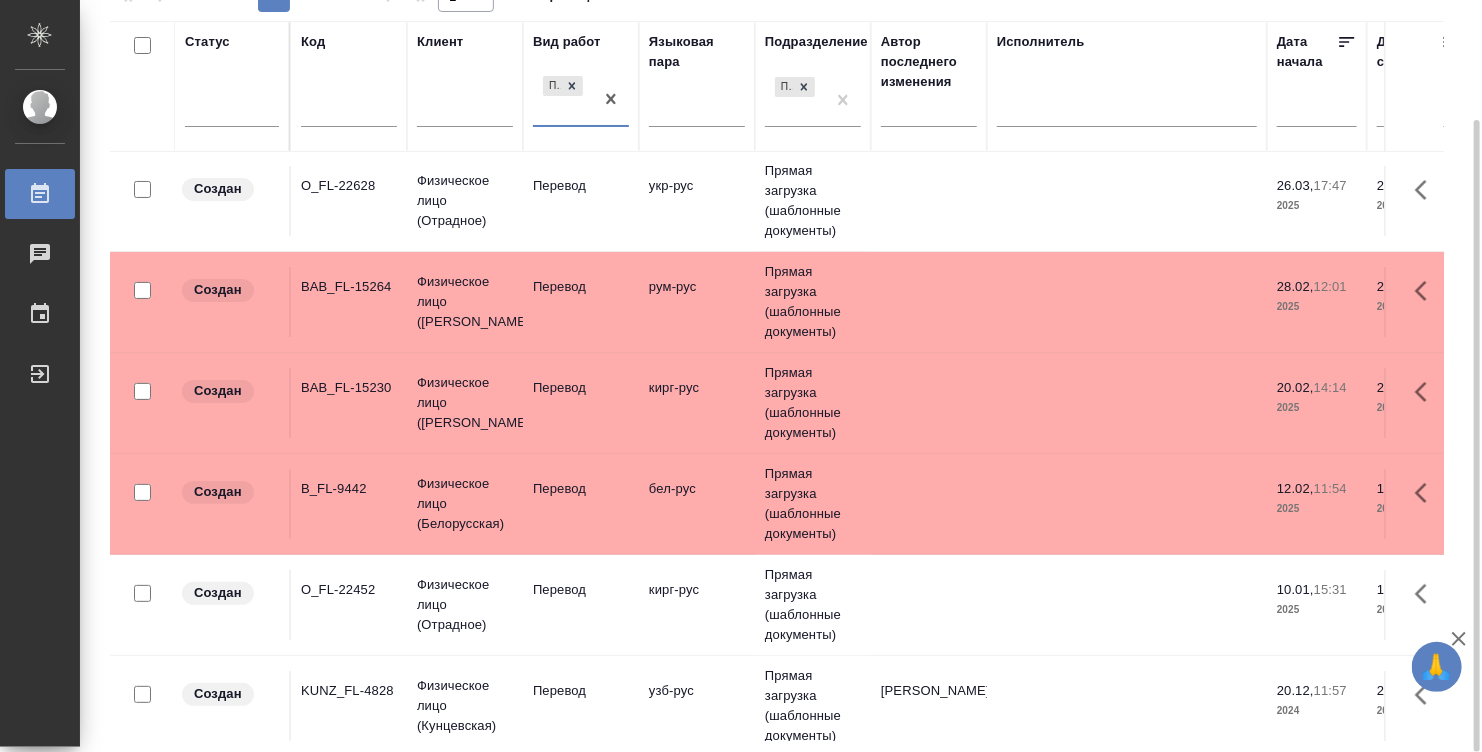 scroll, scrollTop: 0, scrollLeft: 0, axis: both 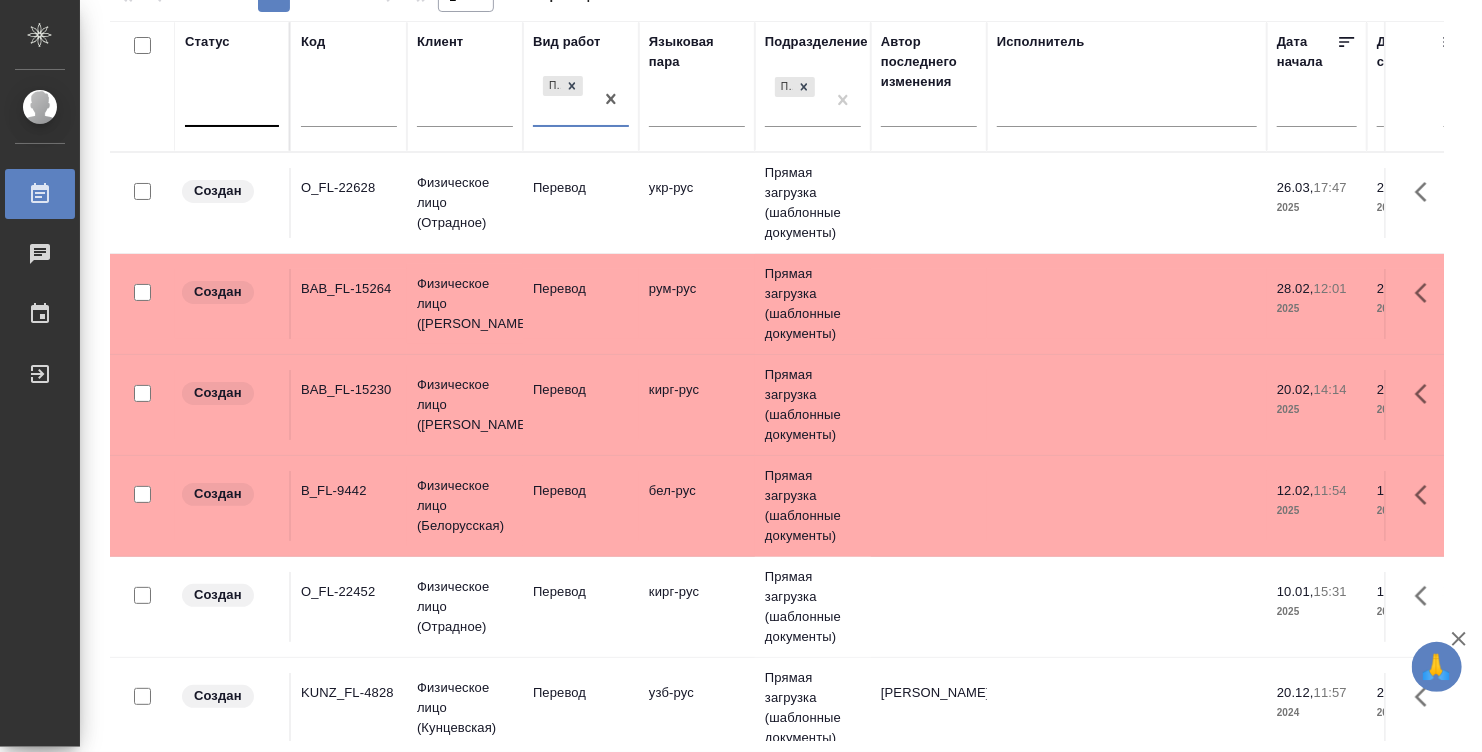 click at bounding box center [232, 108] 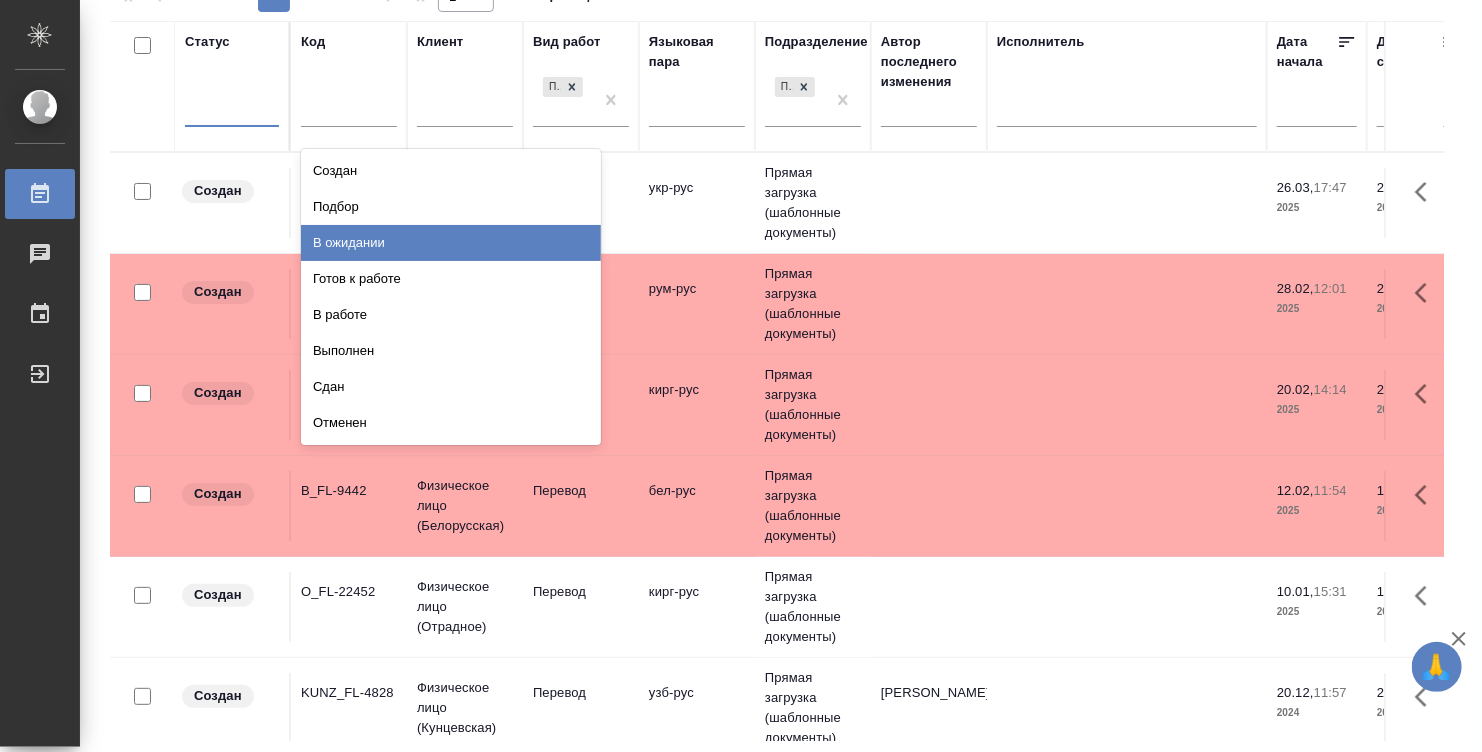 click on "Подбор" at bounding box center [451, 207] 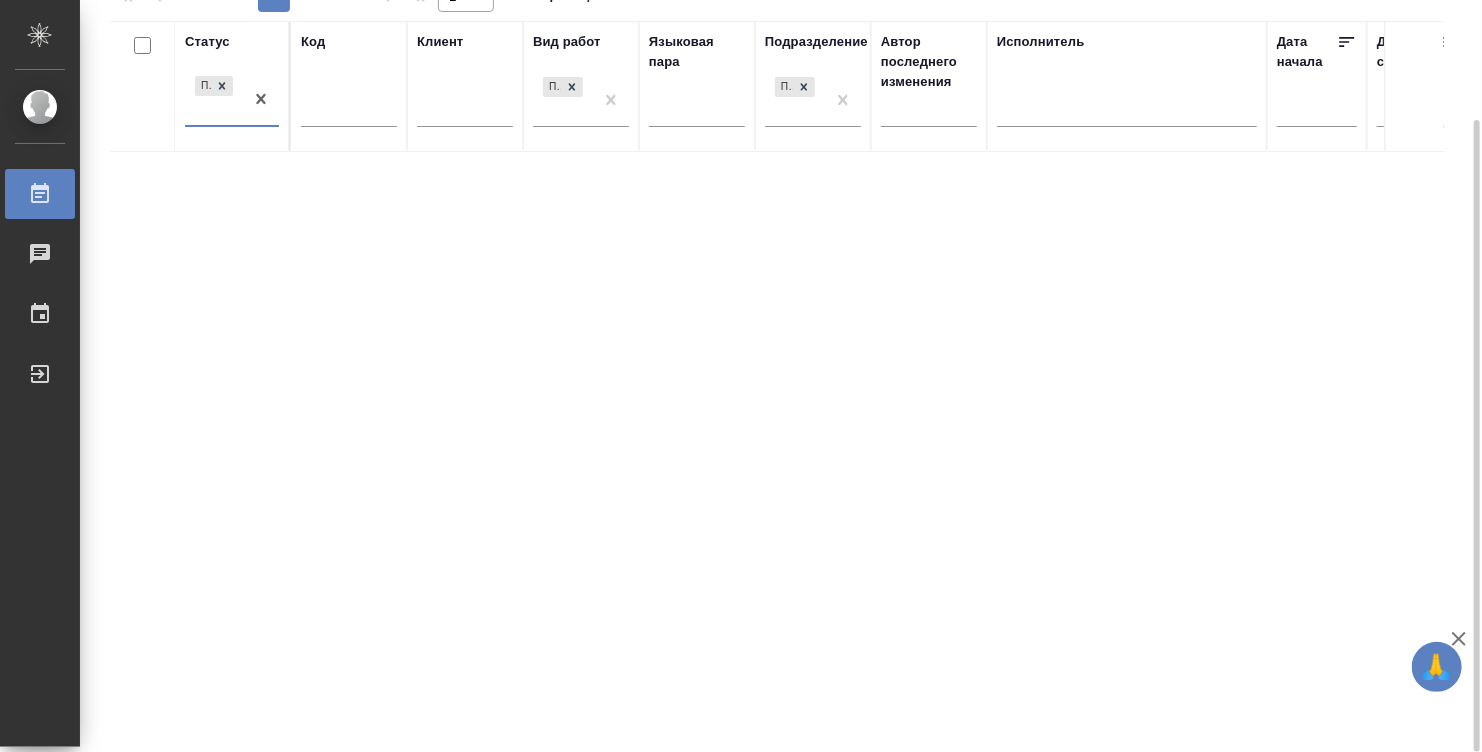 scroll, scrollTop: 0, scrollLeft: 0, axis: both 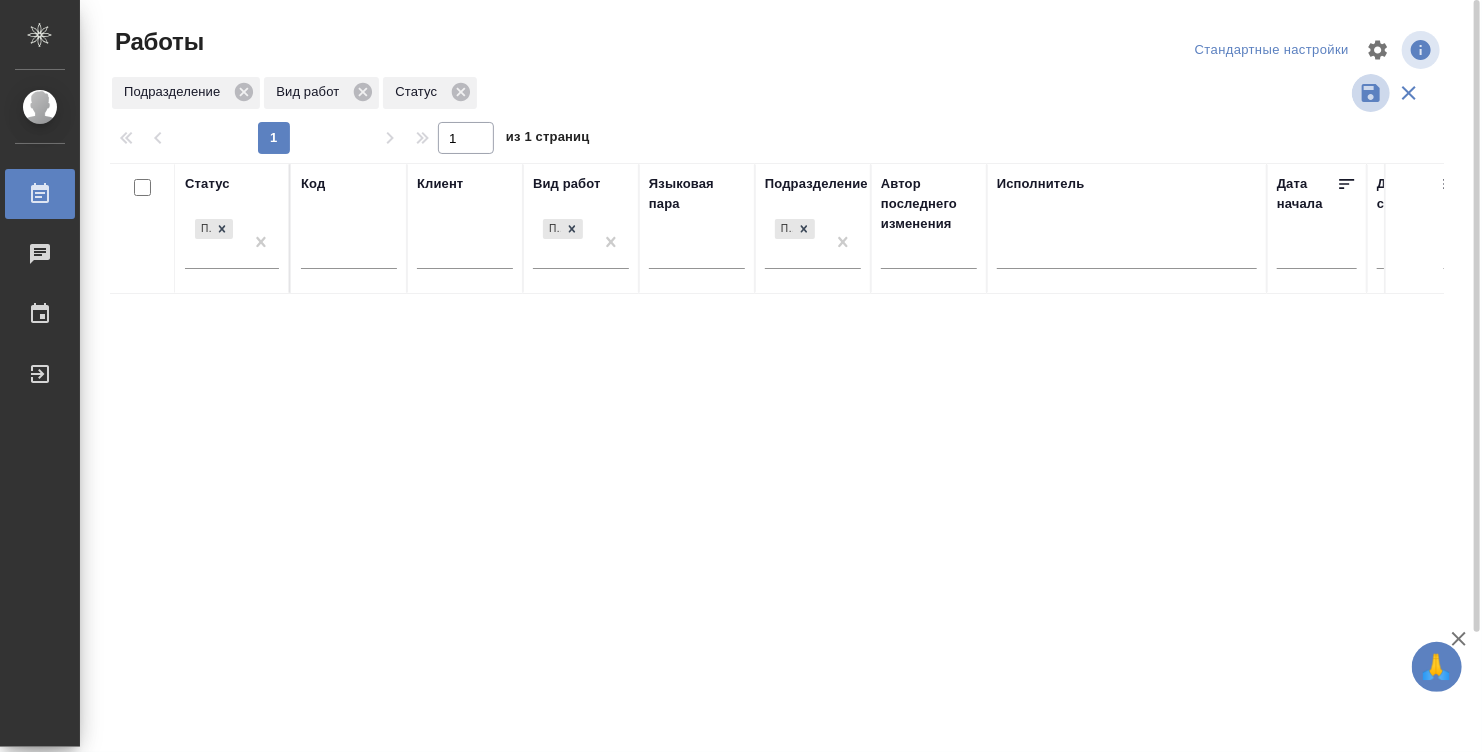 click 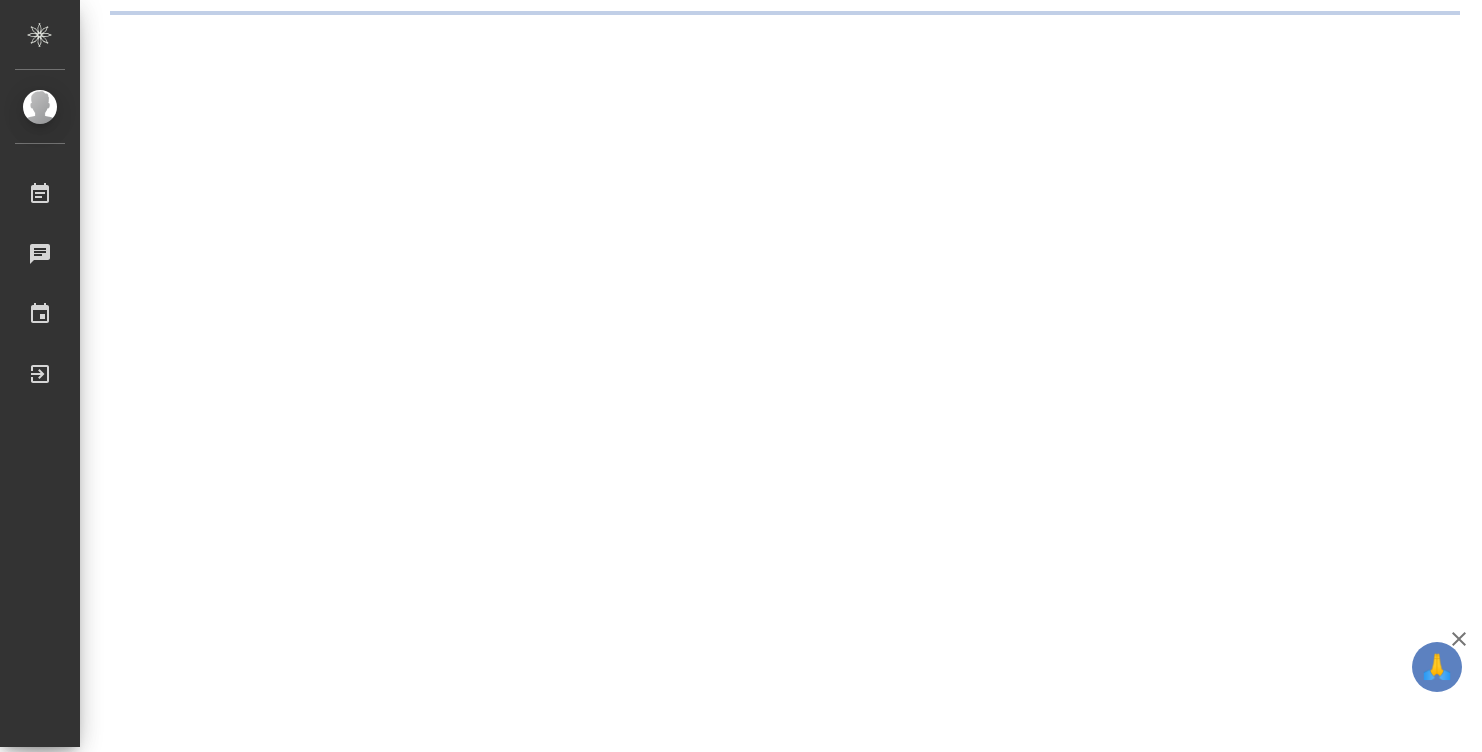 scroll, scrollTop: 0, scrollLeft: 0, axis: both 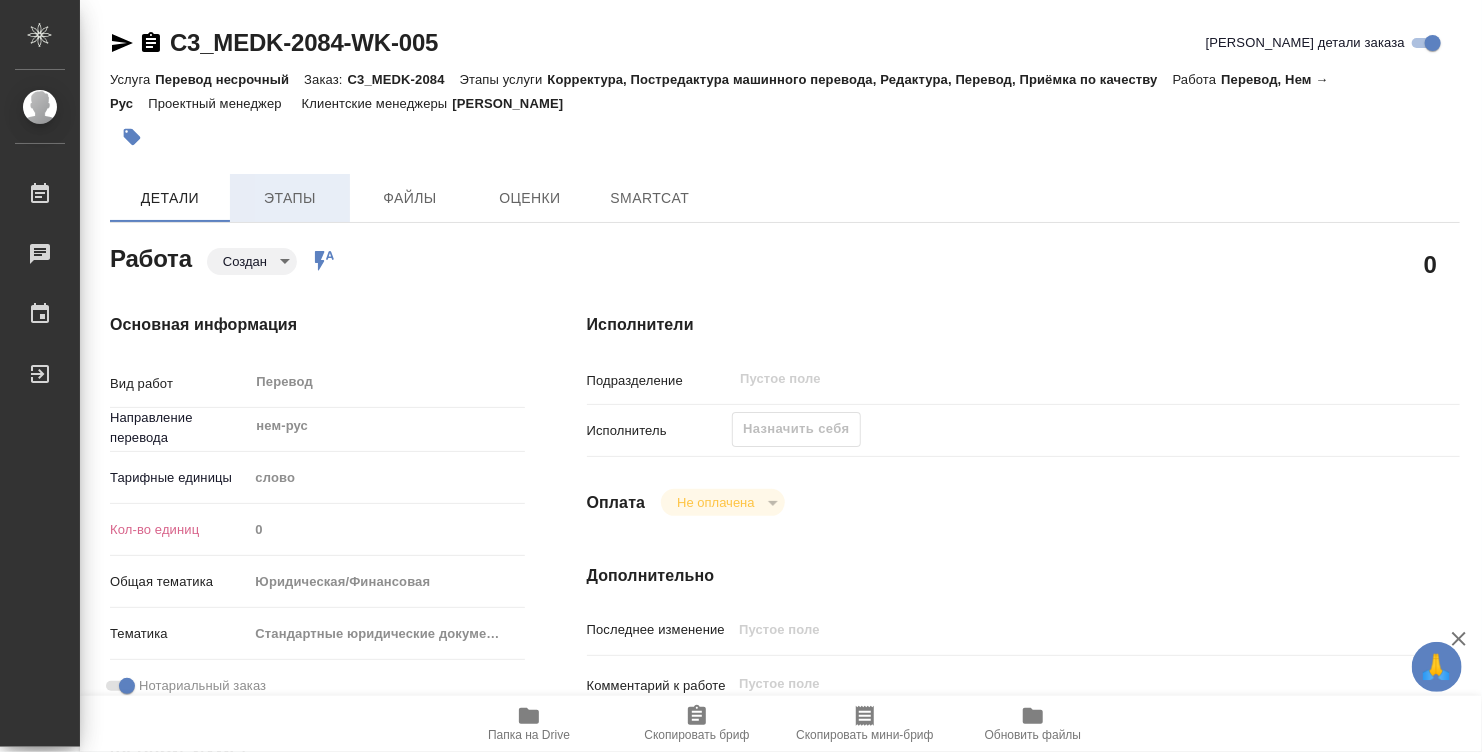 type on "x" 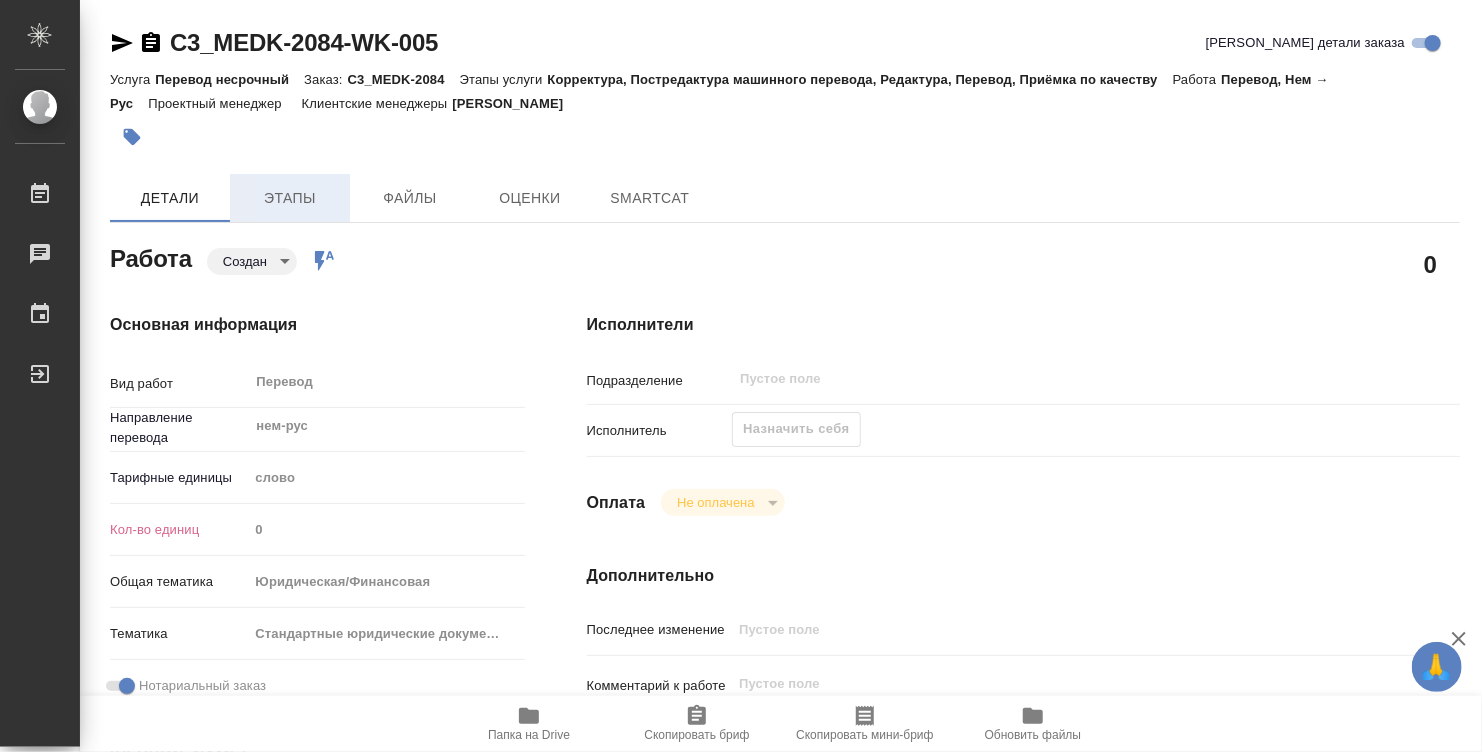 type on "x" 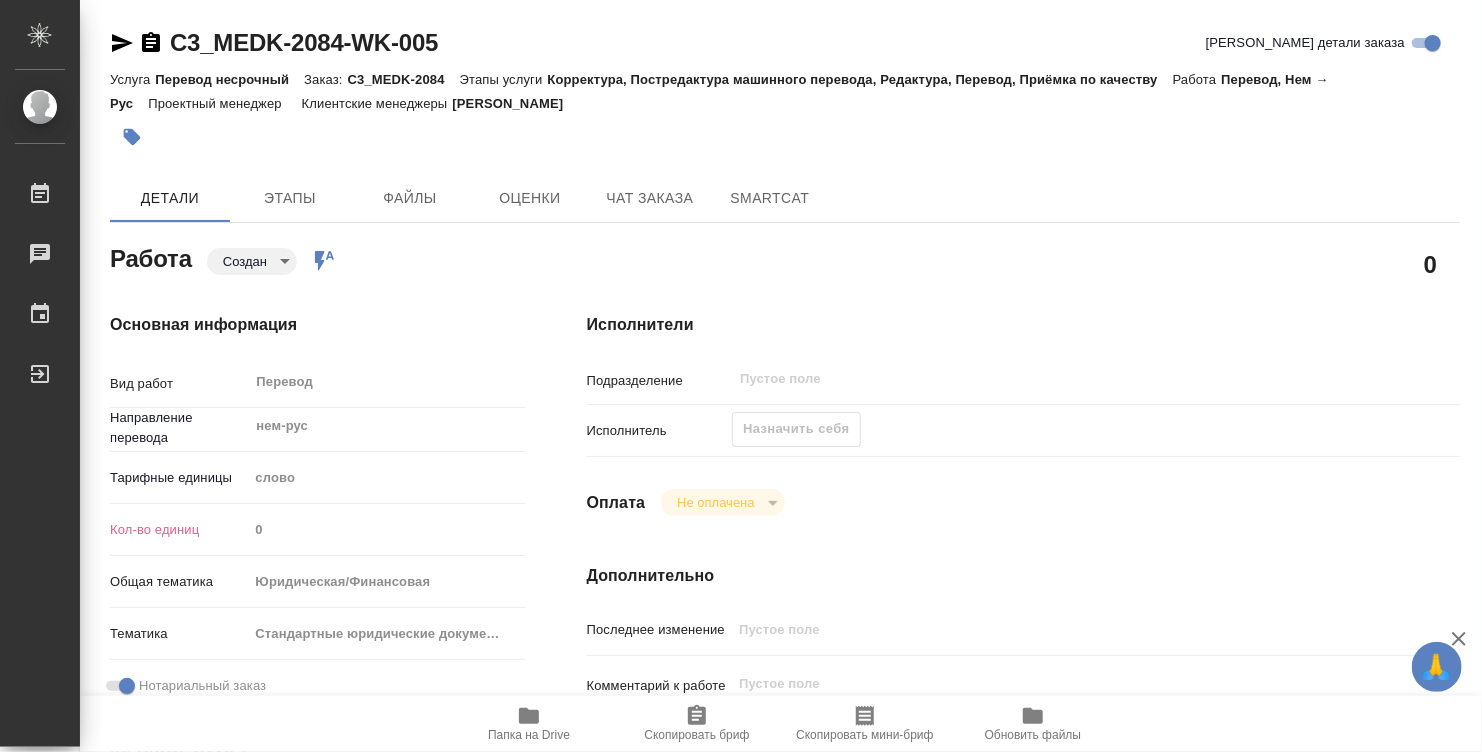type on "x" 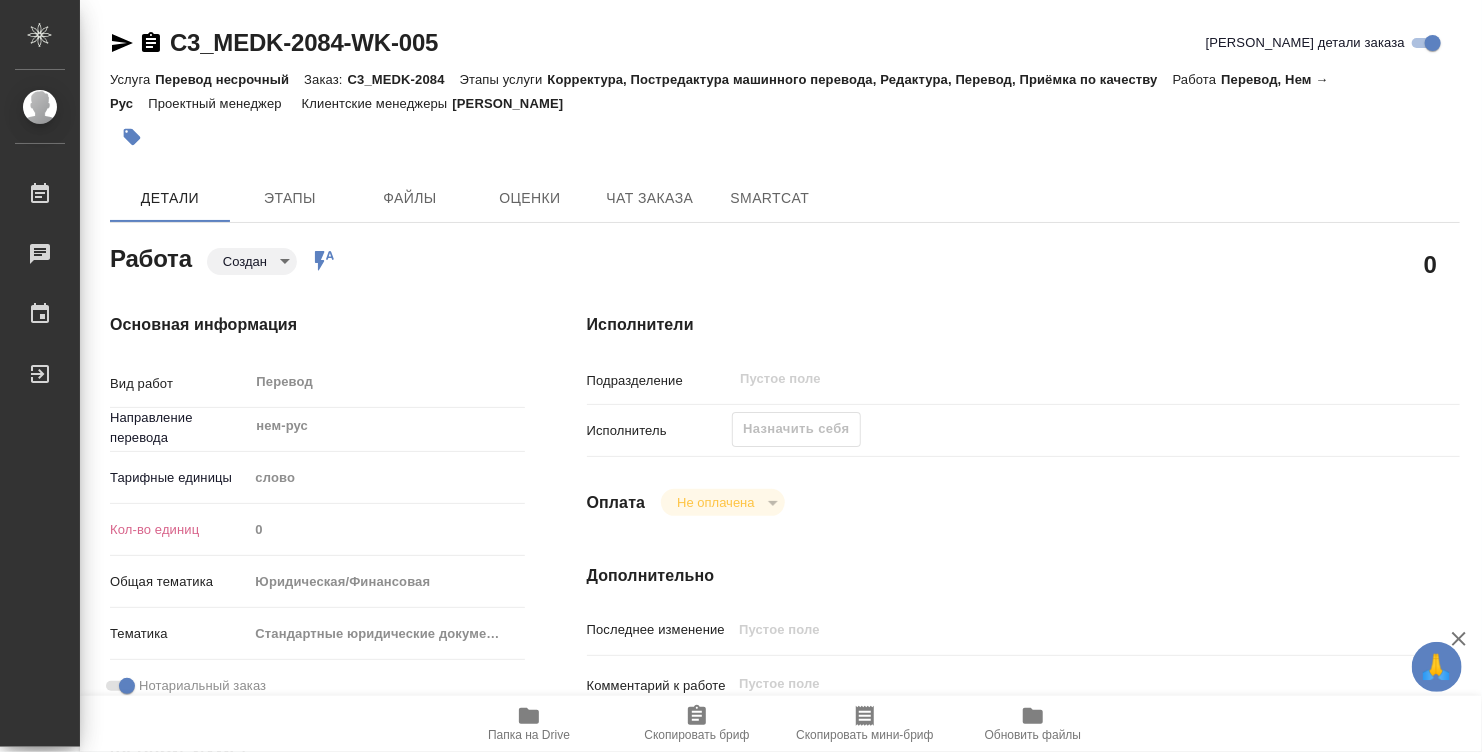 type on "x" 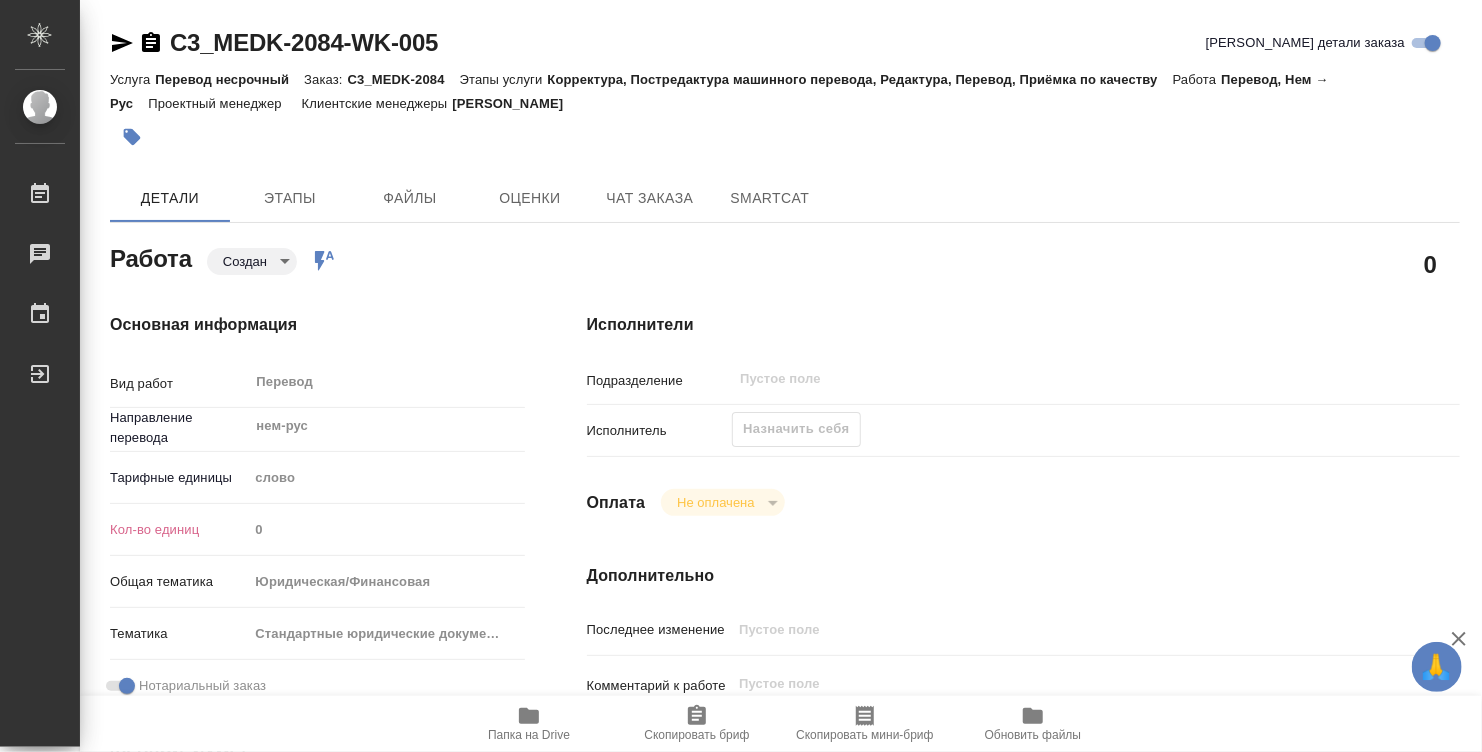 type on "x" 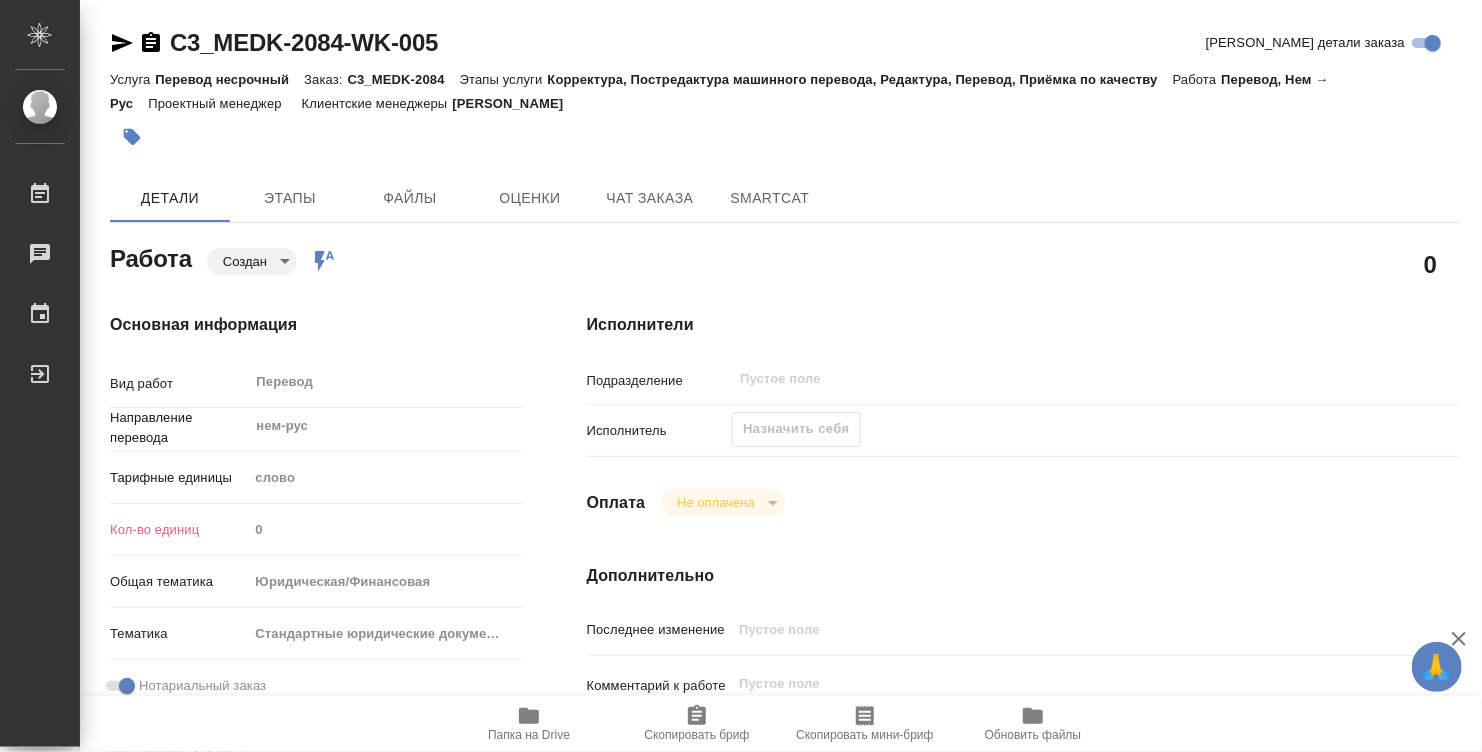 type on "x" 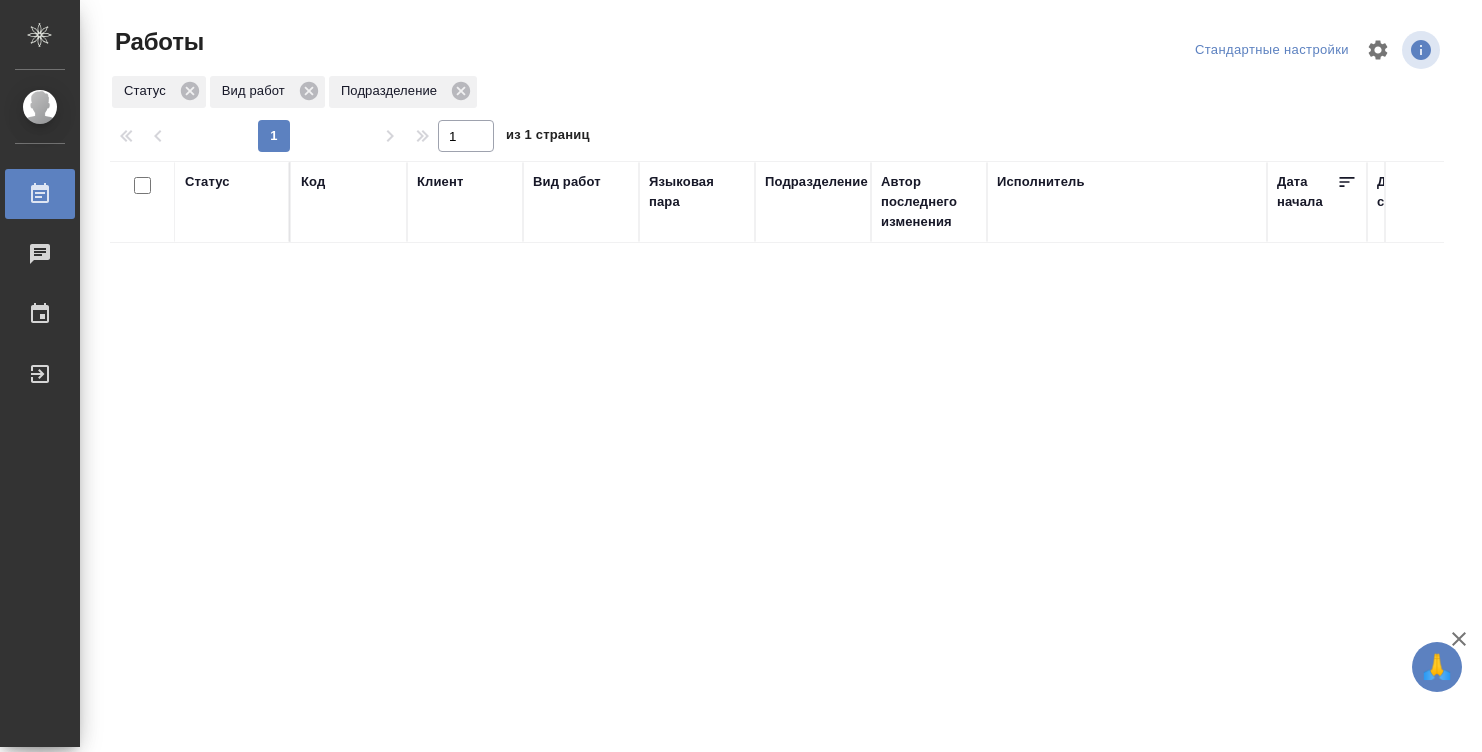 scroll, scrollTop: 0, scrollLeft: 0, axis: both 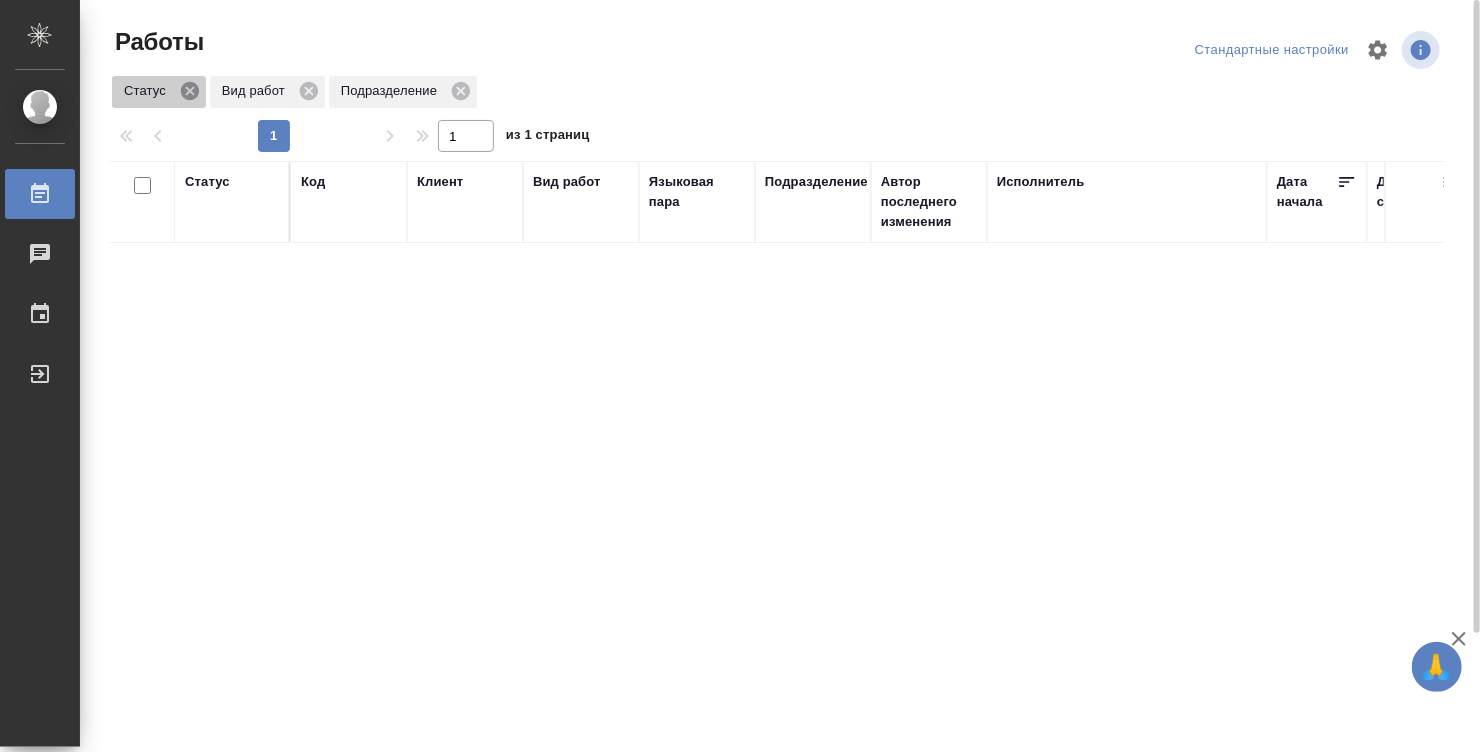 click 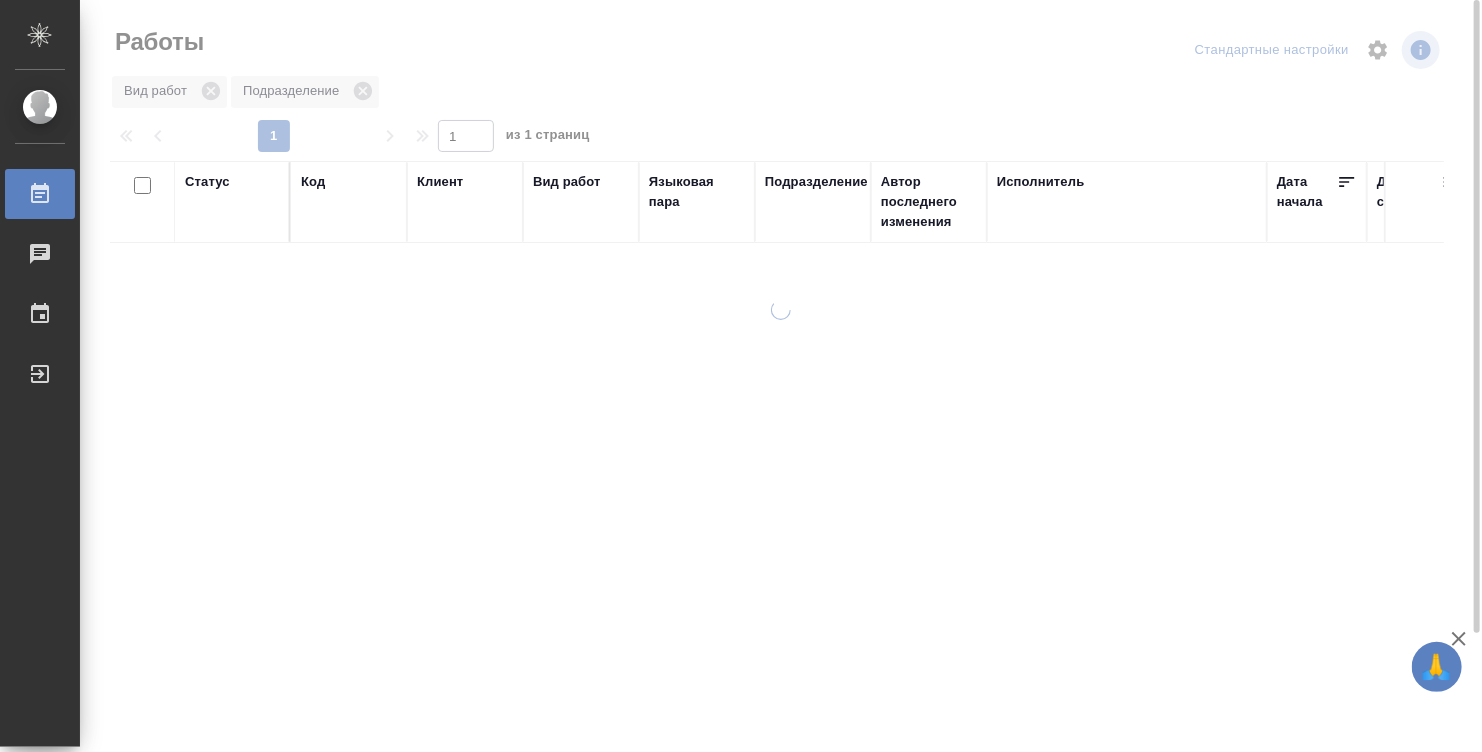 click at bounding box center (781, 376) 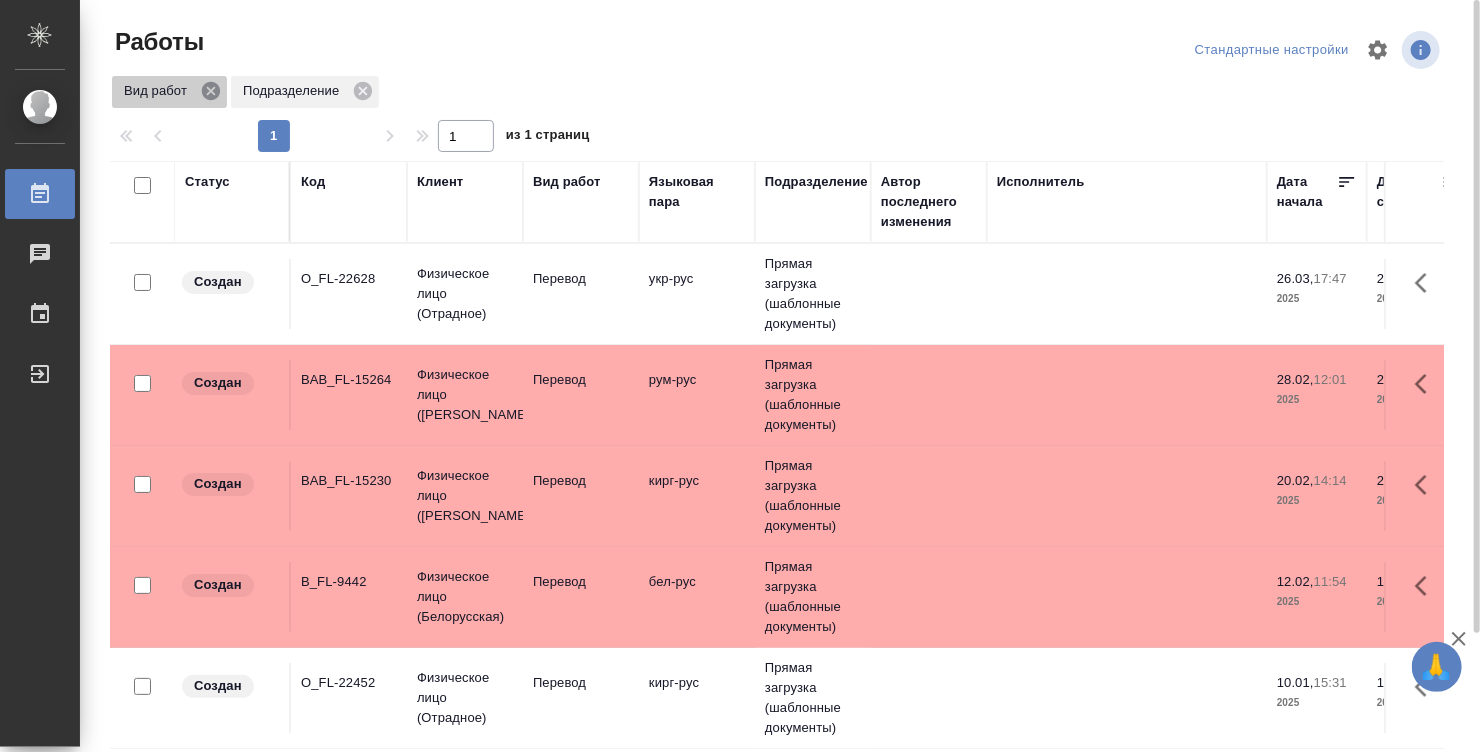 click 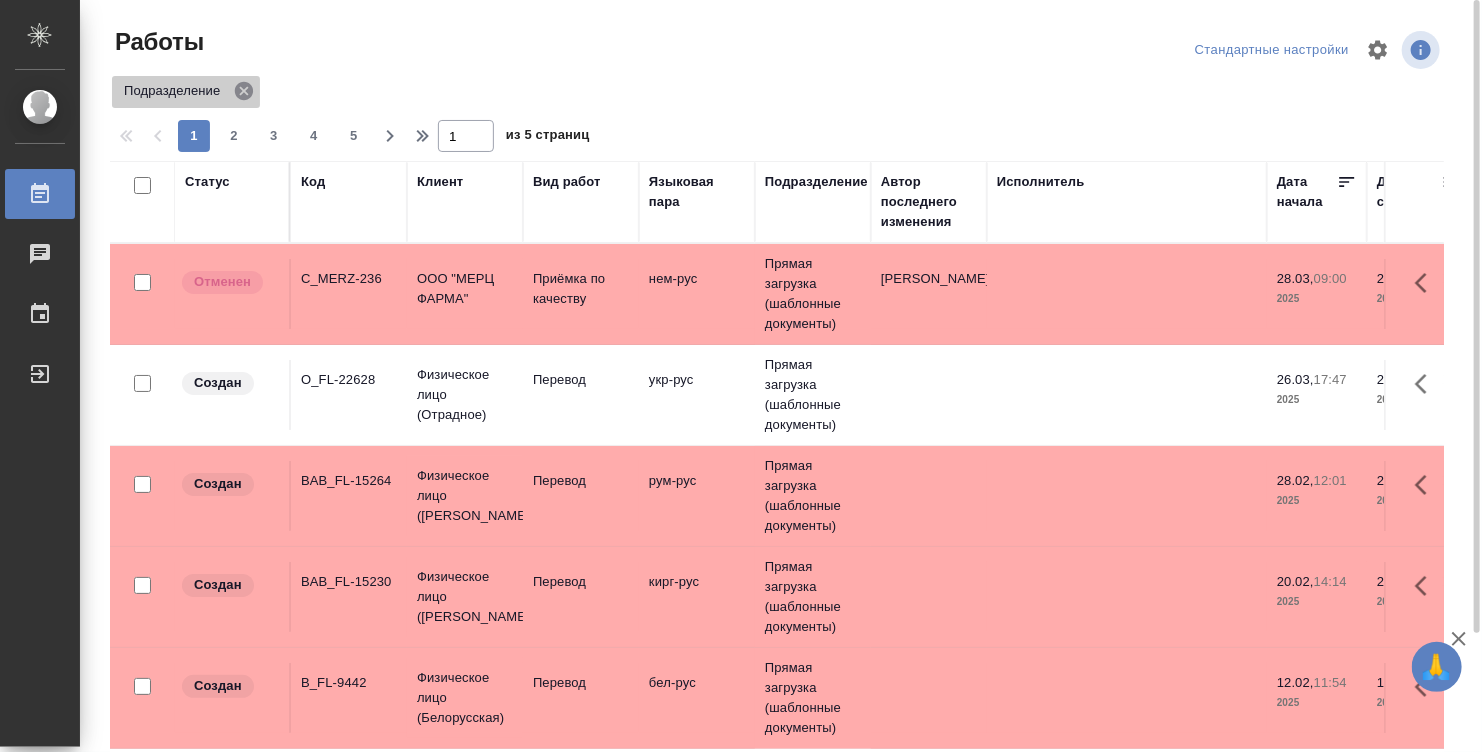 click 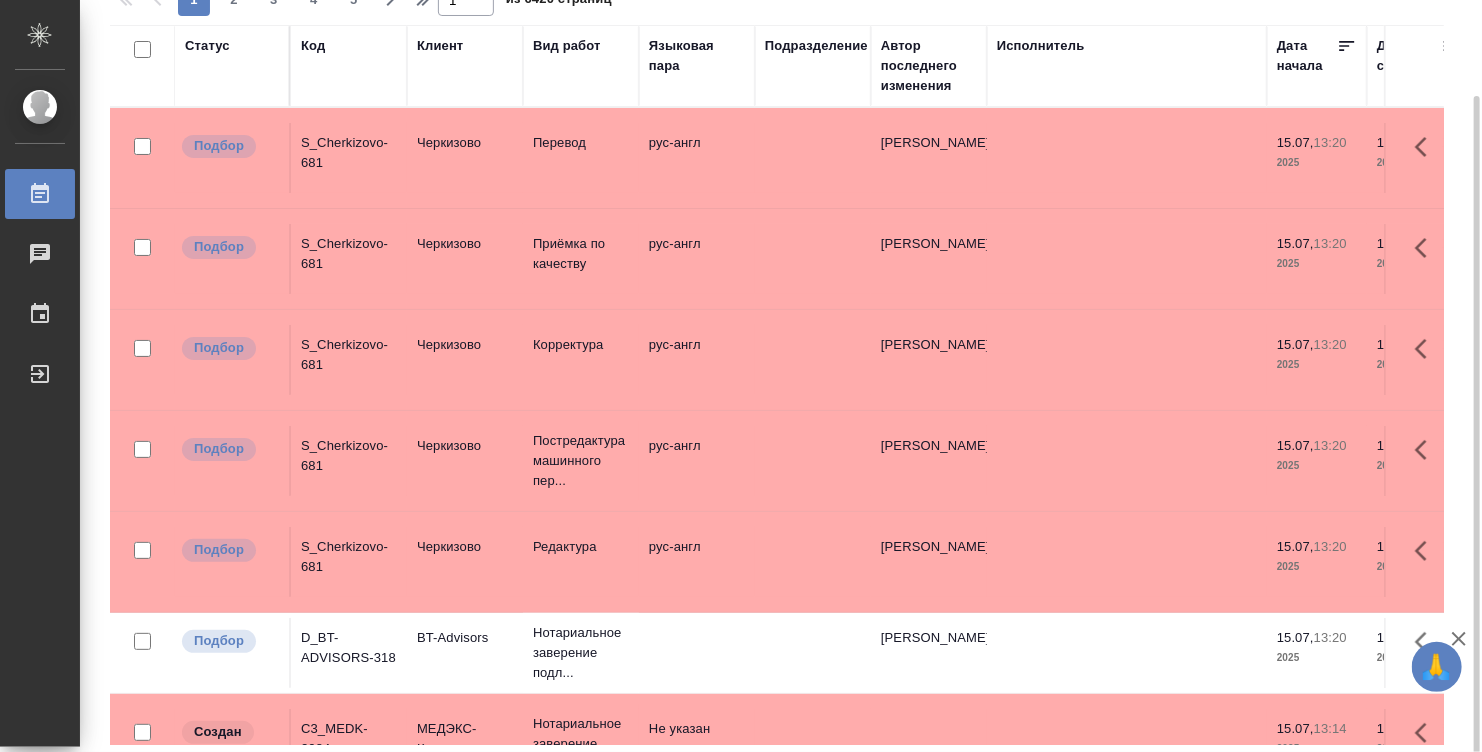 scroll, scrollTop: 104, scrollLeft: 0, axis: vertical 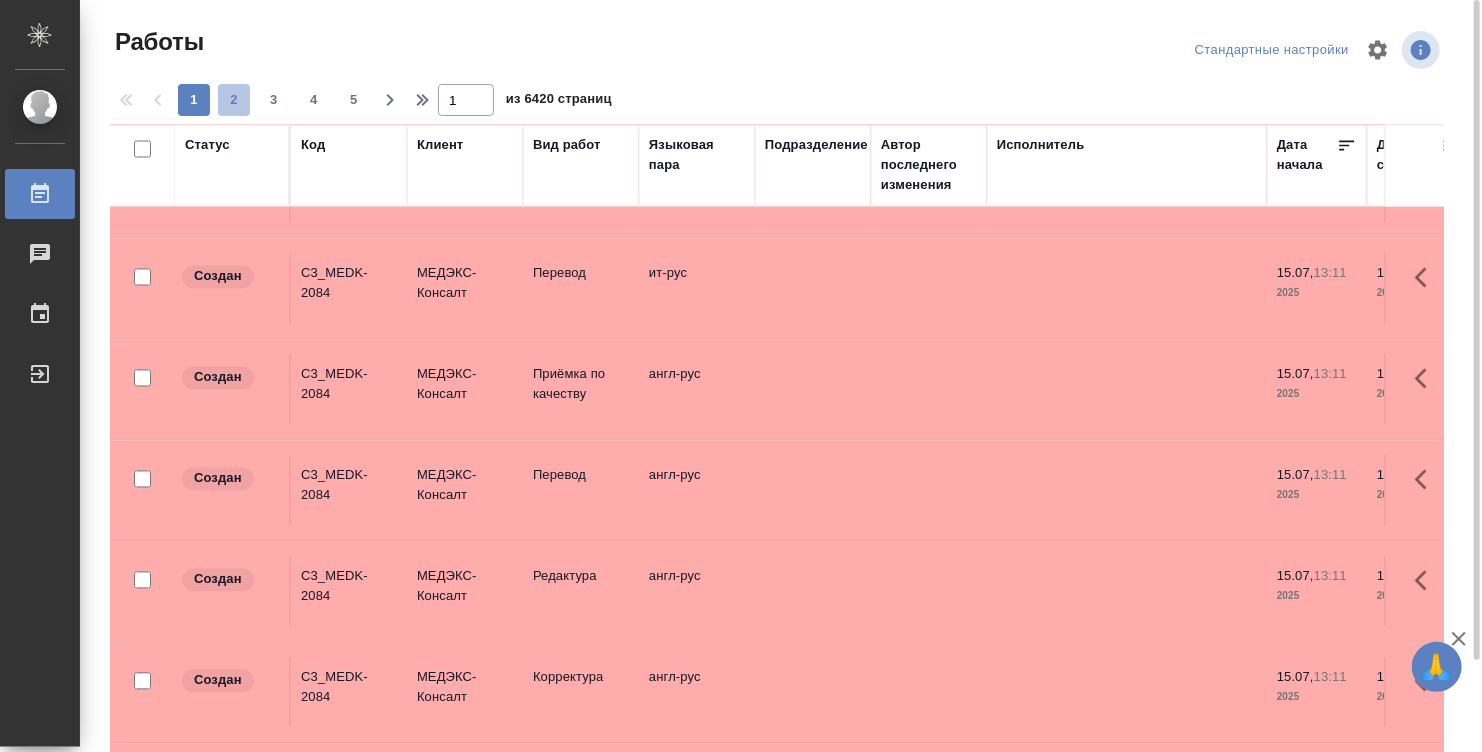 click on "2" at bounding box center [234, 100] 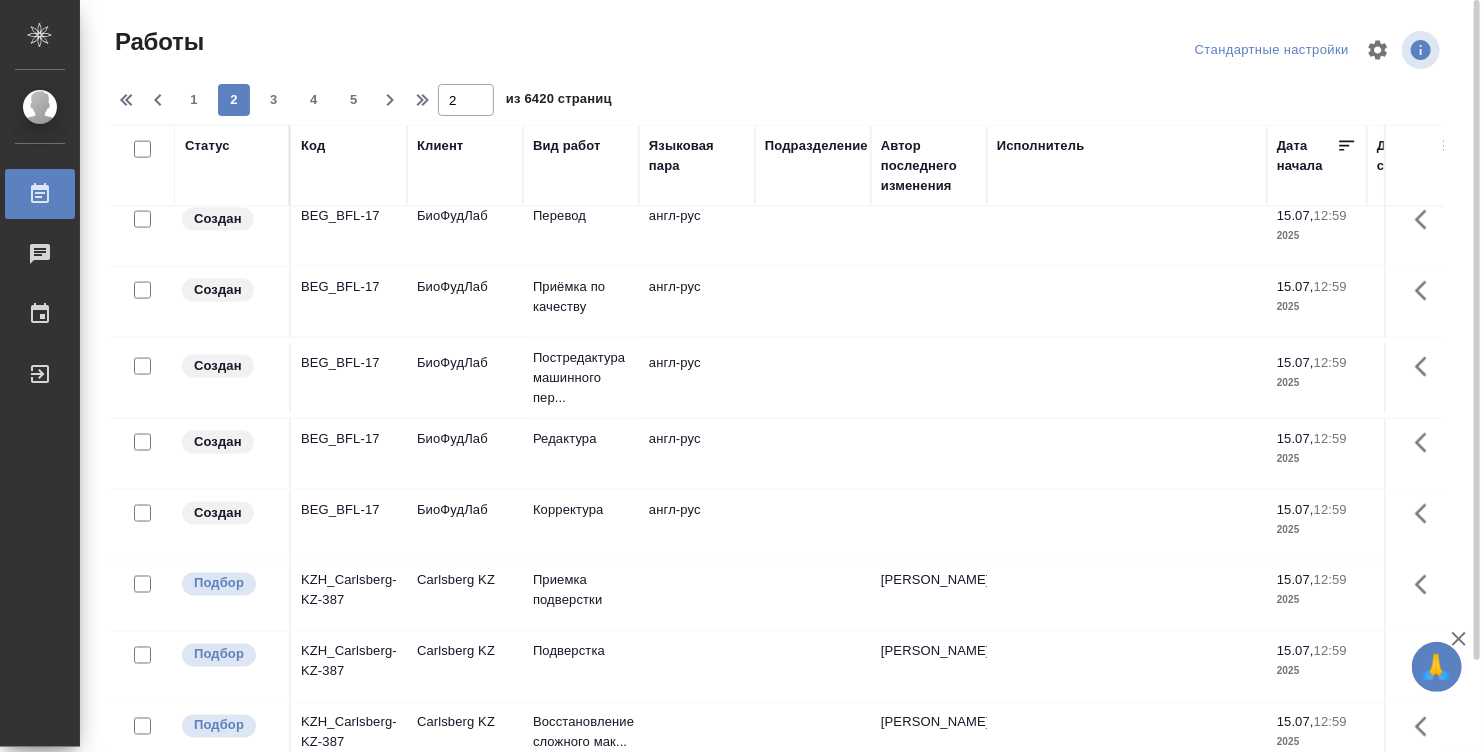 scroll, scrollTop: 1407, scrollLeft: 0, axis: vertical 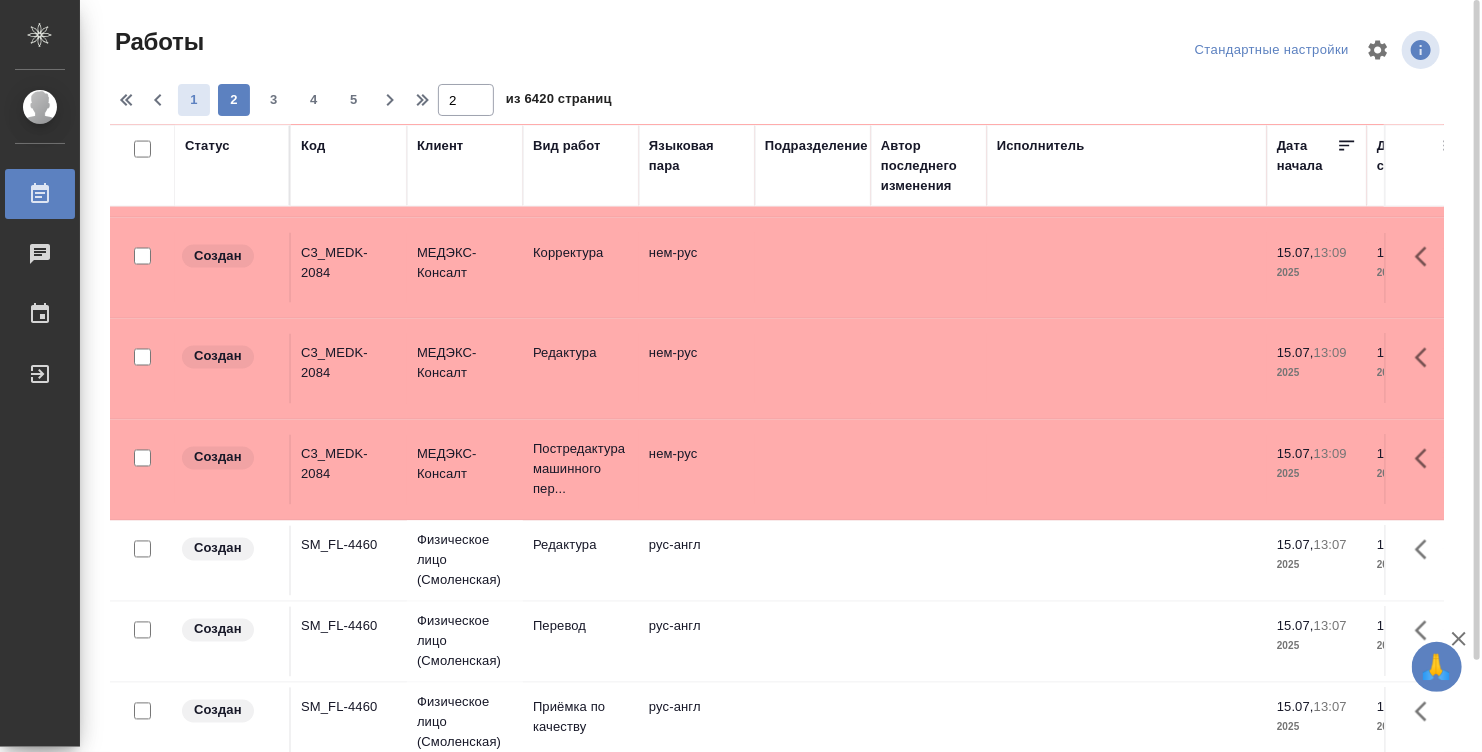 click on "1" at bounding box center (194, 100) 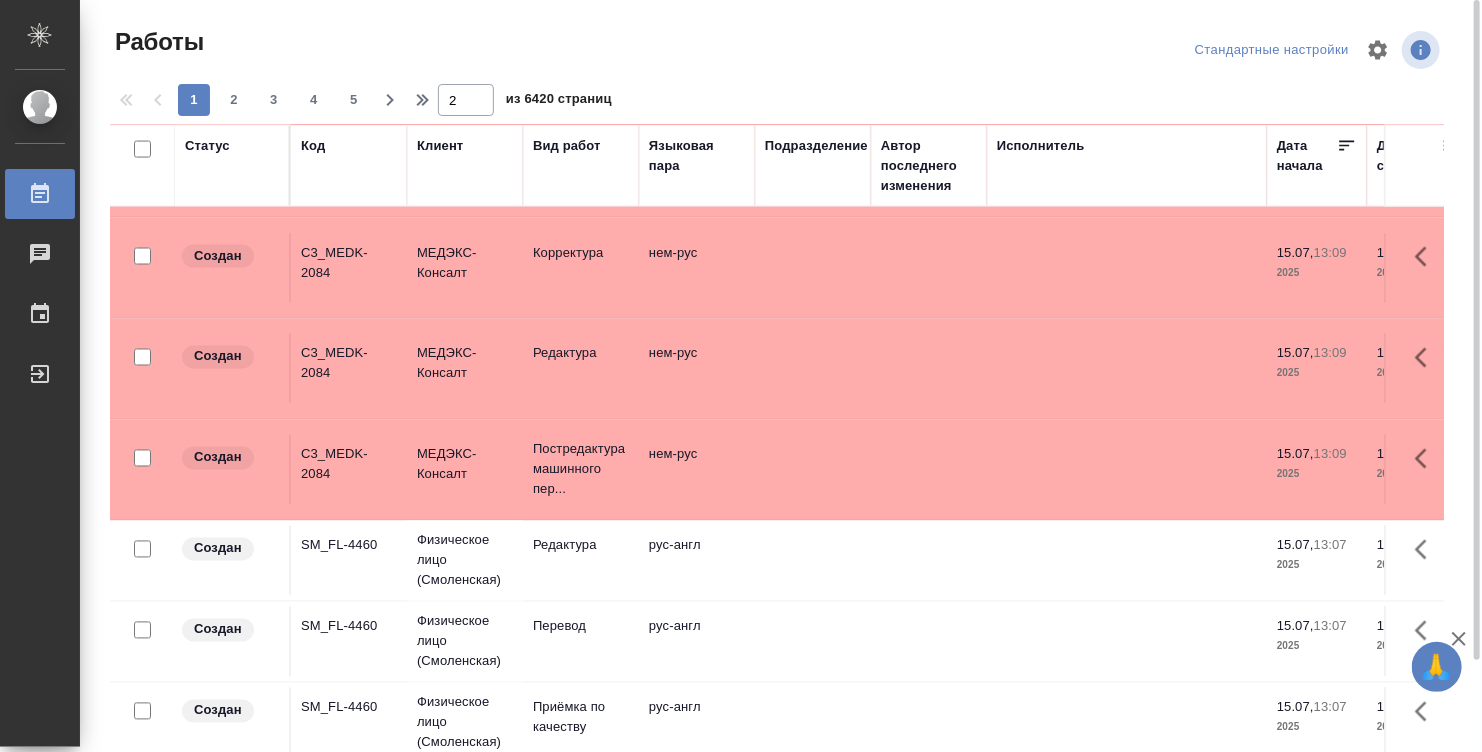 type on "1" 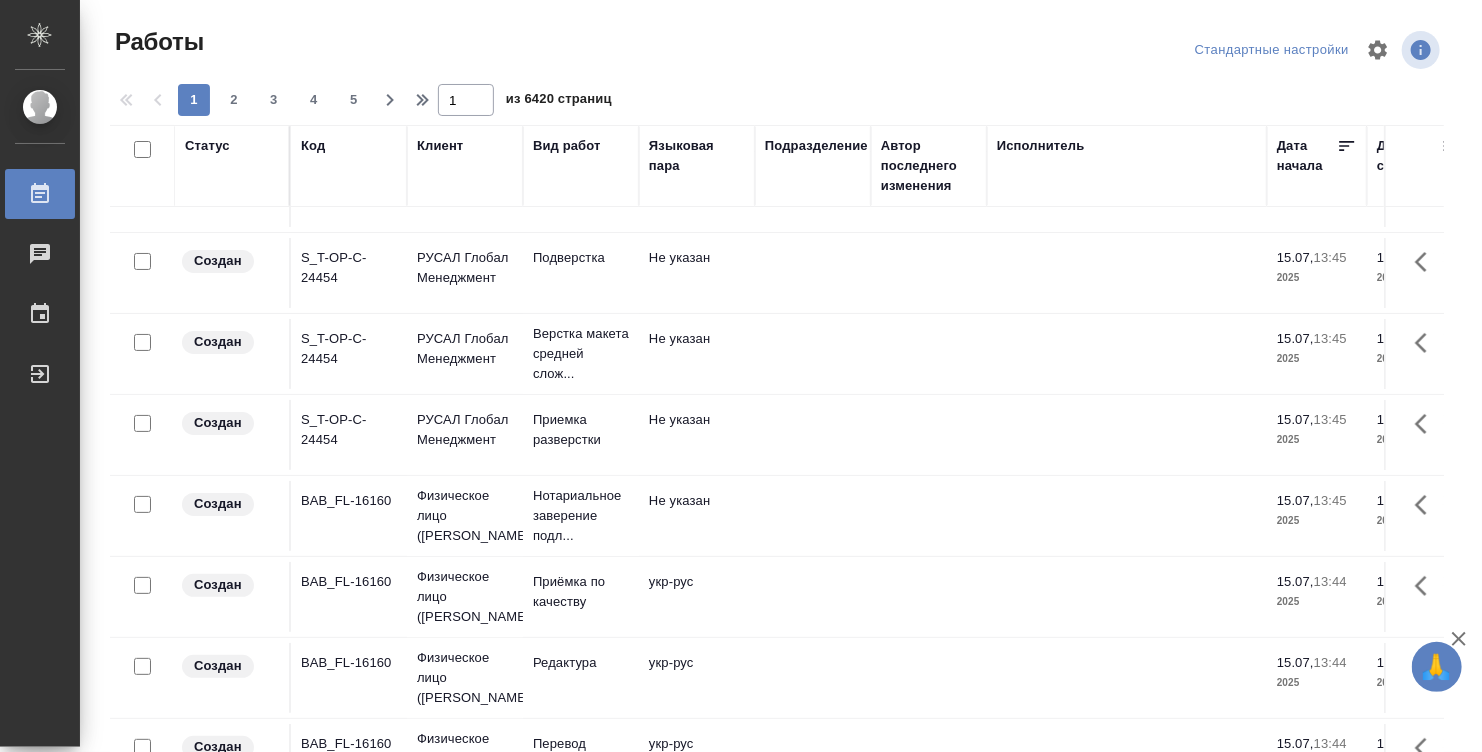 scroll, scrollTop: 0, scrollLeft: 0, axis: both 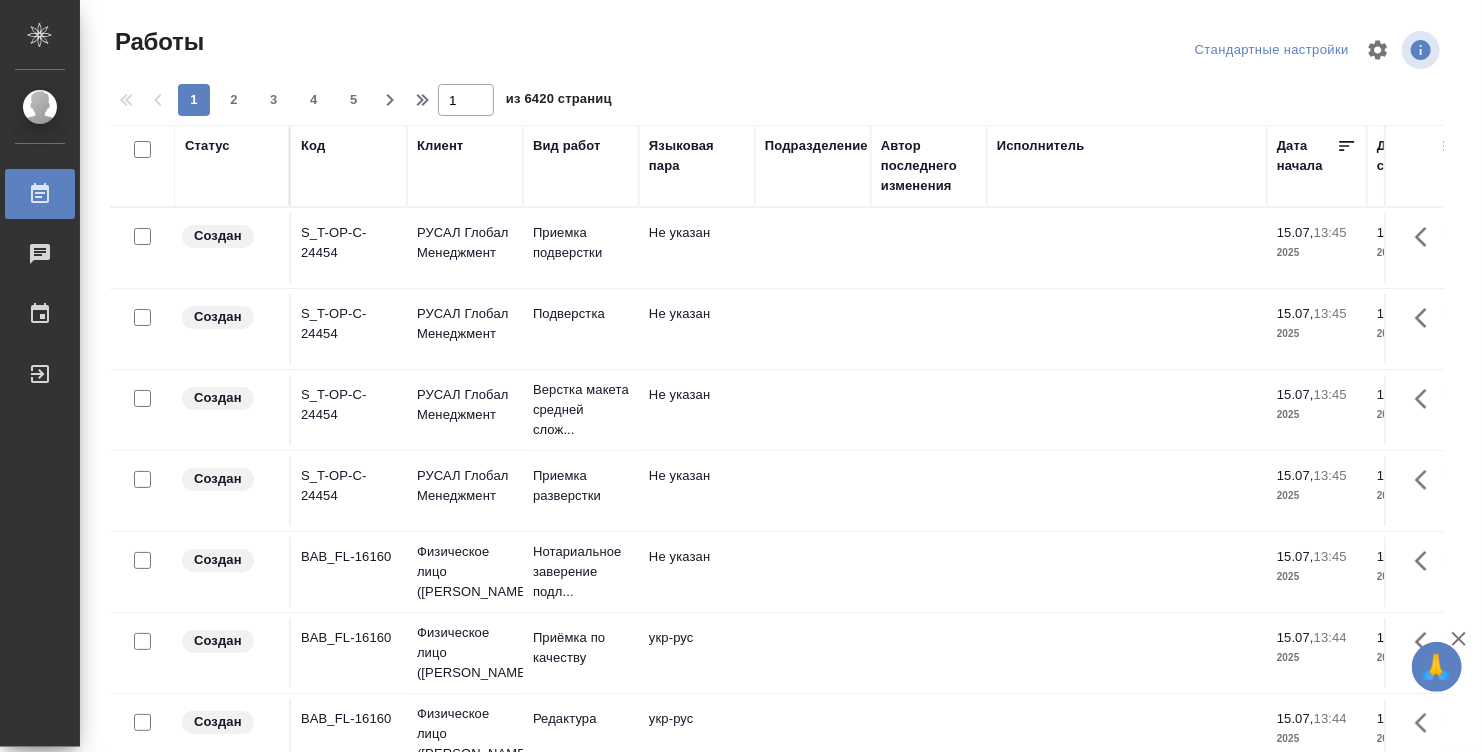drag, startPoint x: 811, startPoint y: 182, endPoint x: 801, endPoint y: 190, distance: 12.806249 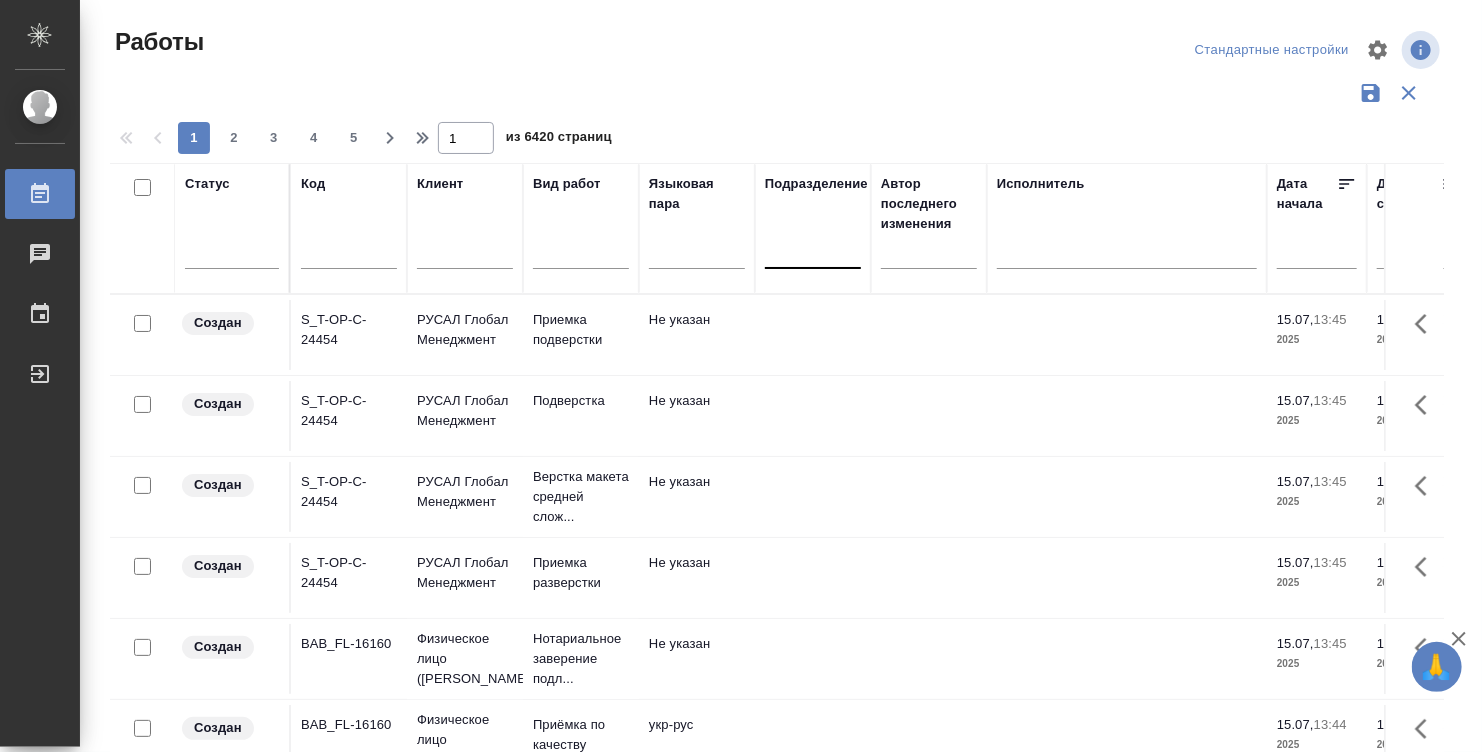 click at bounding box center [813, 249] 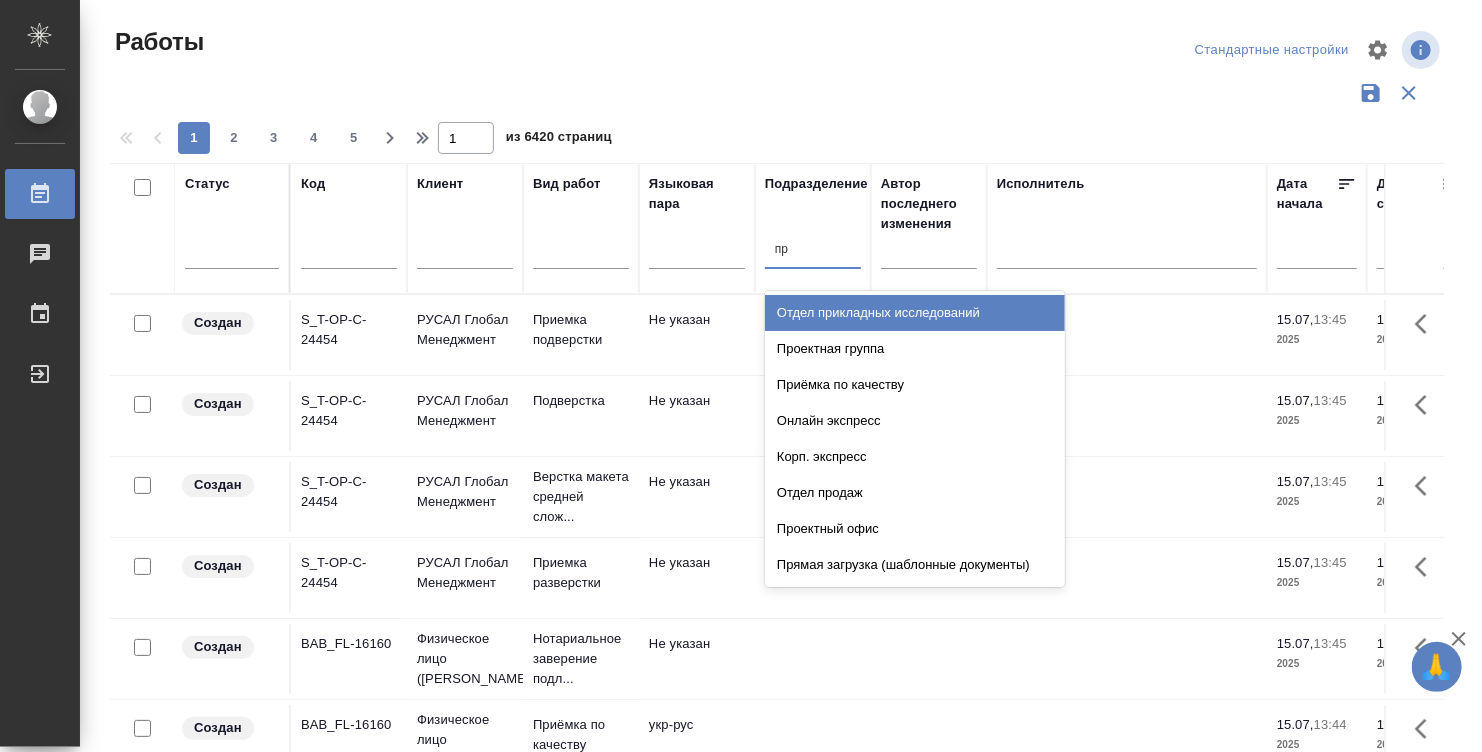 type on "пря" 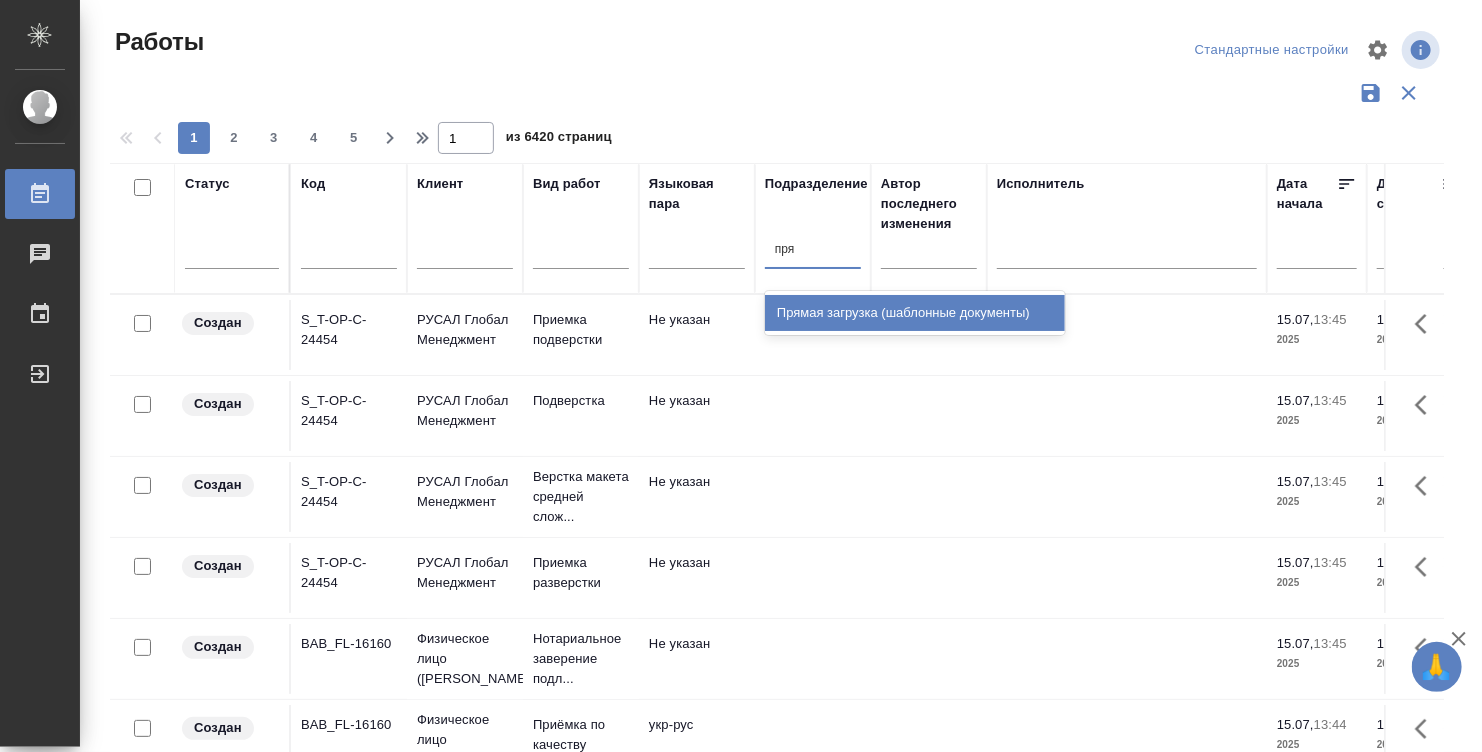 click on "Прямая загрузка (шаблонные документы)" at bounding box center [915, 313] 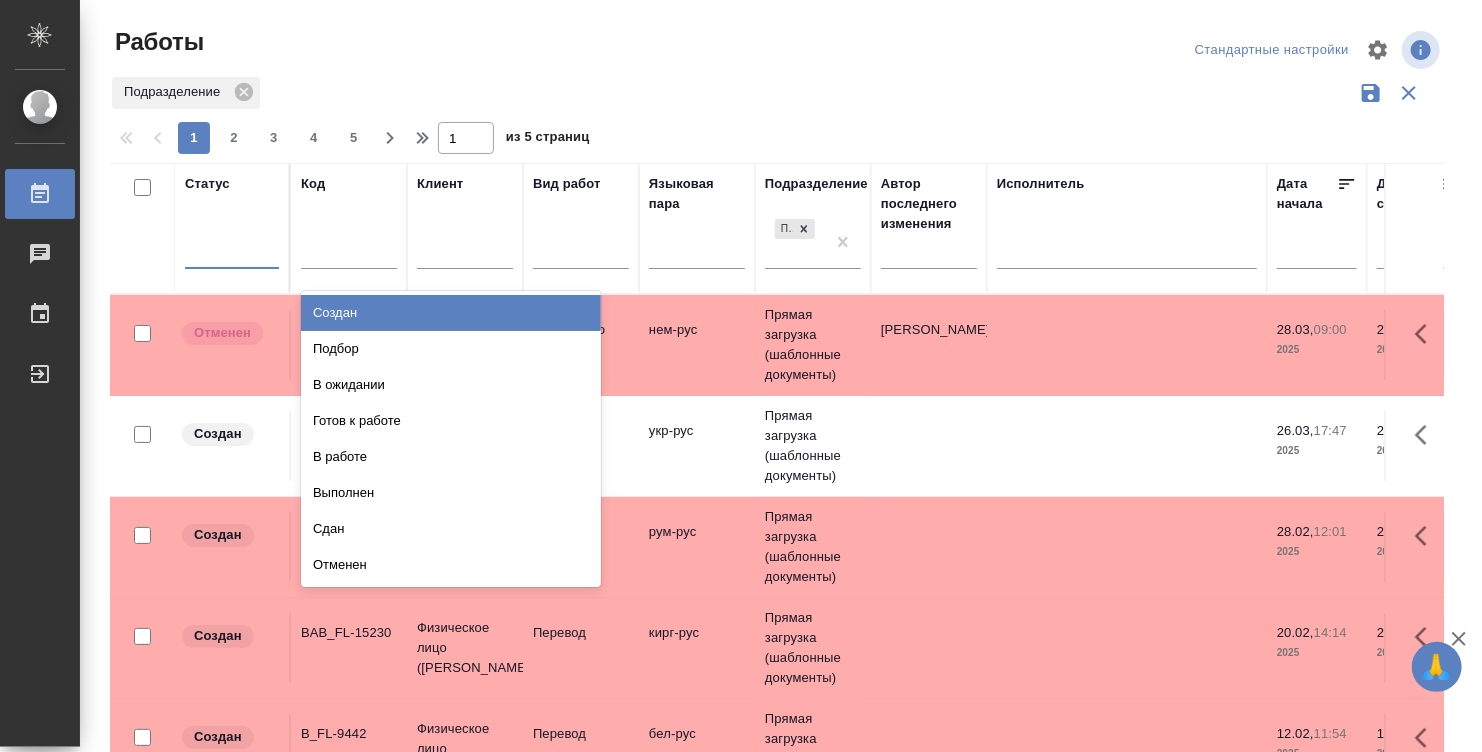 click at bounding box center (232, 249) 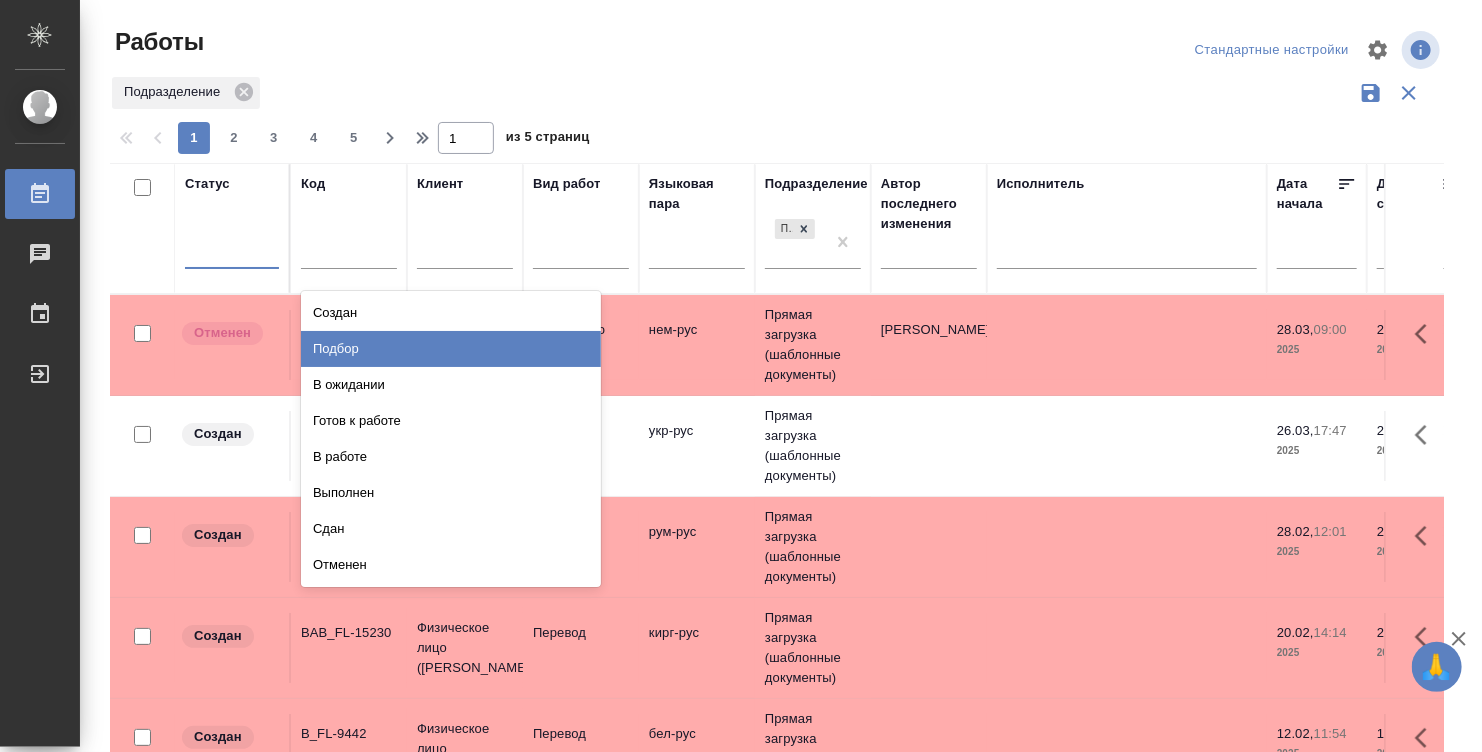 click on "Подбор" at bounding box center (451, 349) 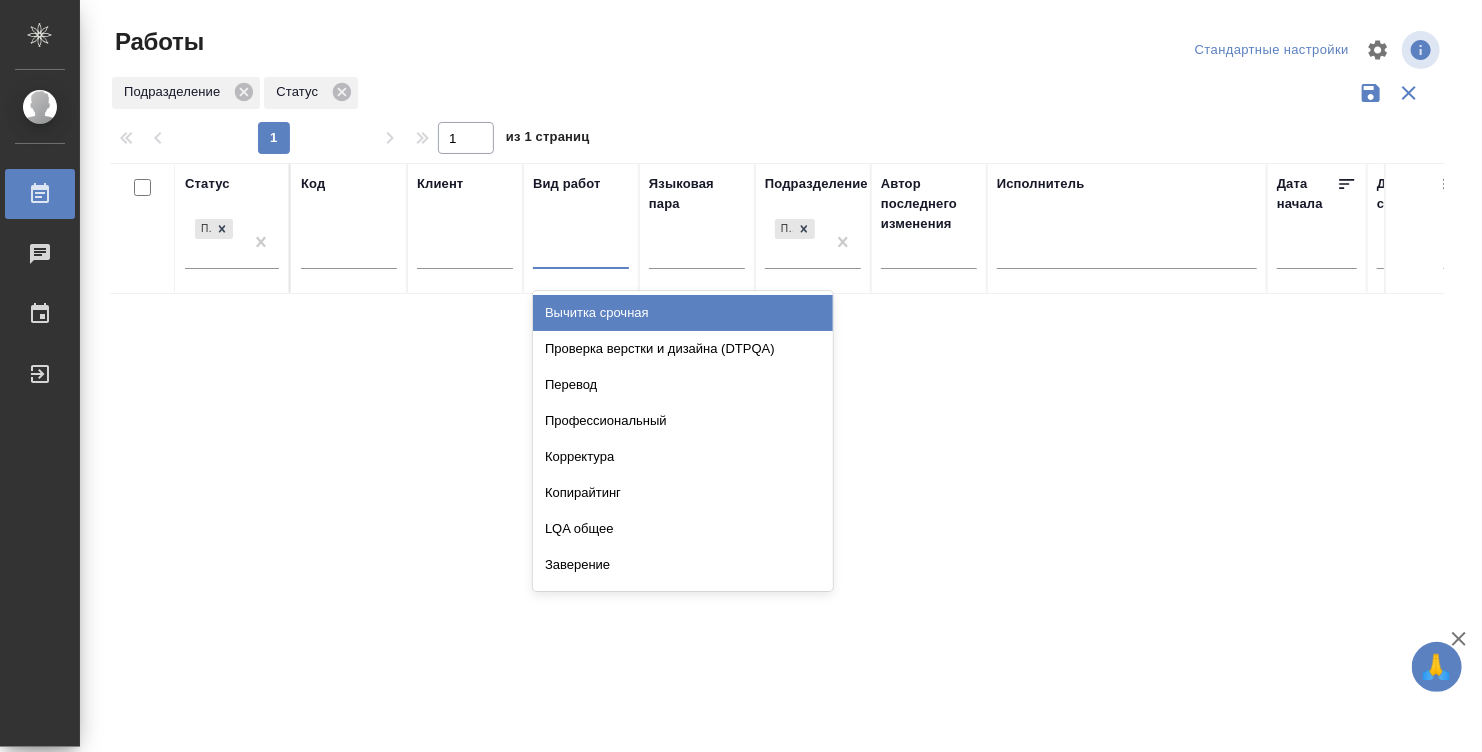 click at bounding box center [581, 249] 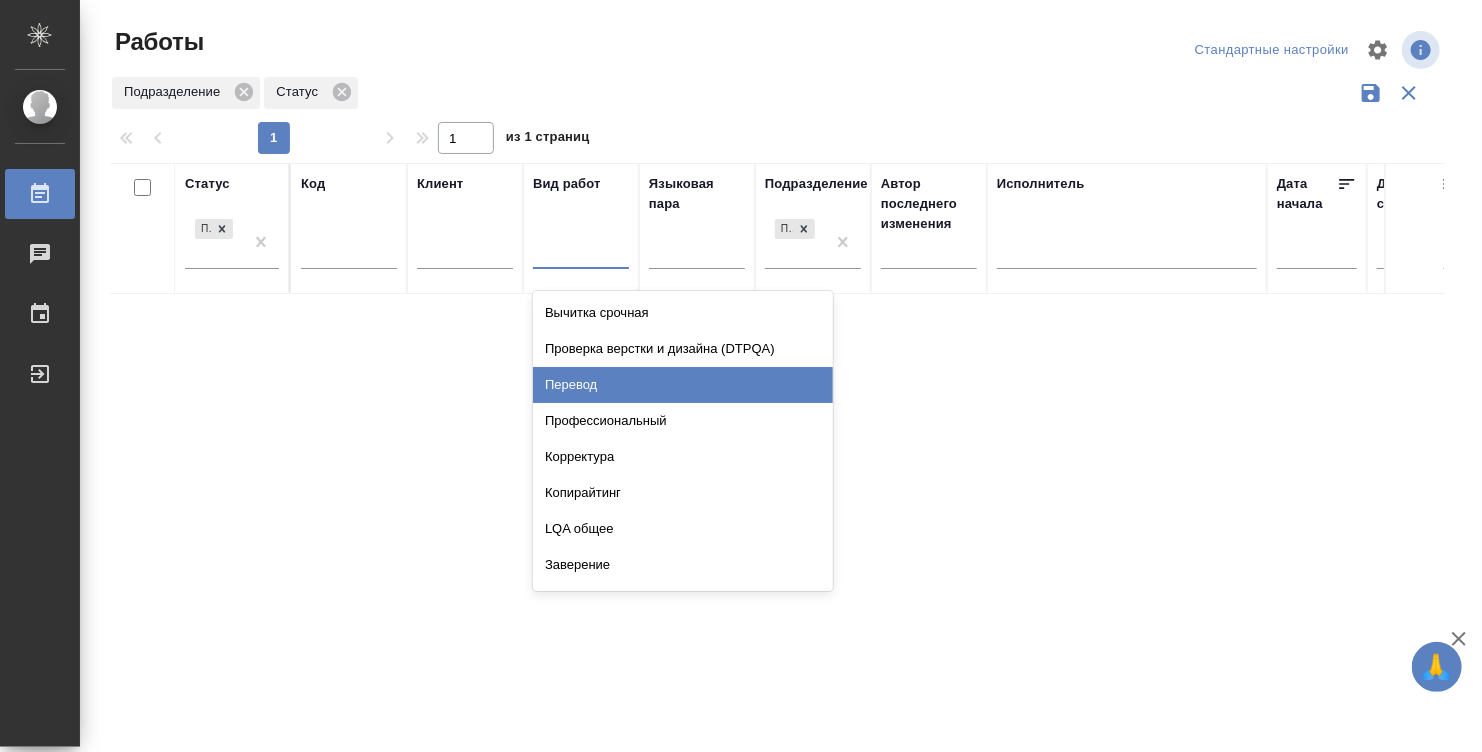 click on "Перевод" at bounding box center [683, 385] 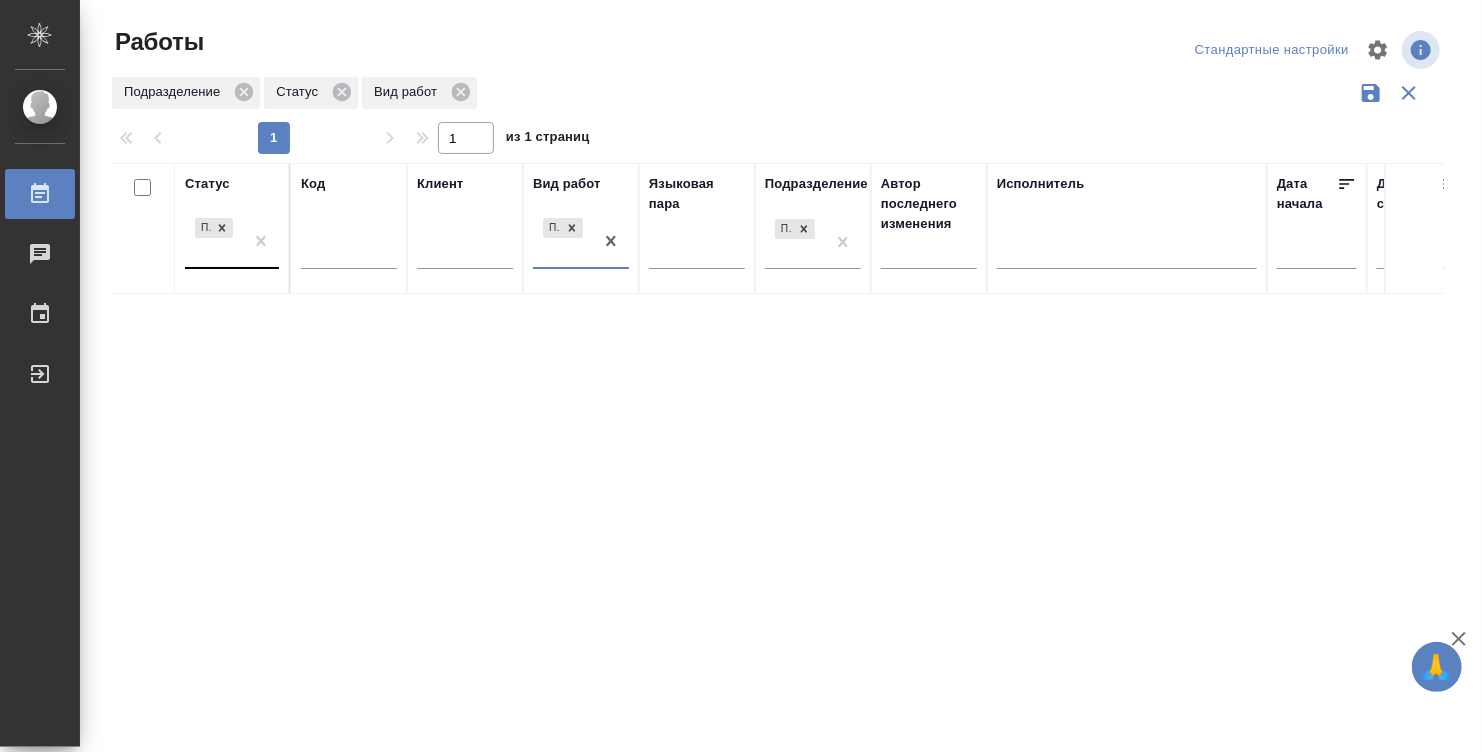 click on "Подбор" at bounding box center (214, 241) 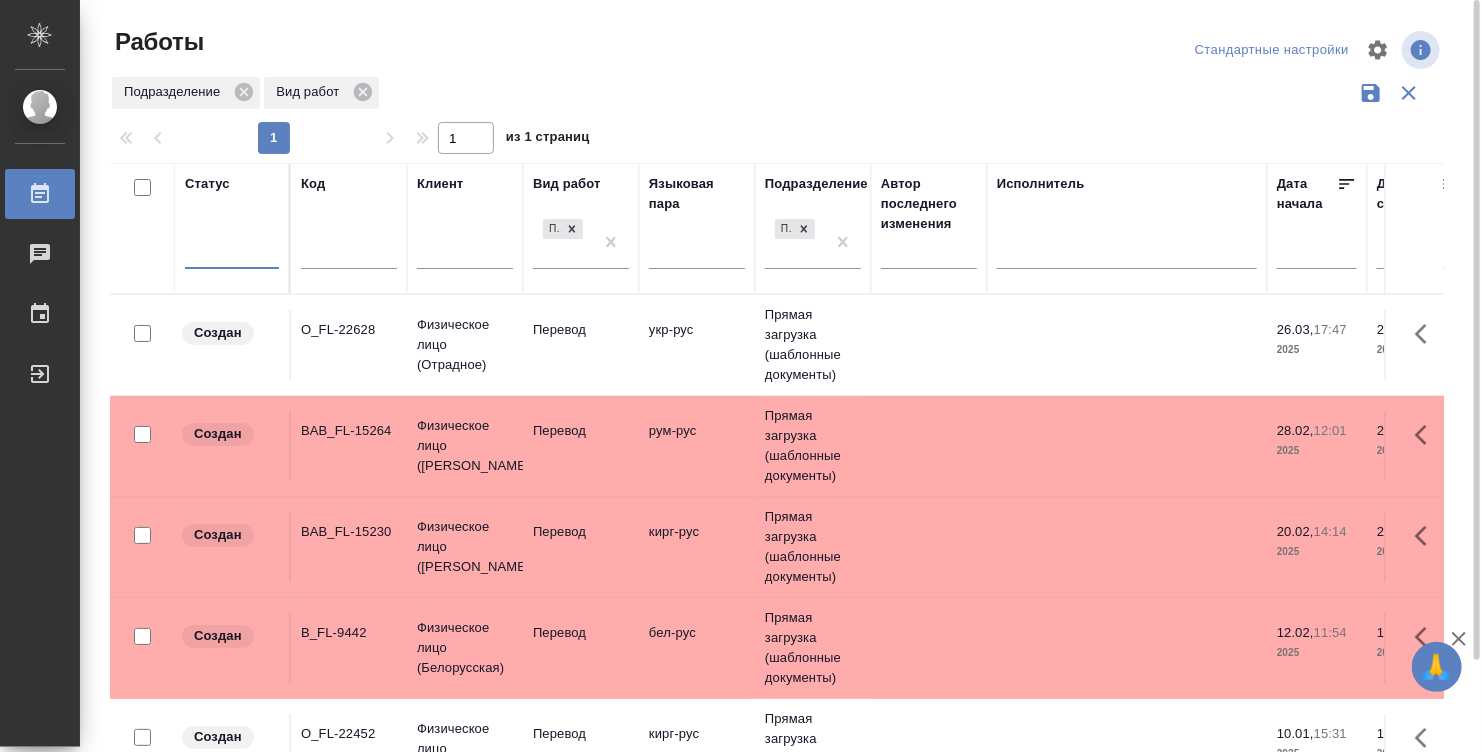 click on "Прямая загрузка (шаблонные документы)" at bounding box center (813, 345) 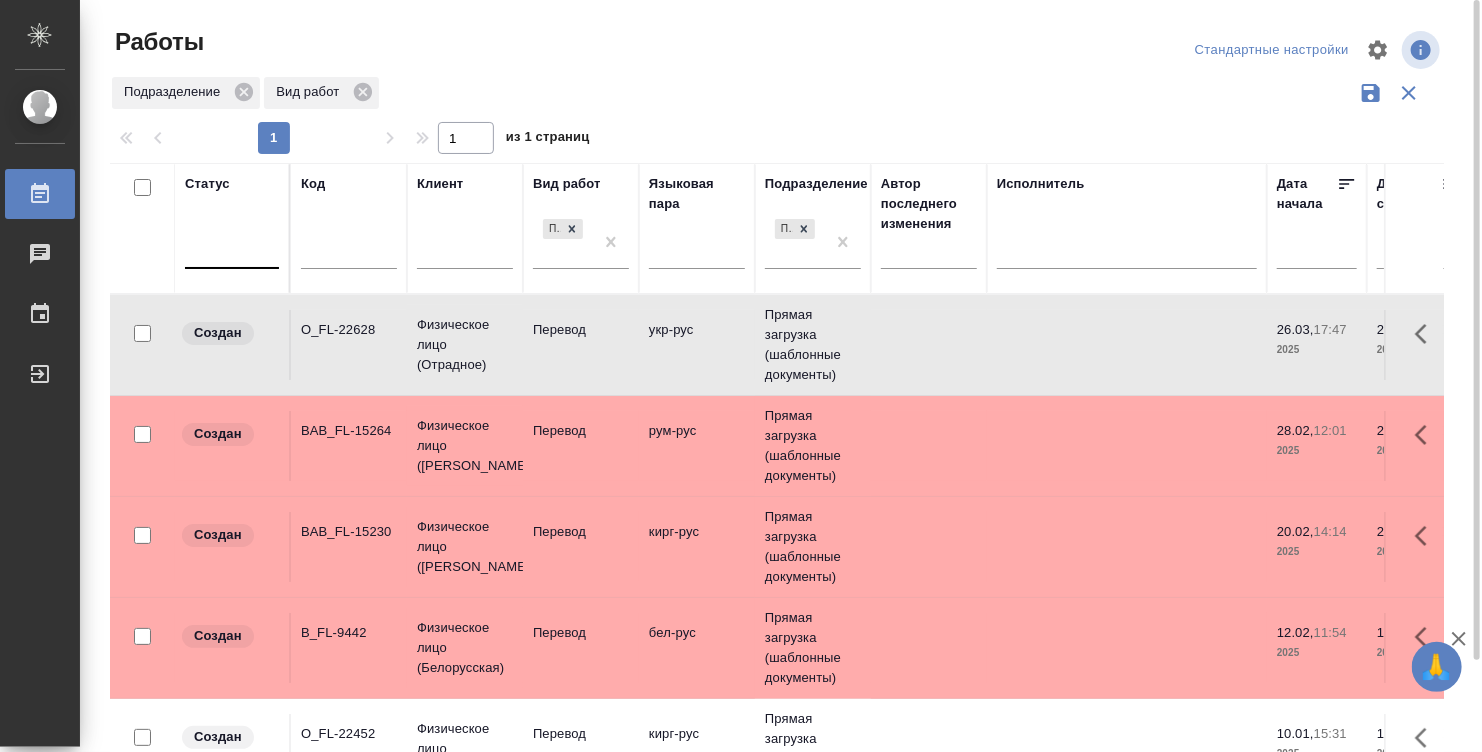 click on "Прямая загрузка (шаблонные документы)" at bounding box center (813, 345) 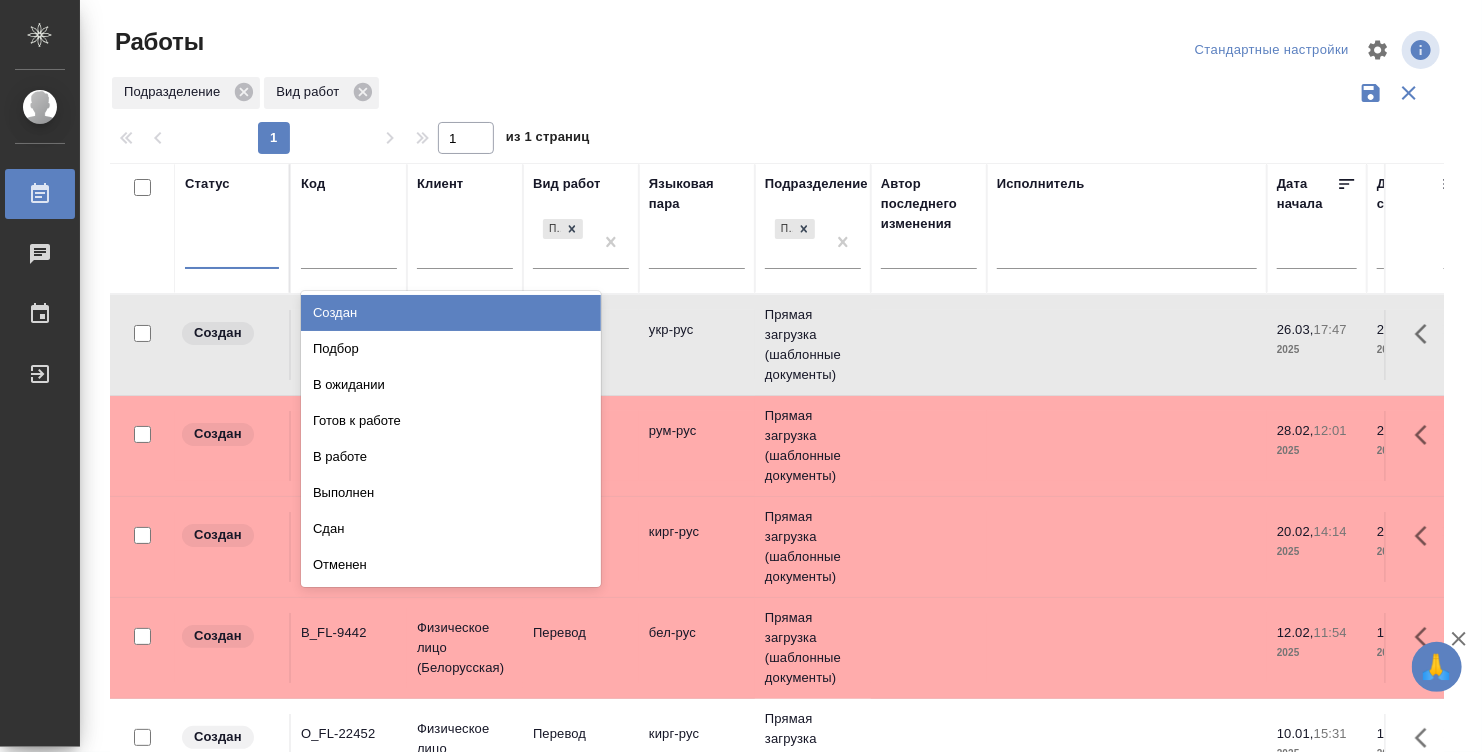 click at bounding box center [232, 249] 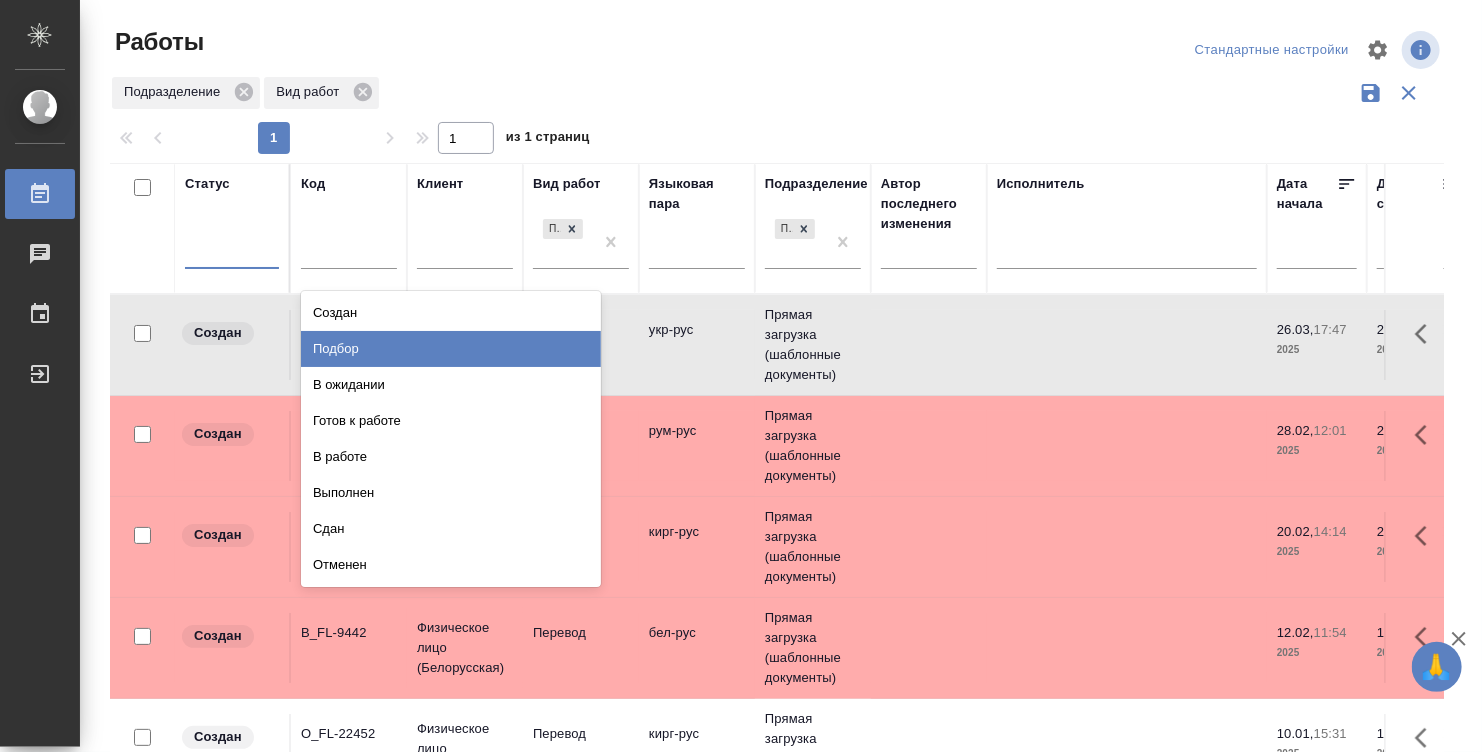 click on "Подбор" at bounding box center (451, 349) 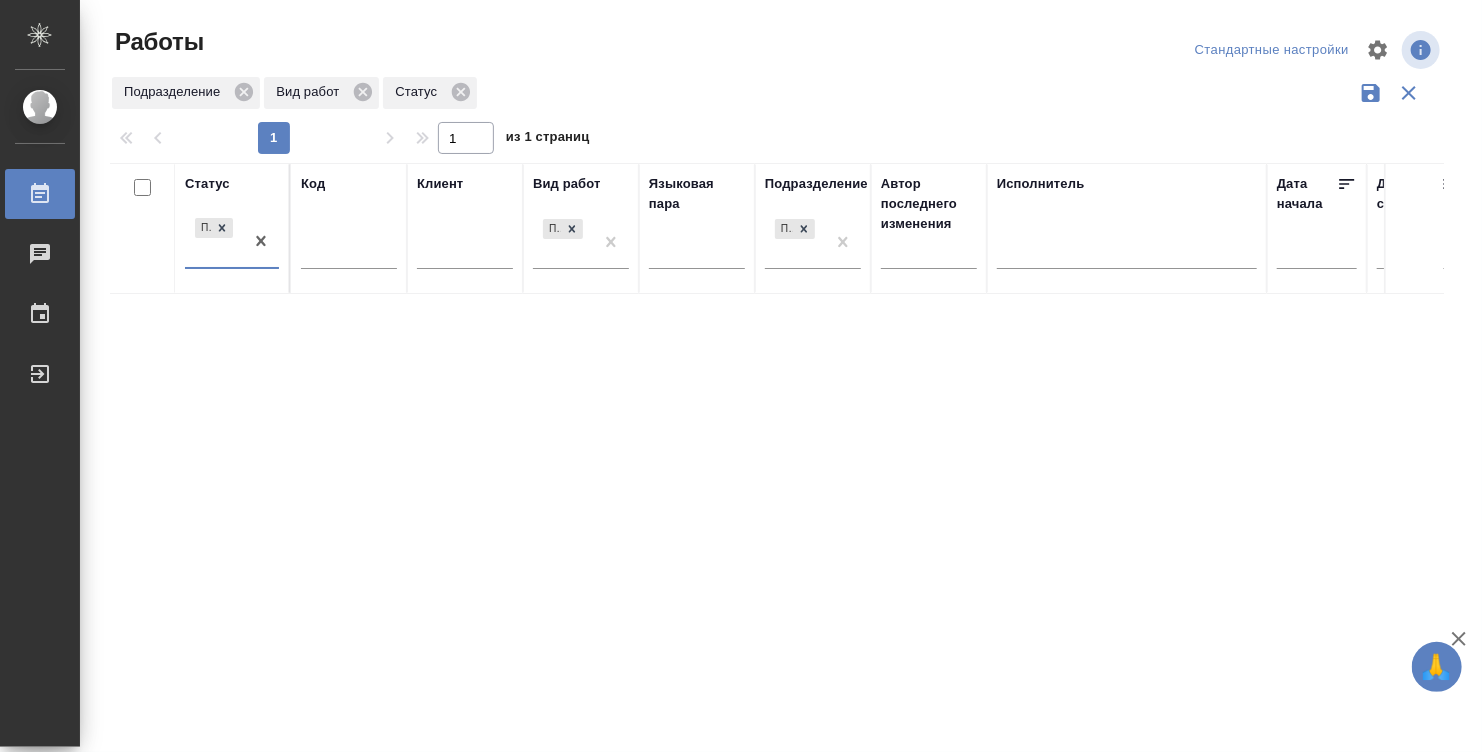 click at bounding box center [465, 256] 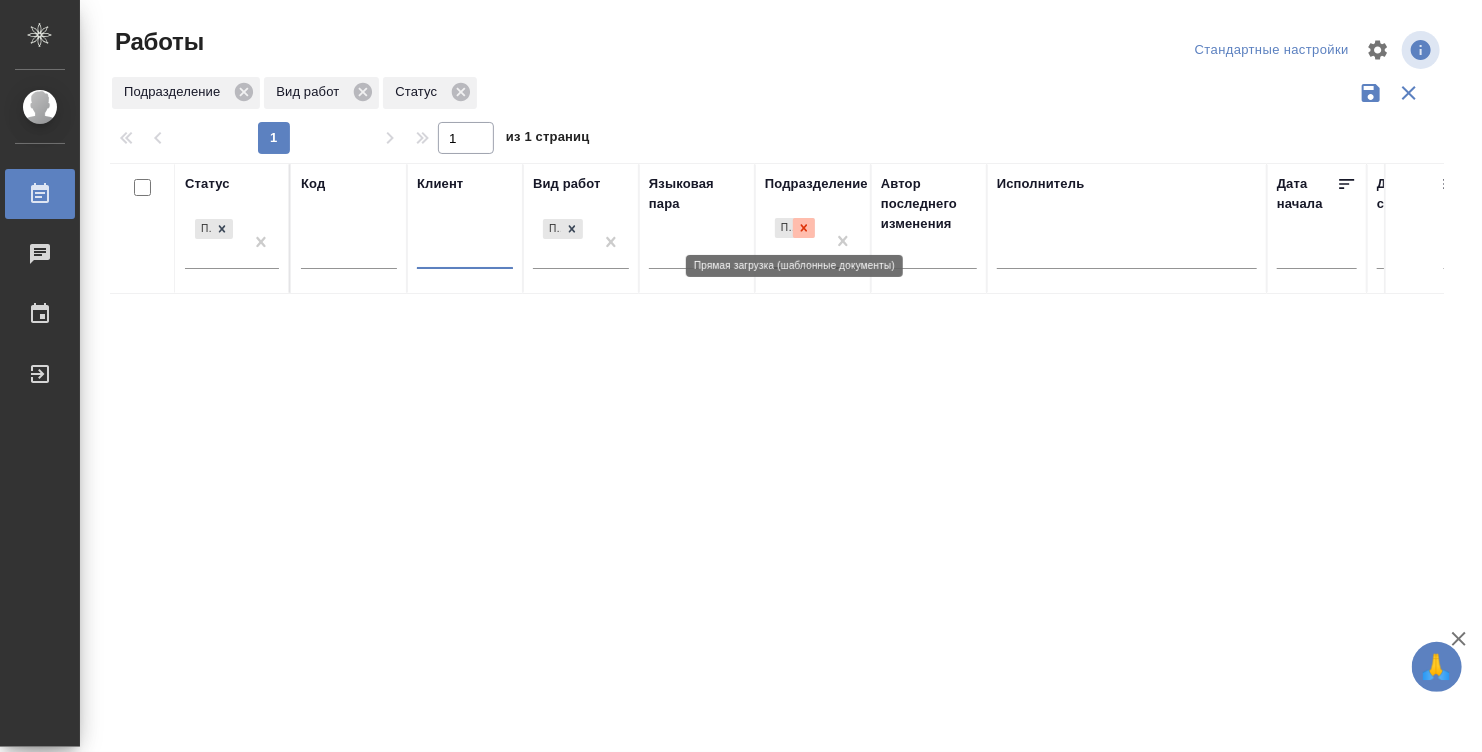 click 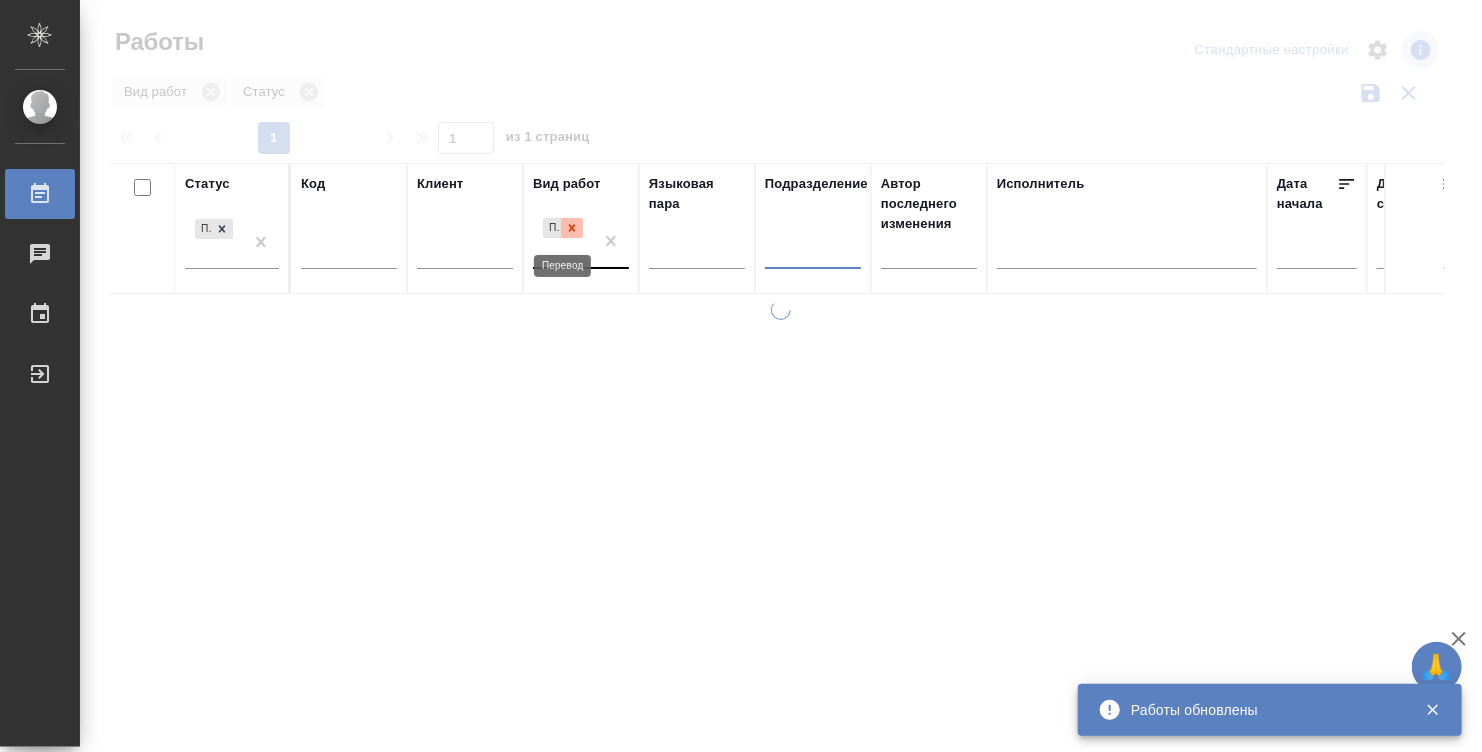 click 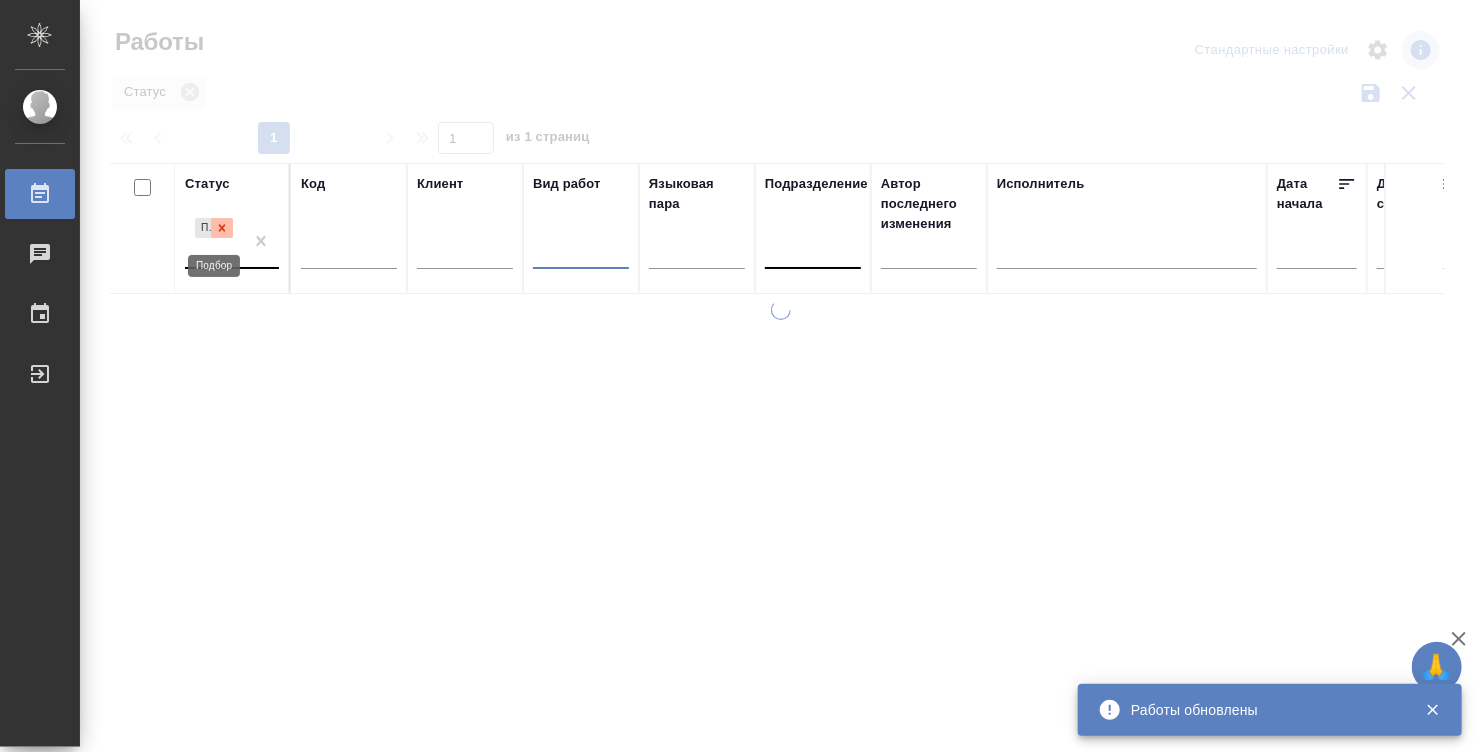 click 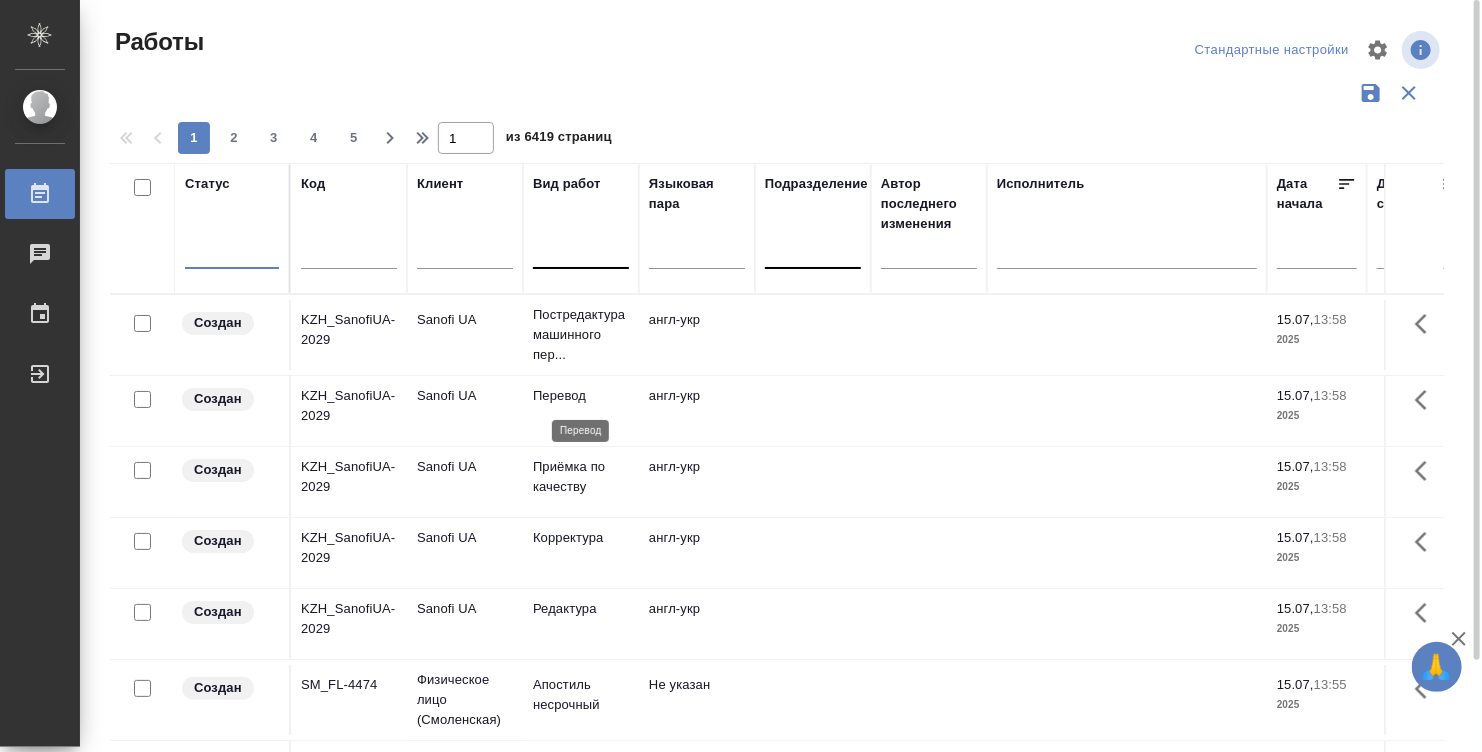 click on "Перевод" at bounding box center [581, 396] 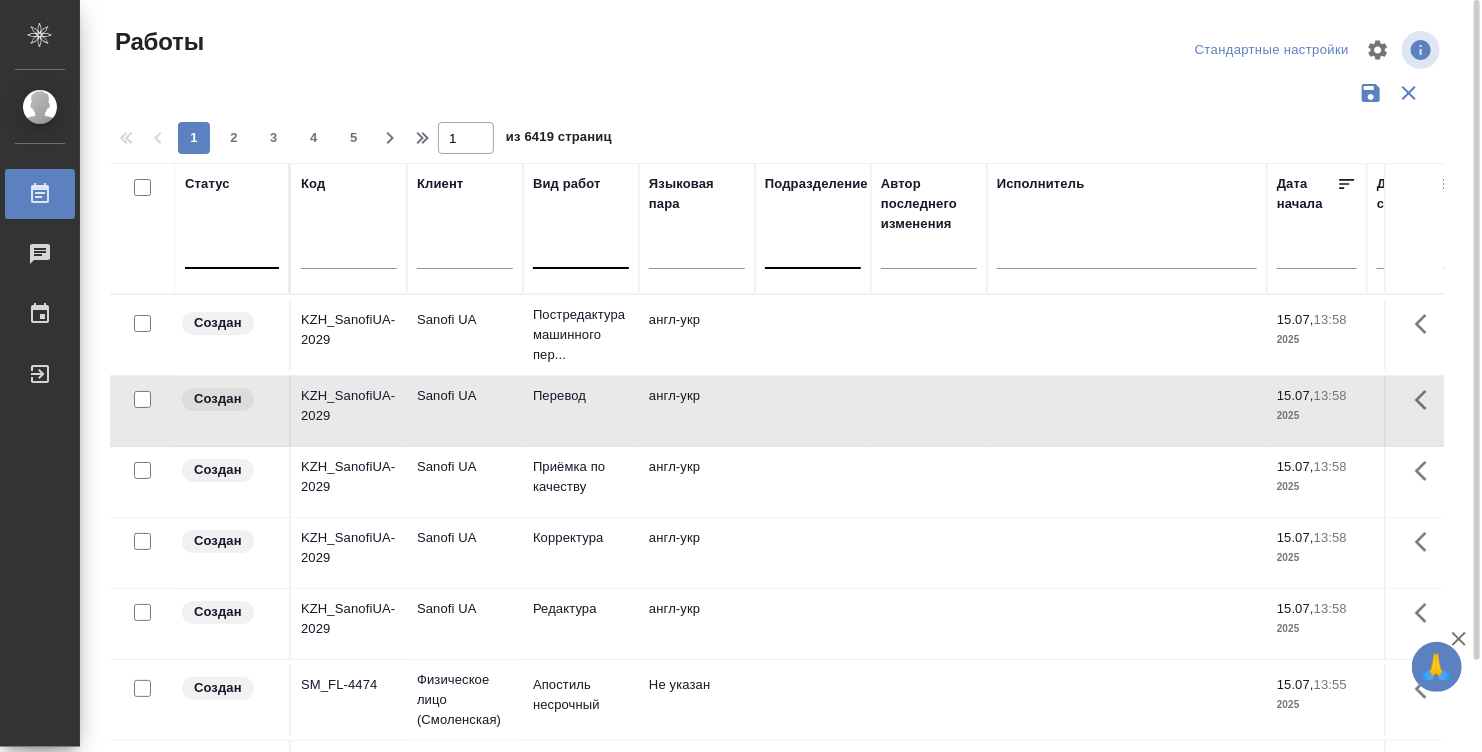 click on "англ-укр" at bounding box center [697, 335] 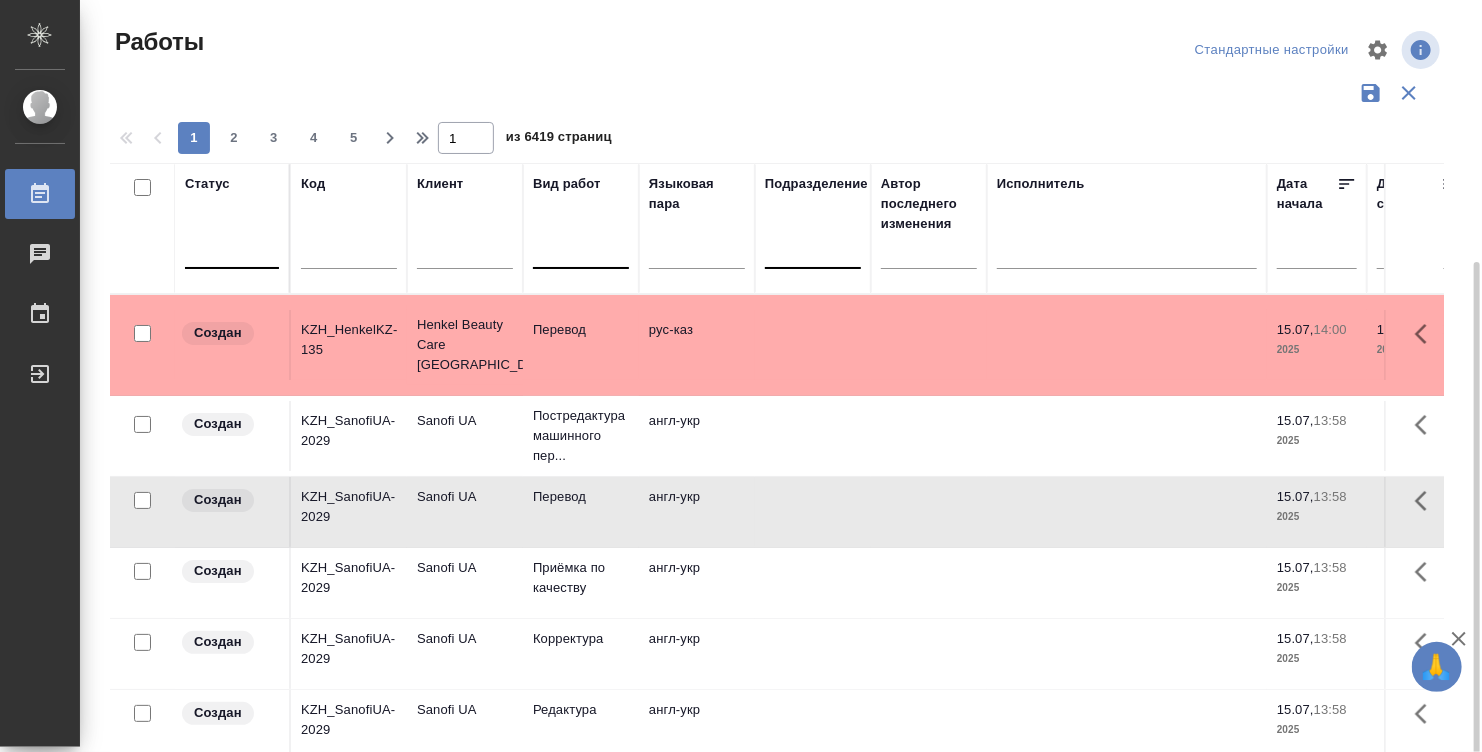 scroll, scrollTop: 142, scrollLeft: 0, axis: vertical 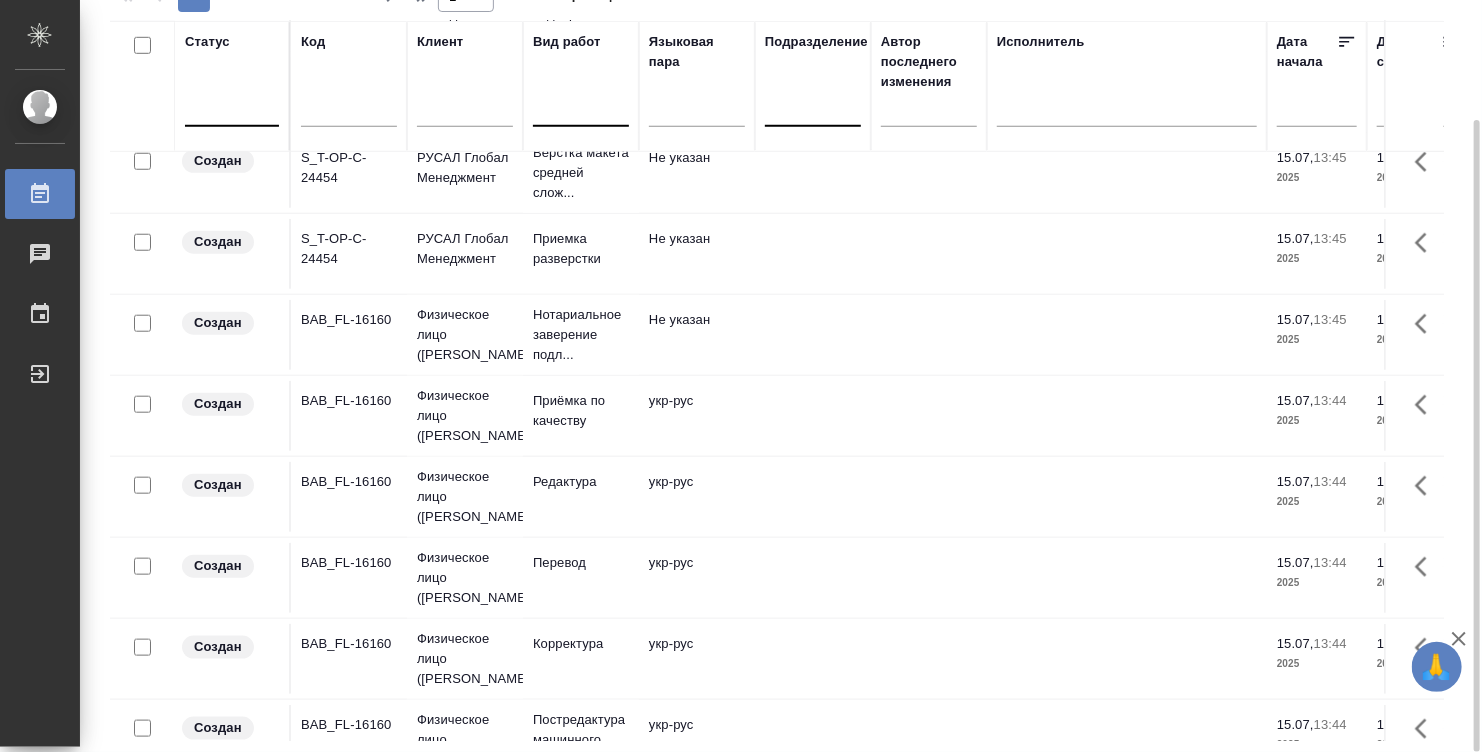 click on "укр-рус" at bounding box center (697, -597) 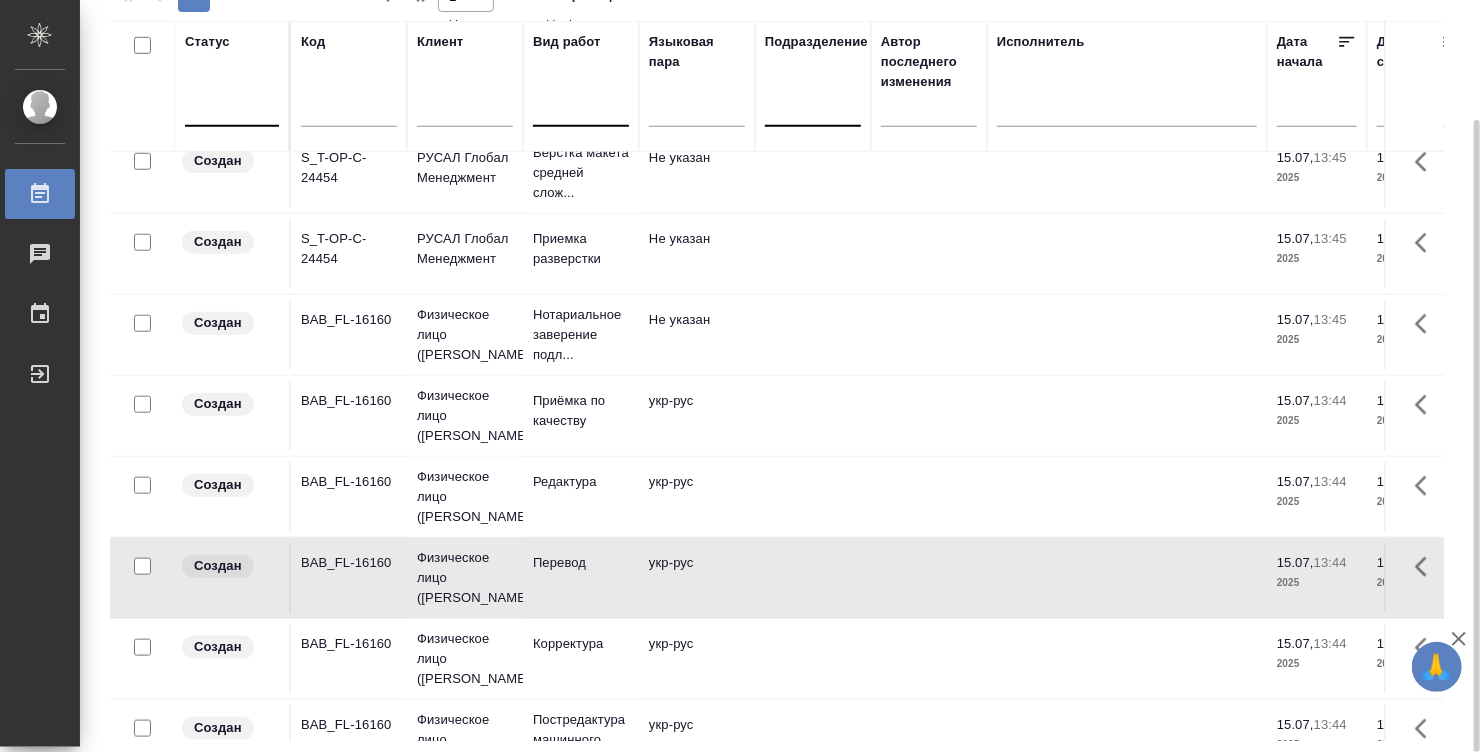 click on "укр-рус" at bounding box center [697, -597] 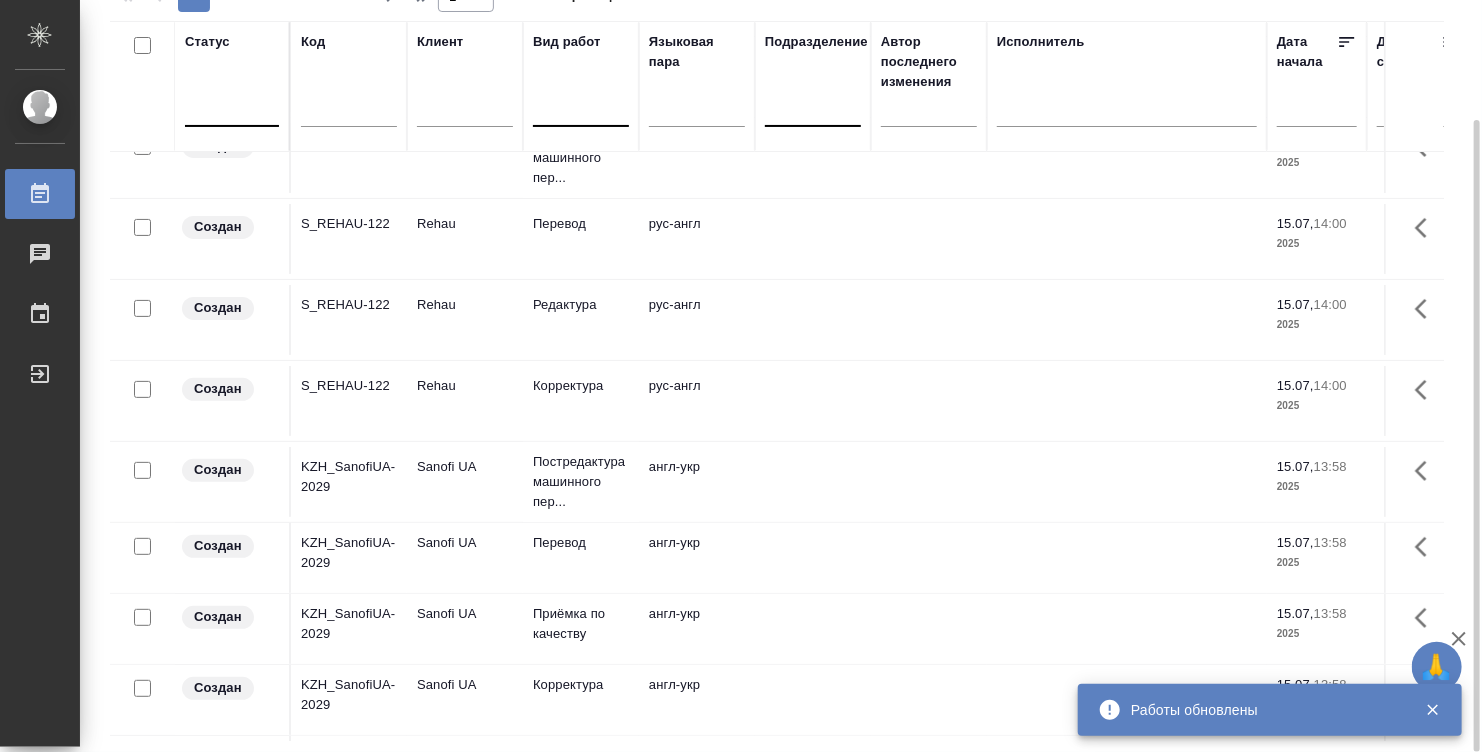 scroll, scrollTop: 0, scrollLeft: 0, axis: both 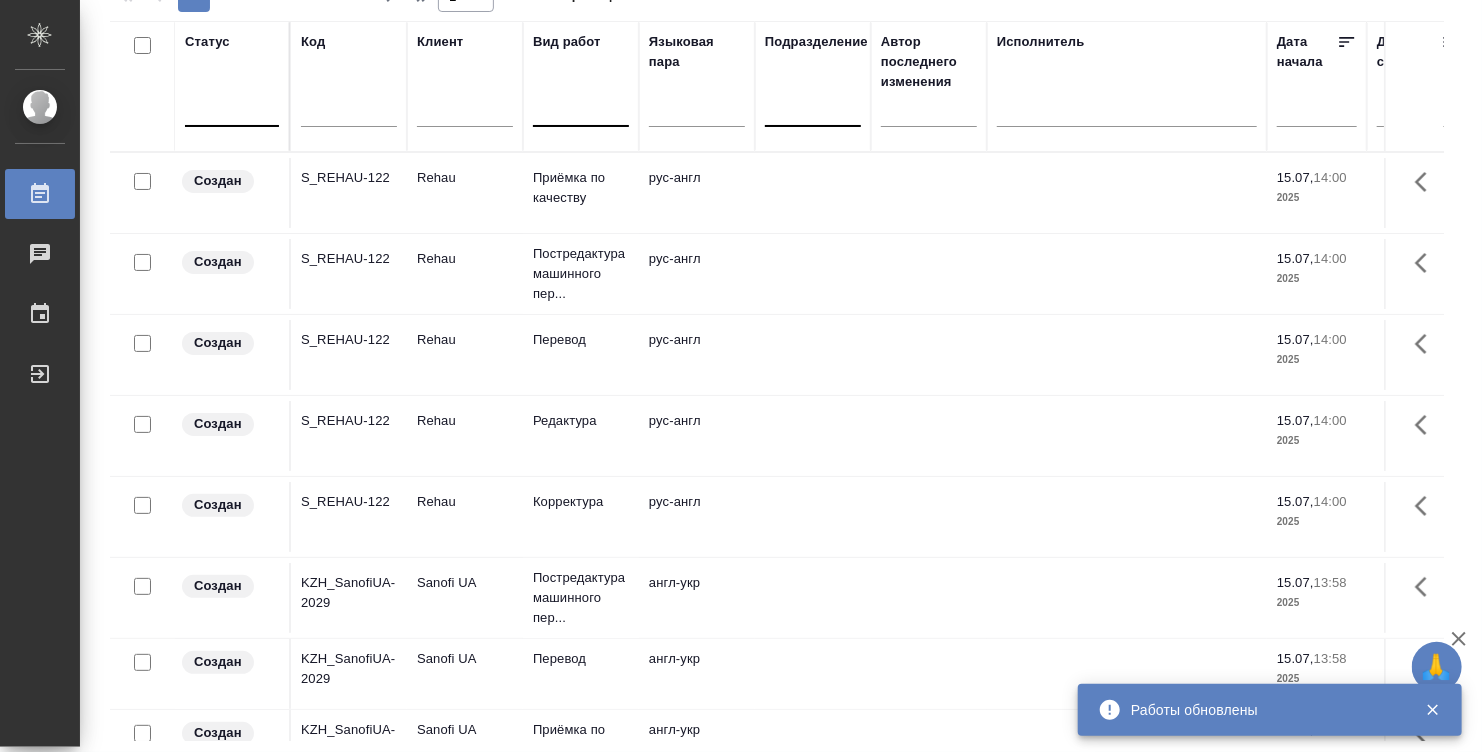 click at bounding box center [813, 107] 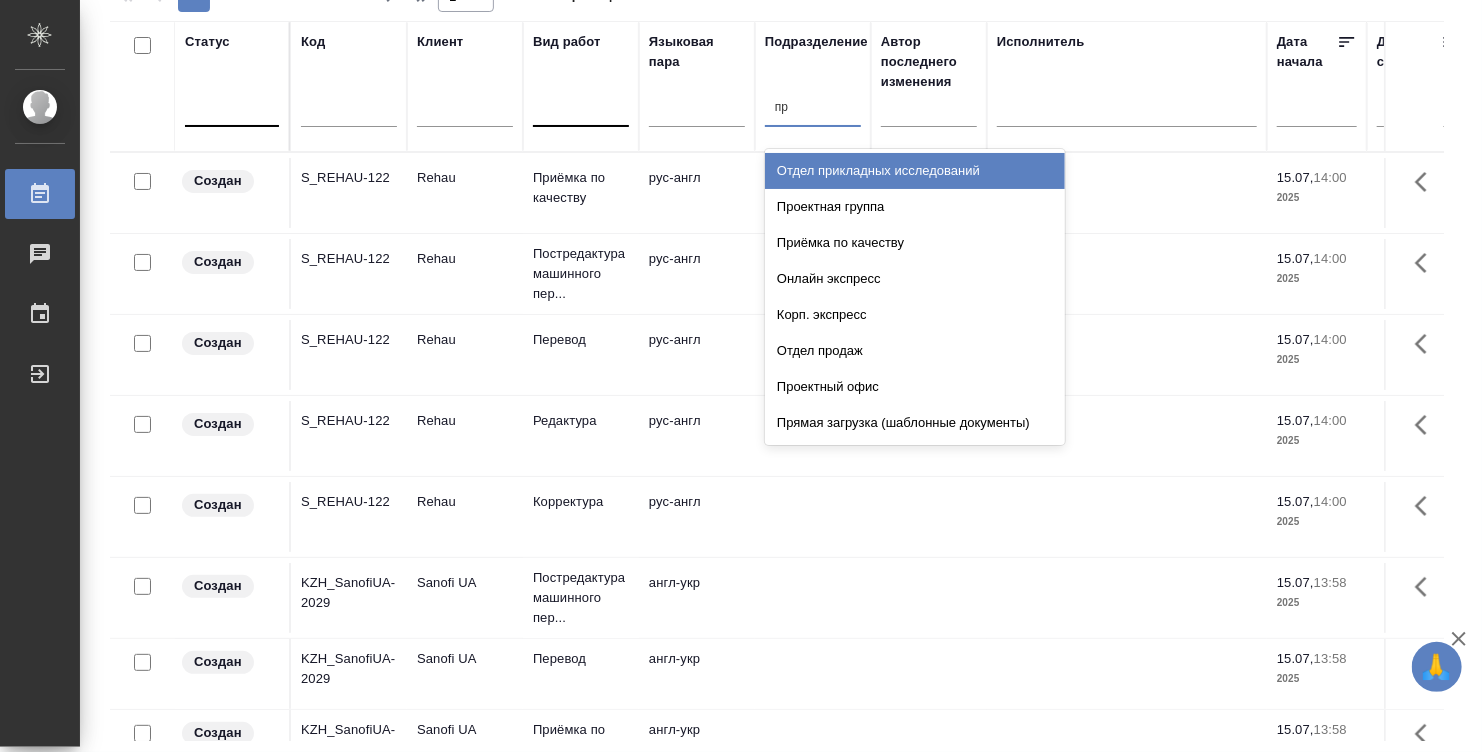 scroll, scrollTop: 0, scrollLeft: 0, axis: both 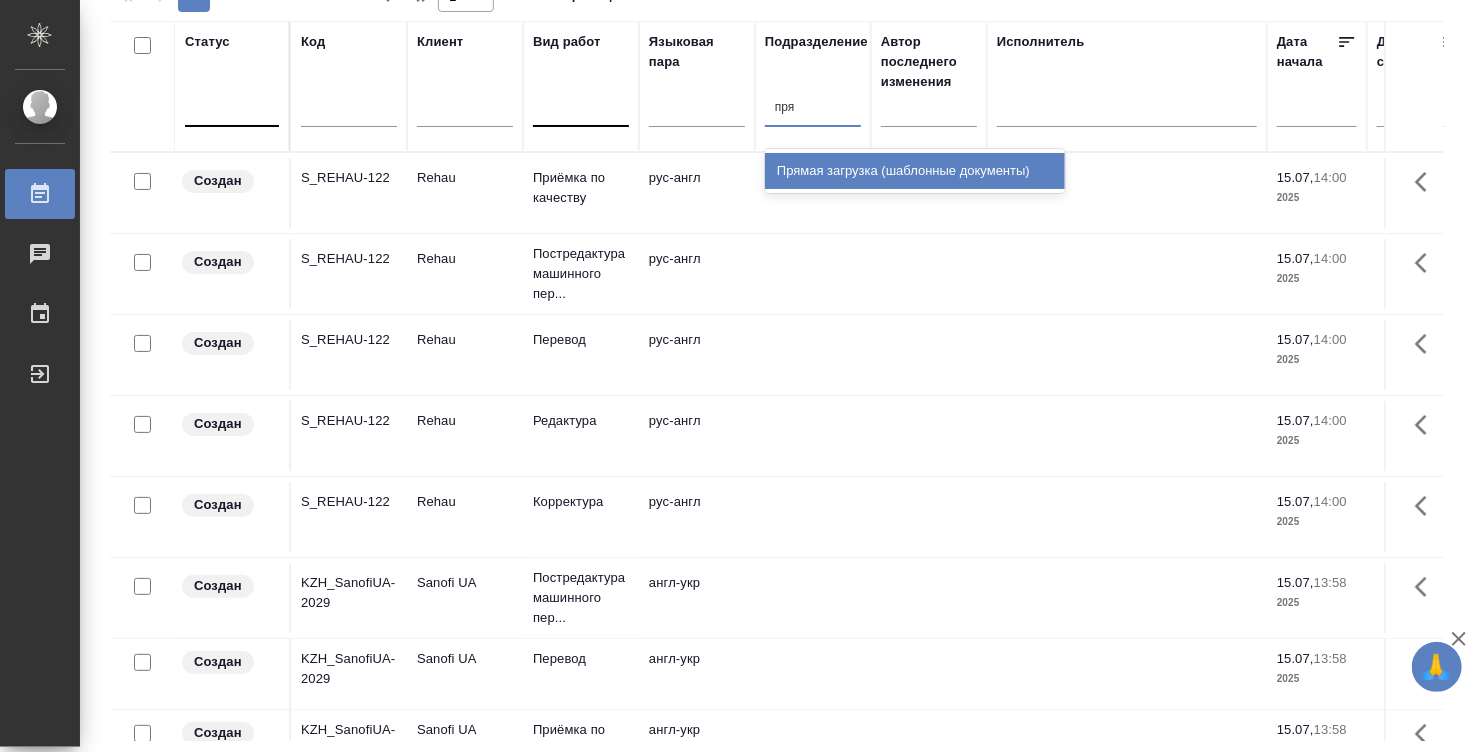 click on "Прямая загрузка (шаблонные документы)" at bounding box center [915, 171] 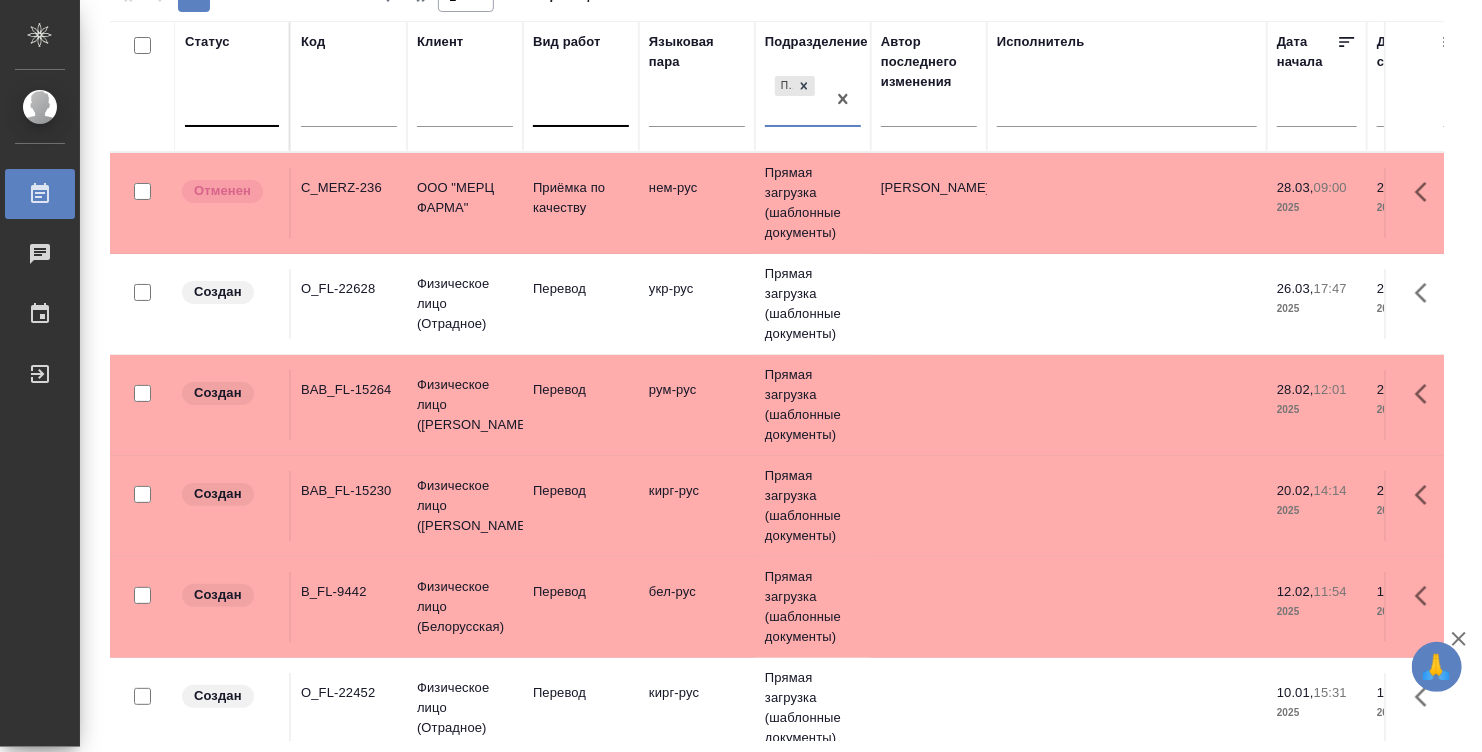 click at bounding box center [581, 108] 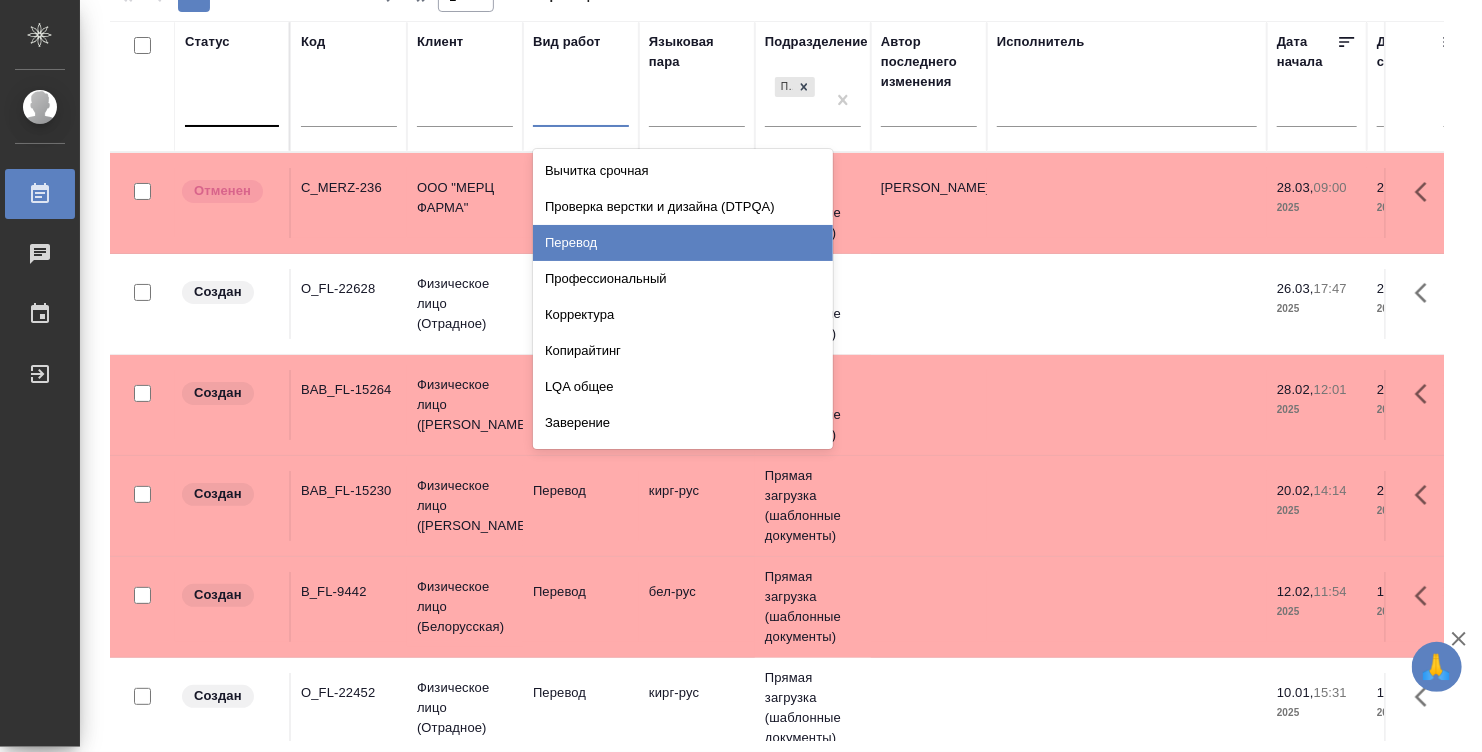click on "Перевод" at bounding box center (683, 243) 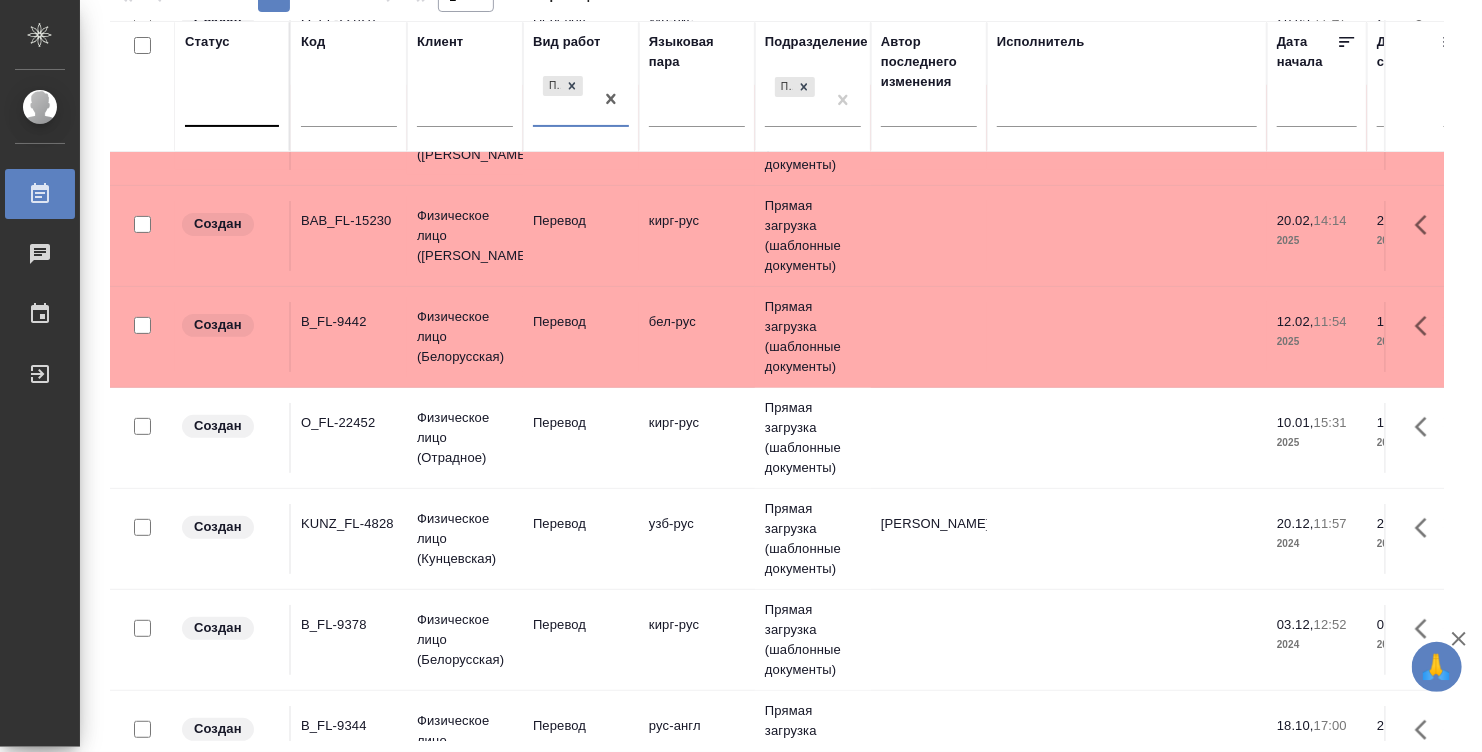 scroll, scrollTop: 0, scrollLeft: 0, axis: both 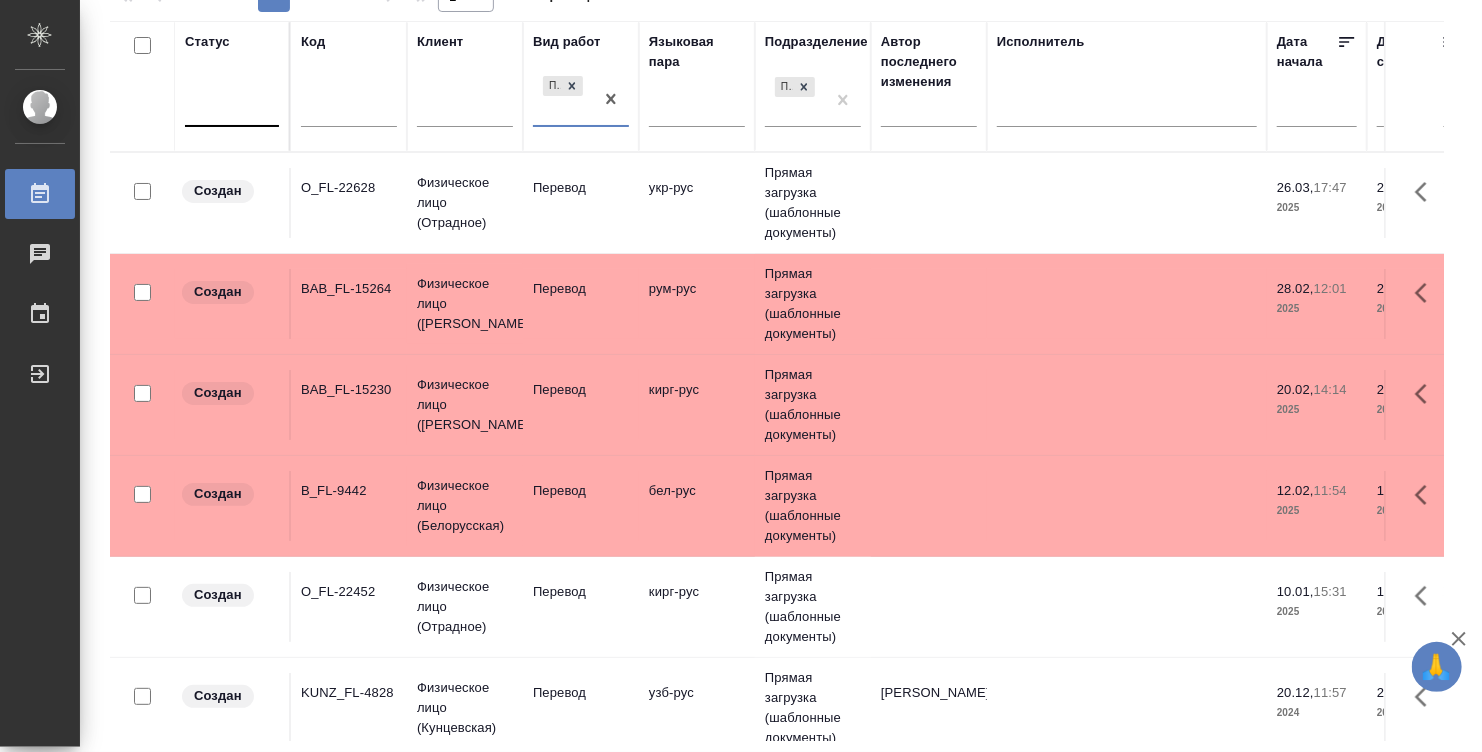 click at bounding box center (232, 107) 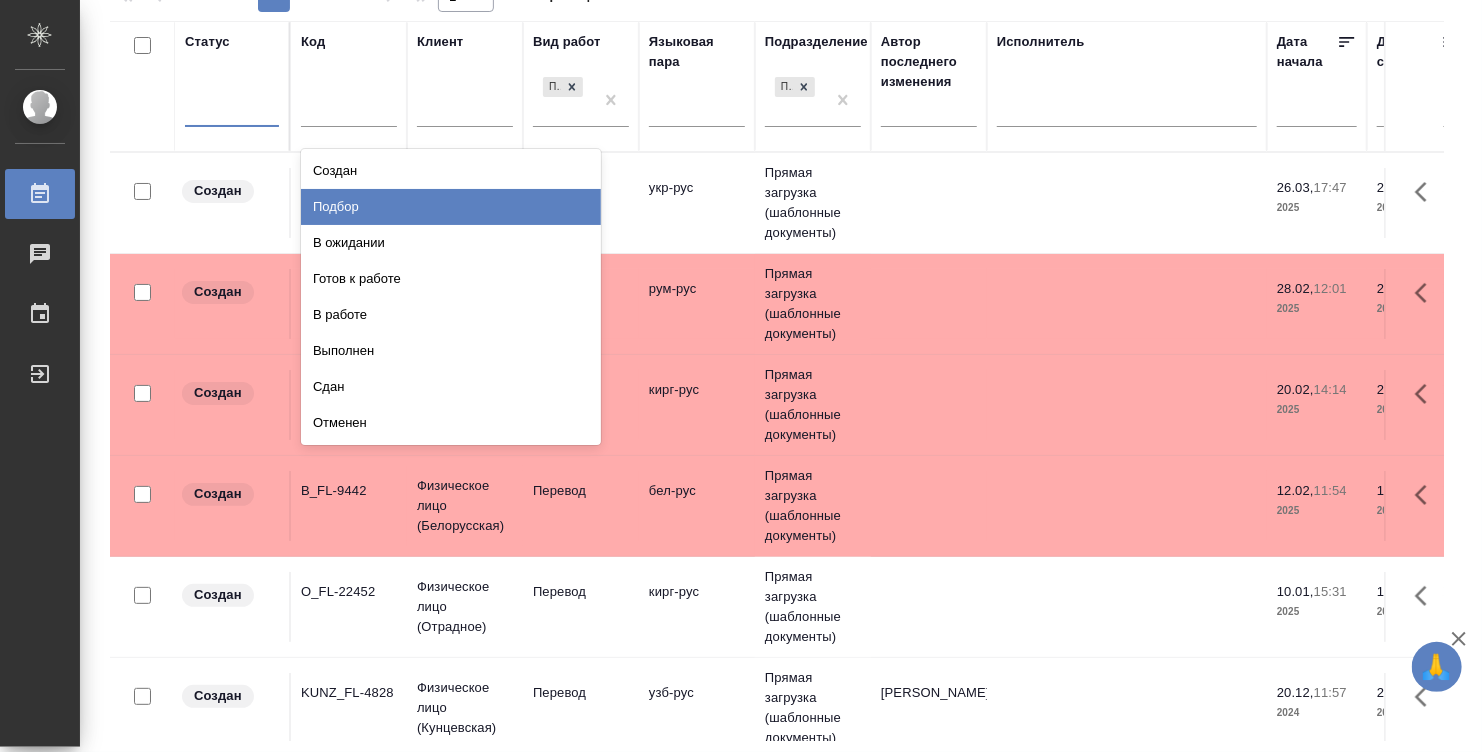 click on "Подбор" at bounding box center (451, 207) 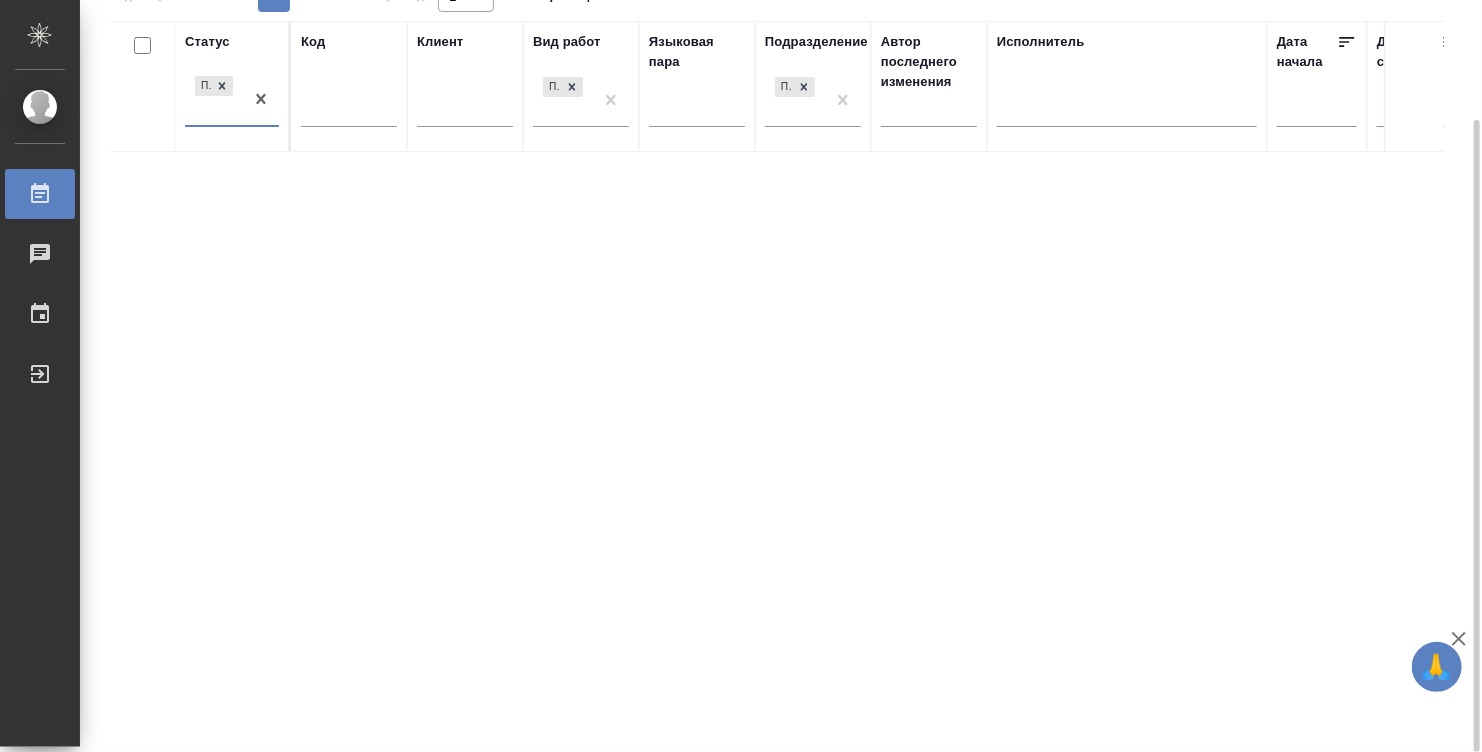 scroll, scrollTop: 0, scrollLeft: 0, axis: both 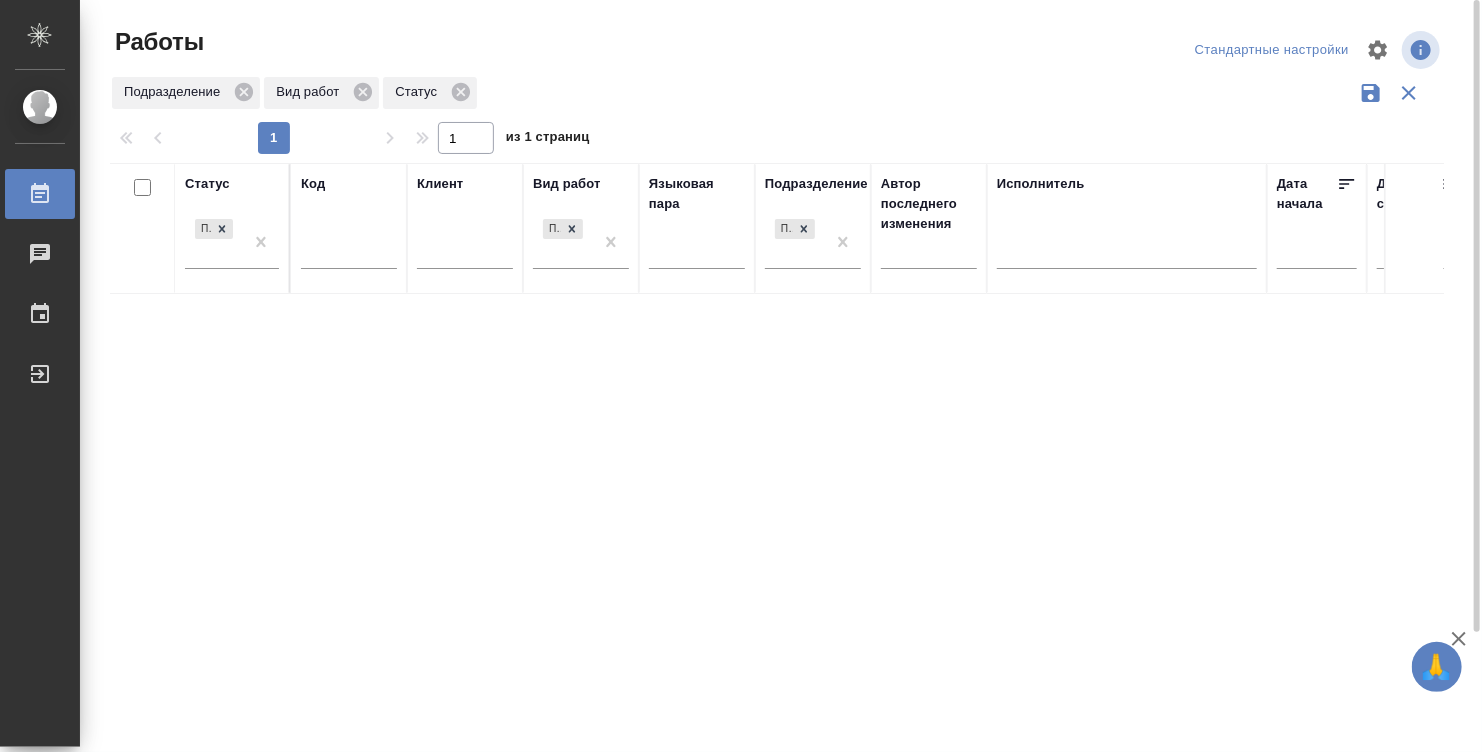 click on "Статус Подбор Код Клиент Вид работ Перевод Языковая пара   Подразделение Прямая загрузка (шаблонные документы) Автор последнего изменения Исполнитель   Дата начала Дата сдачи Ед. изм   Кол-во Цена Сумма Сумма, вошедшая в спецификацию Оценка   Автор оценки Проектные менеджеры   Клиентские менеджеры   Менеджеры верстки   Тематика   Комментарии по заказу Комментарии по работе" at bounding box center [777, 523] 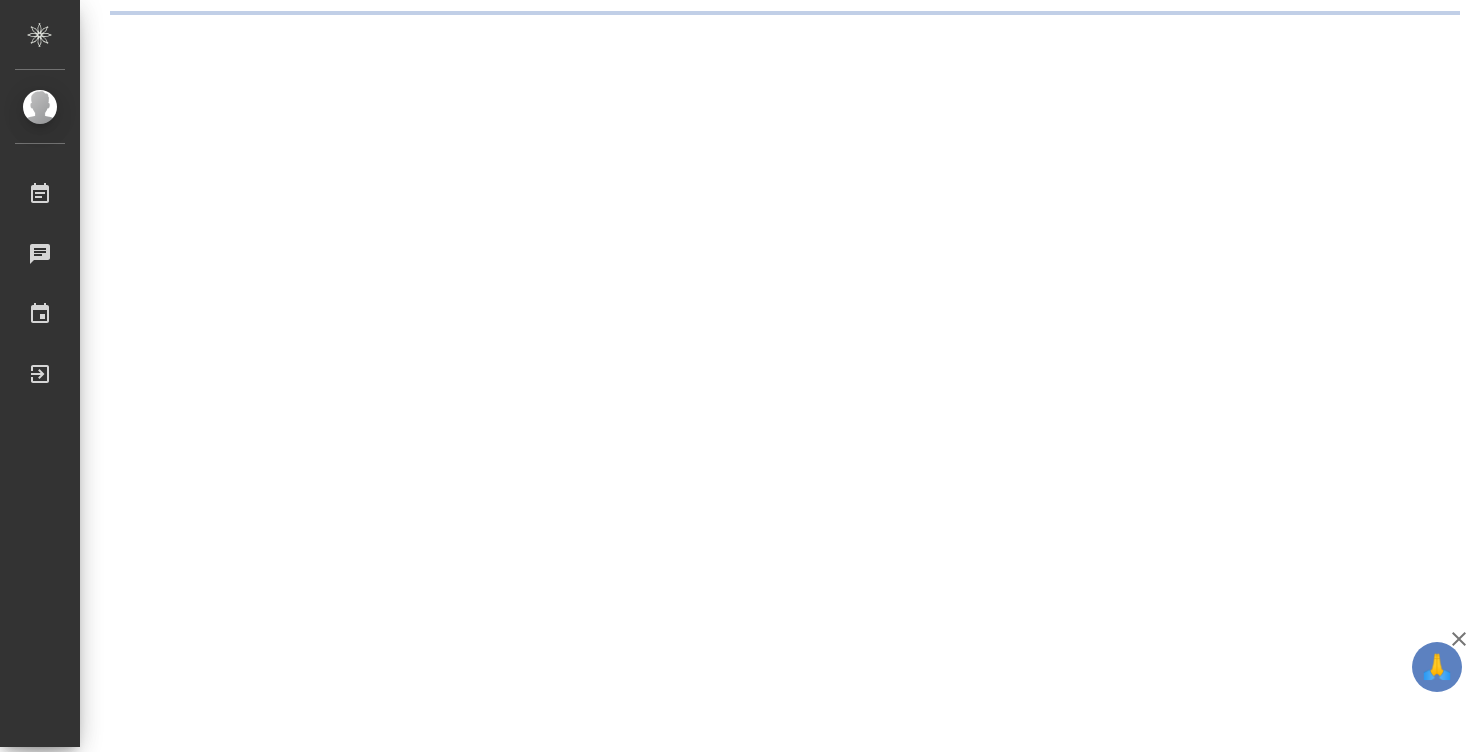 scroll, scrollTop: 0, scrollLeft: 0, axis: both 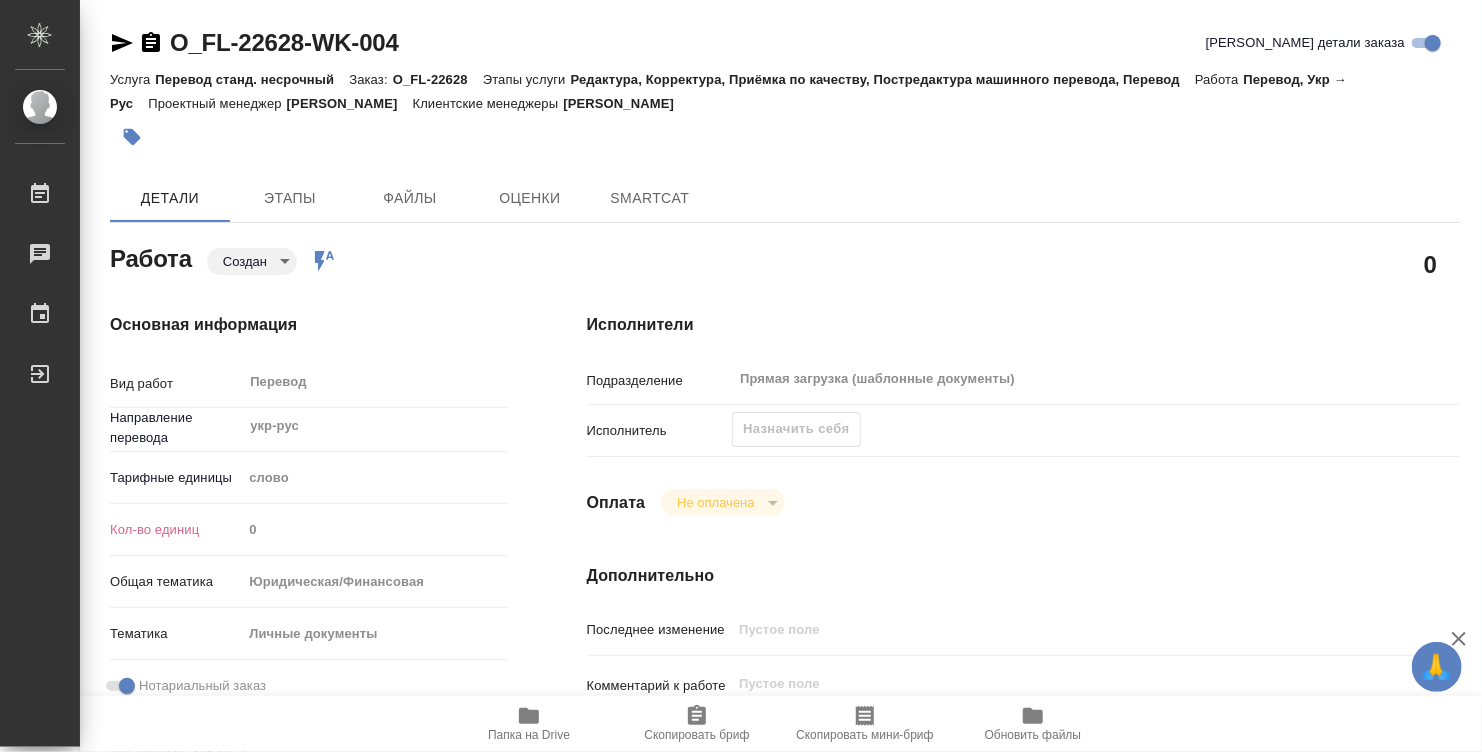 type on "x" 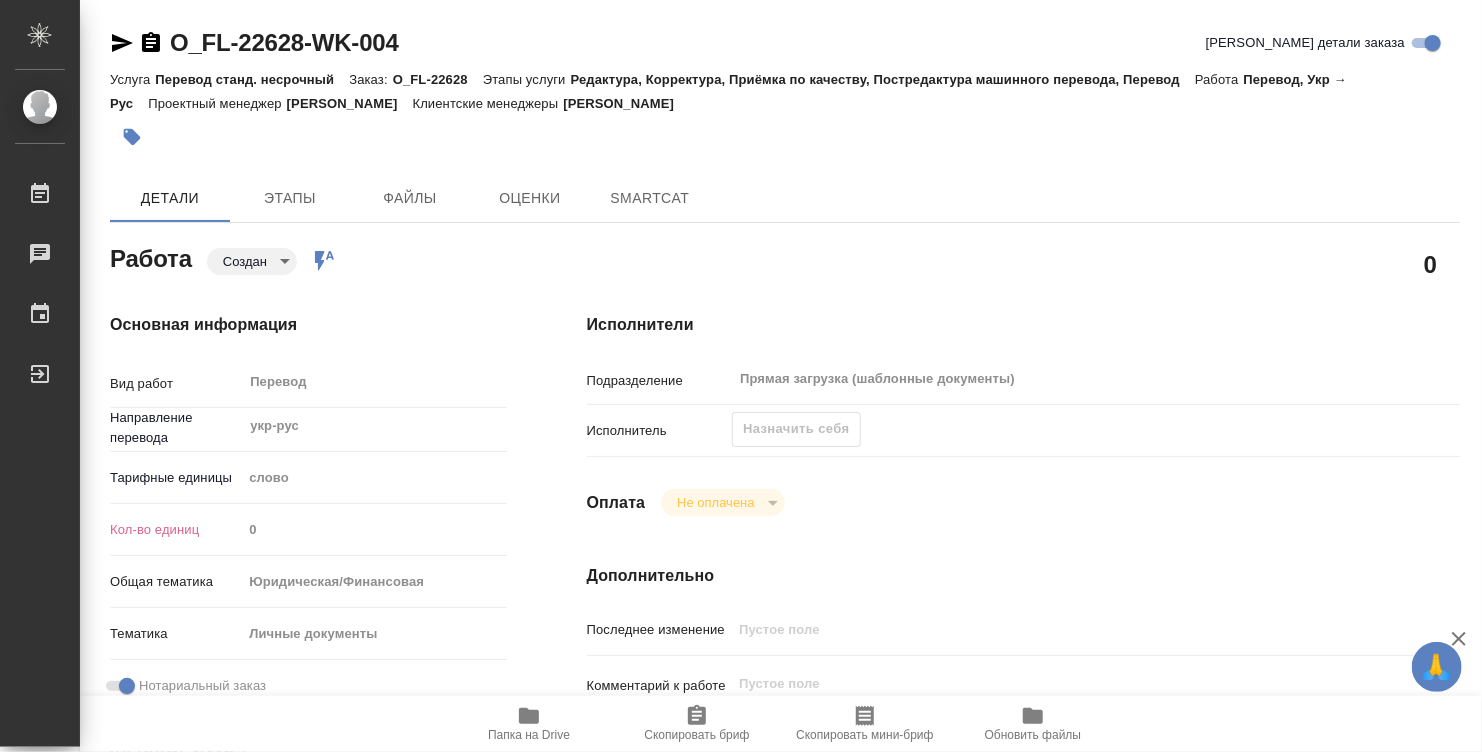 type on "x" 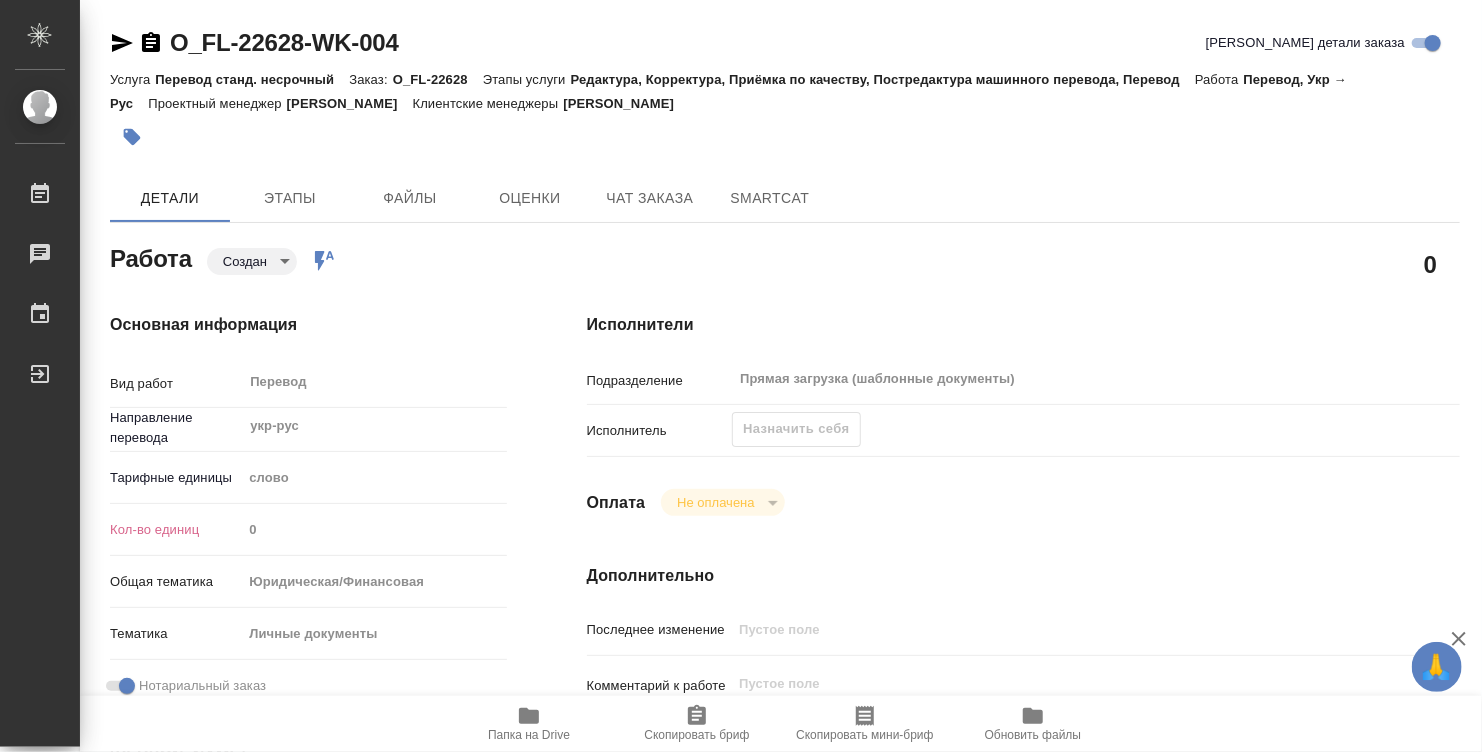 type on "x" 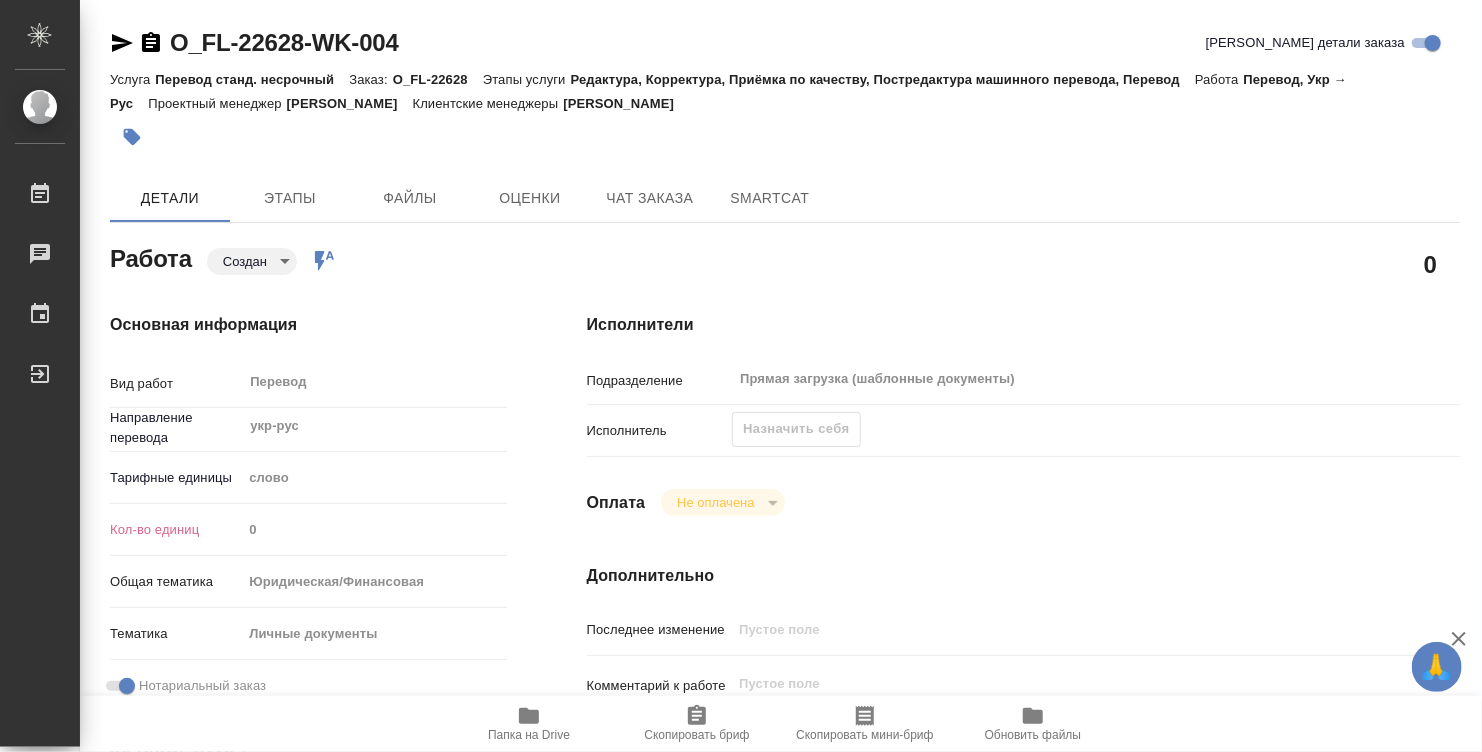 type on "x" 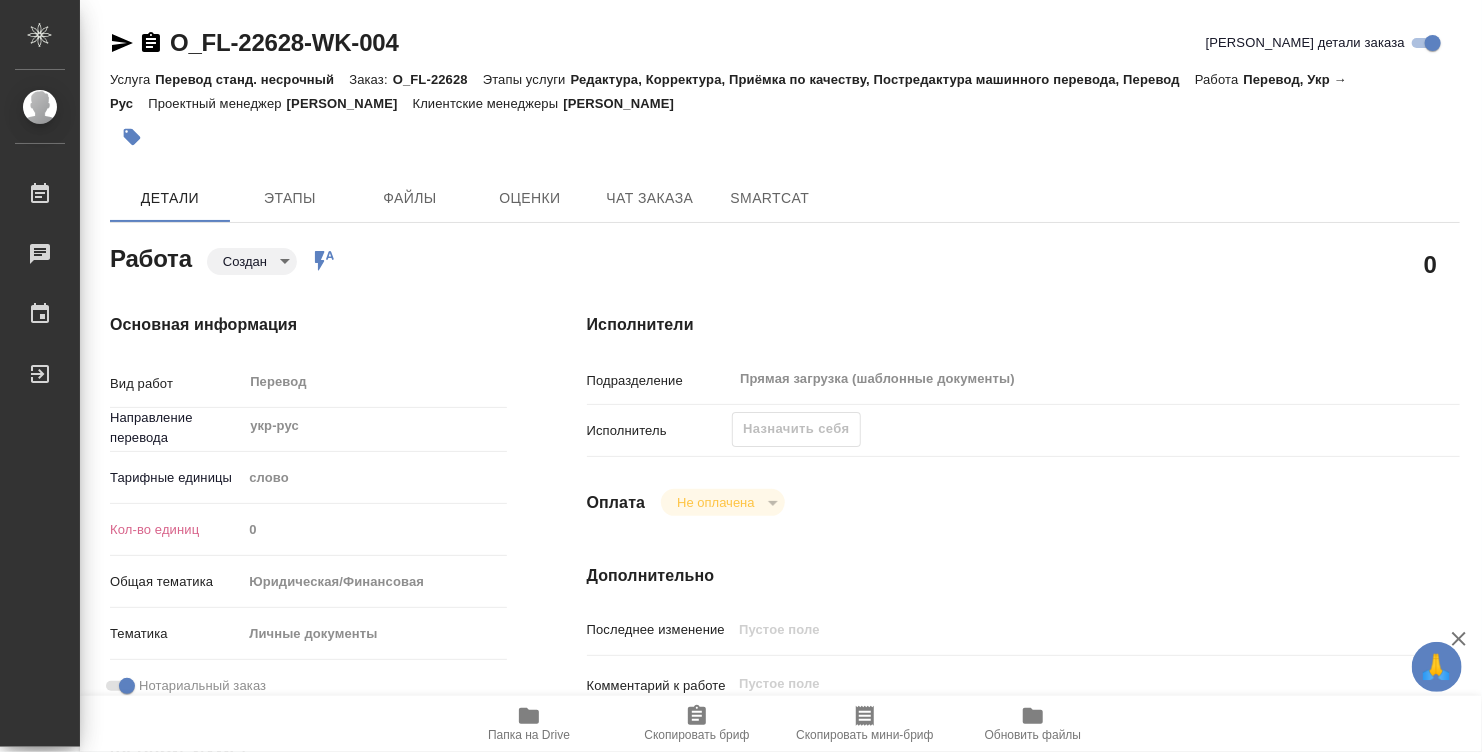 type on "x" 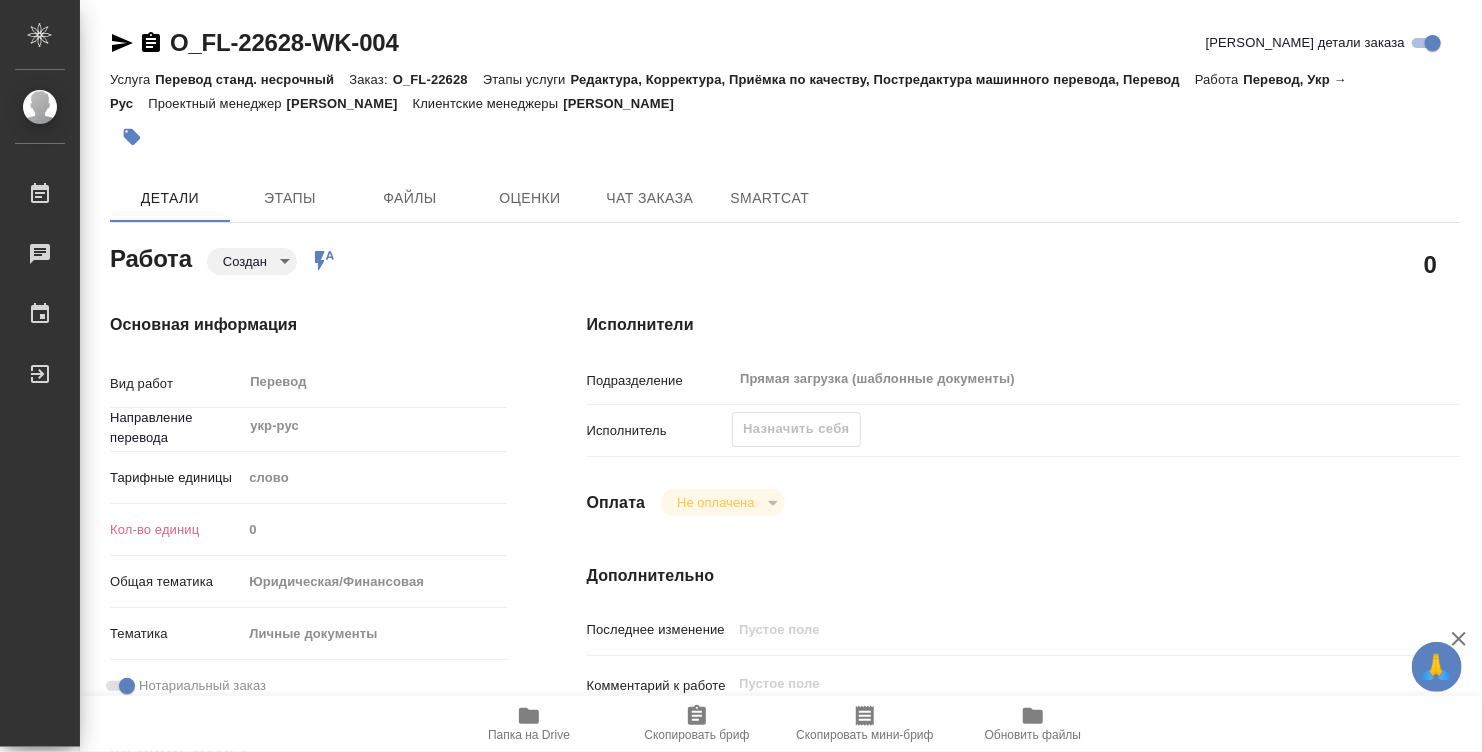 type on "x" 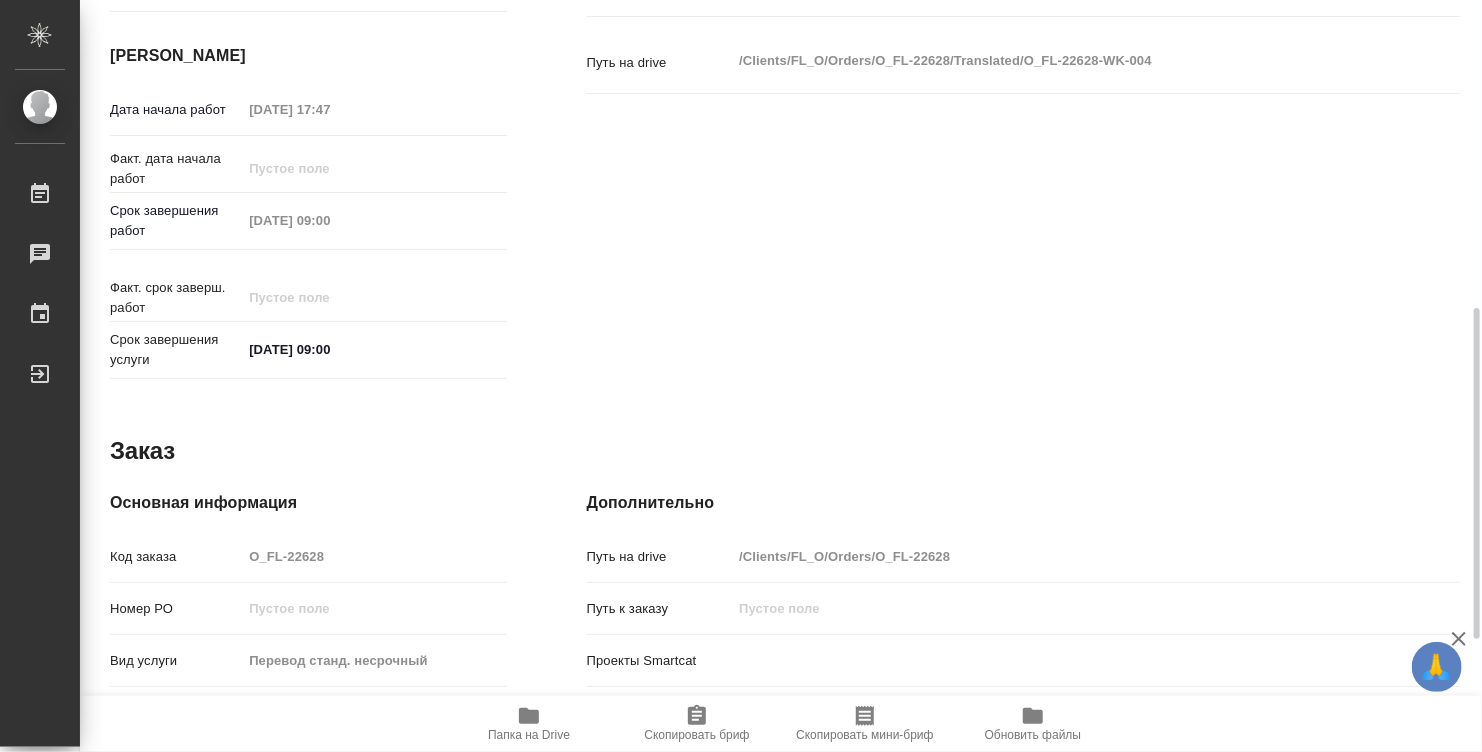 scroll, scrollTop: 954, scrollLeft: 0, axis: vertical 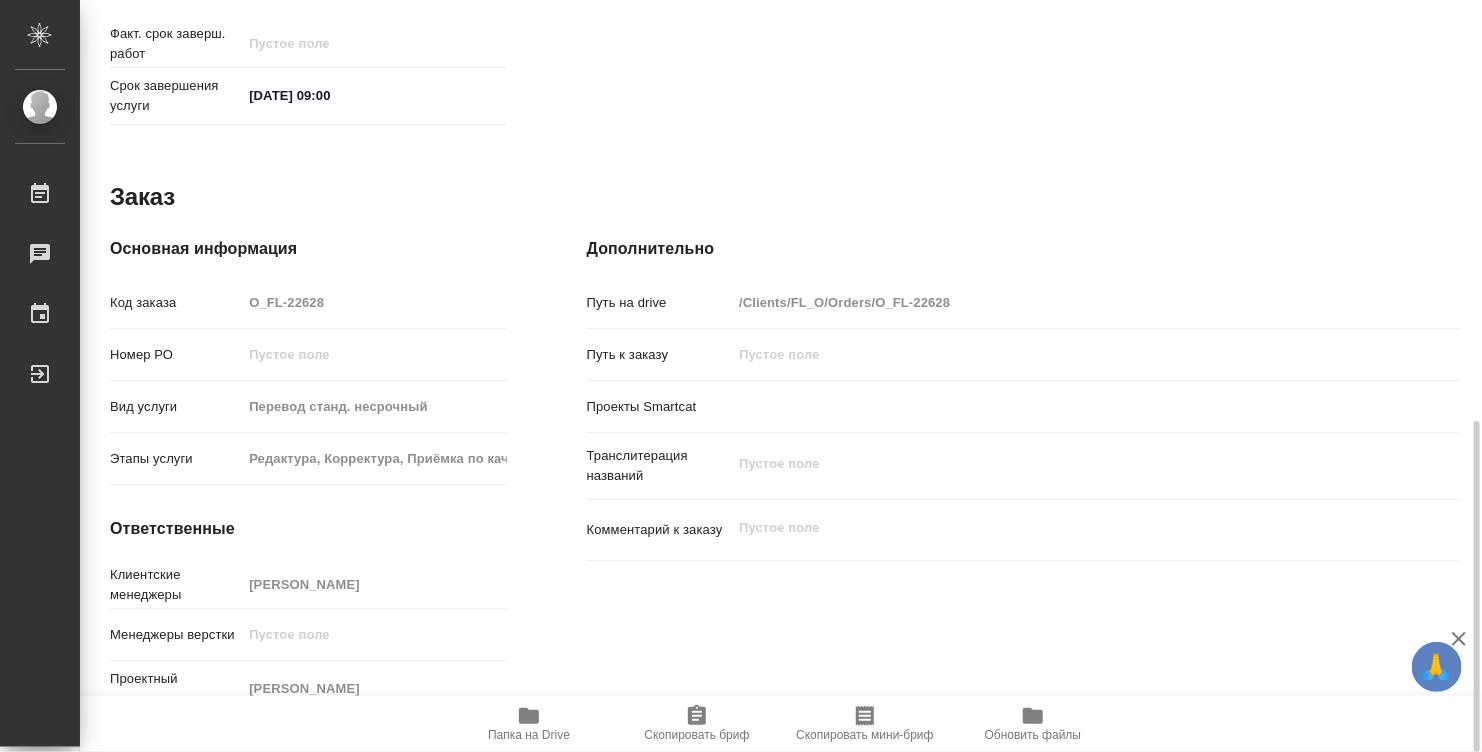 click 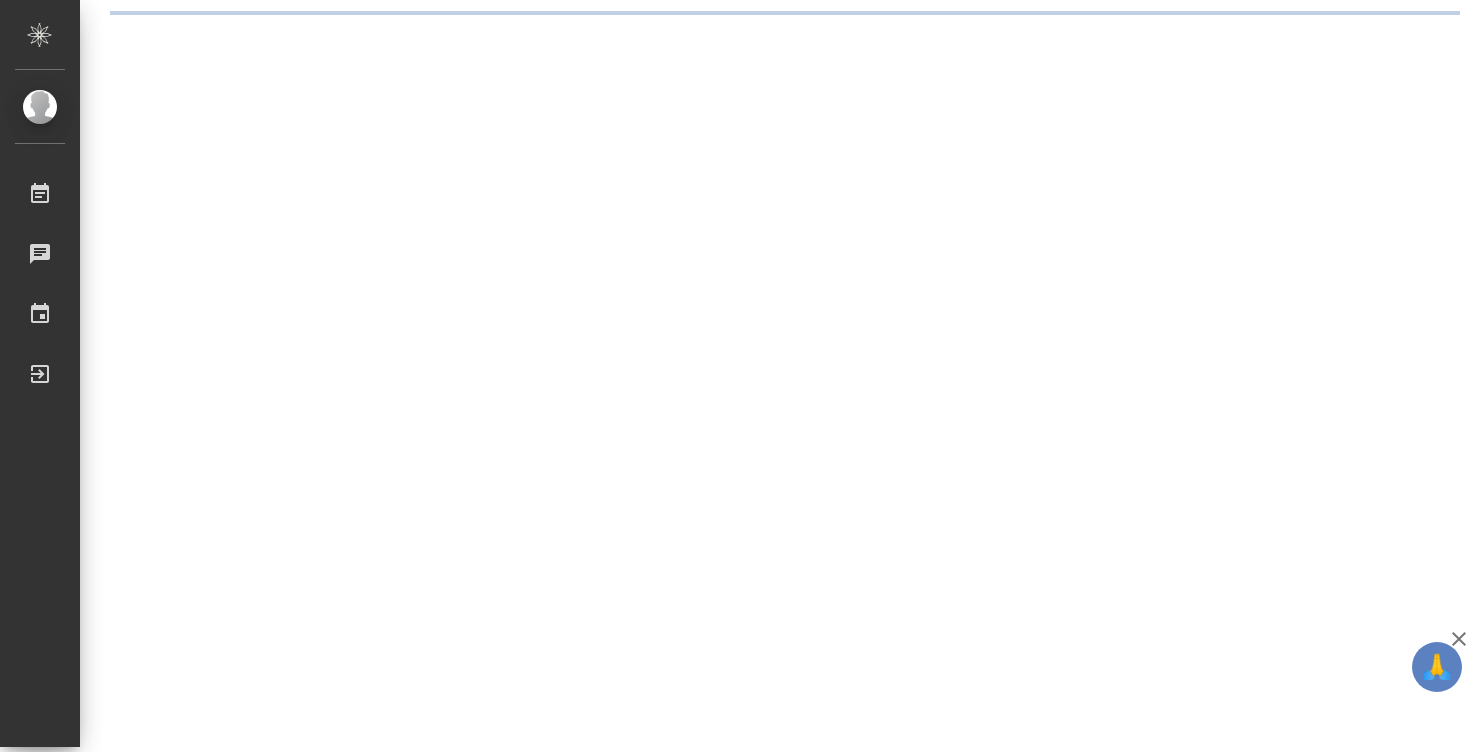 scroll, scrollTop: 0, scrollLeft: 0, axis: both 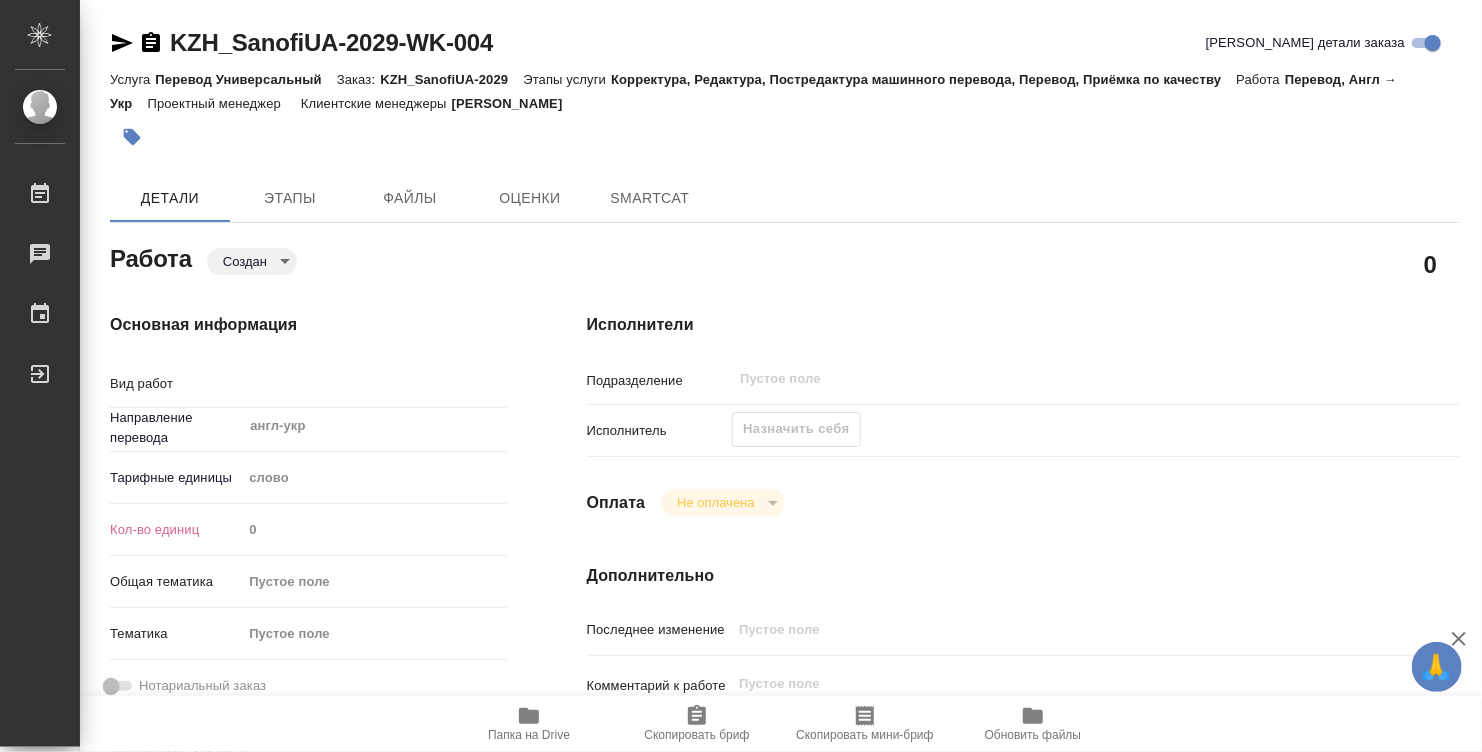type on "x" 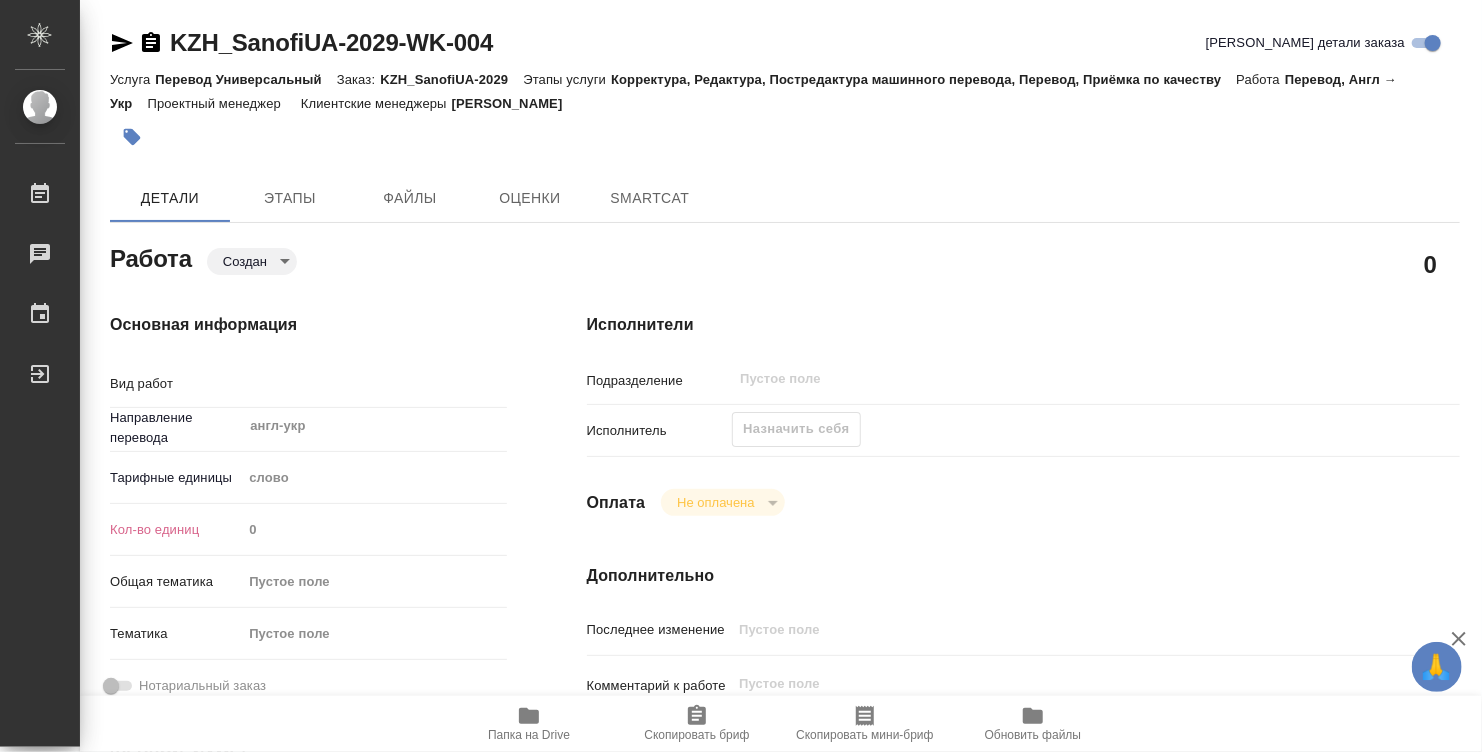 type on "x" 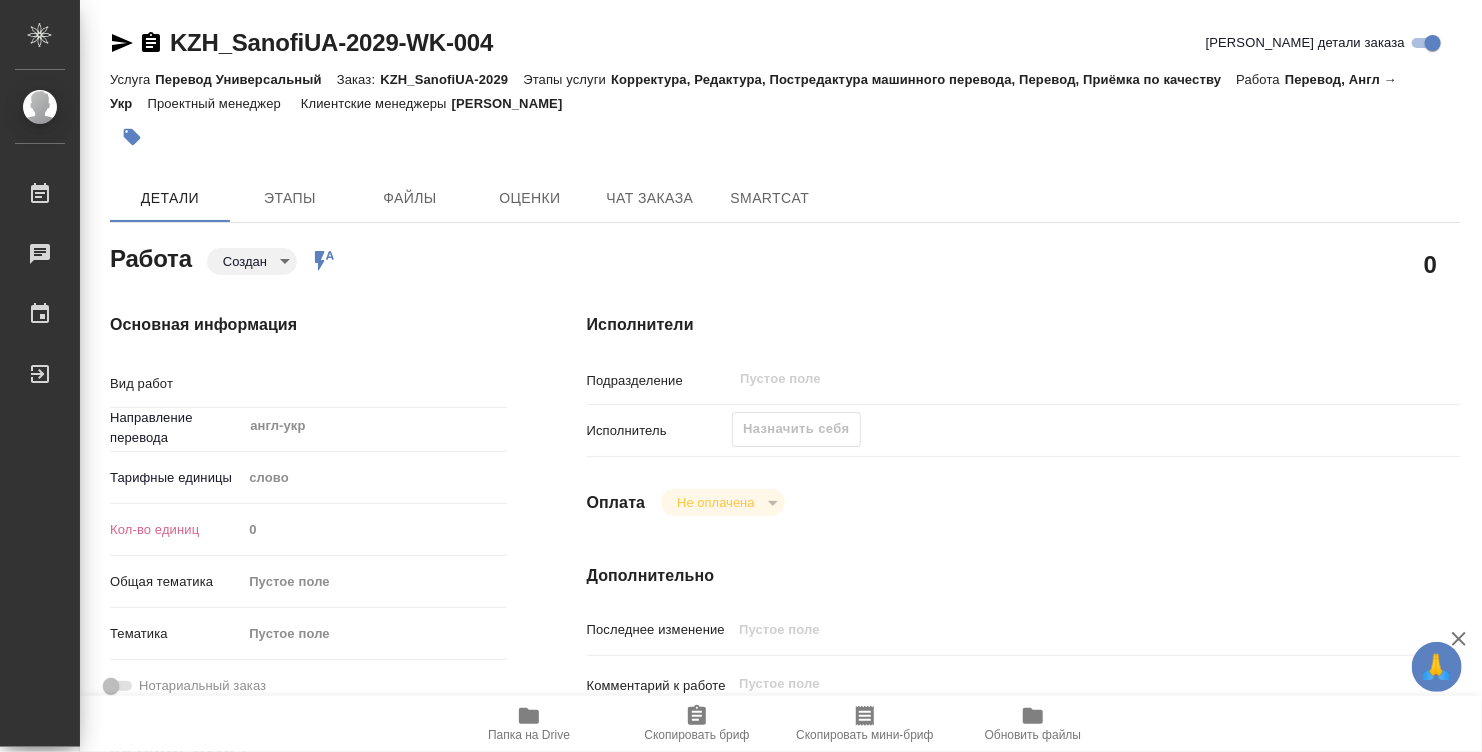 type on "x" 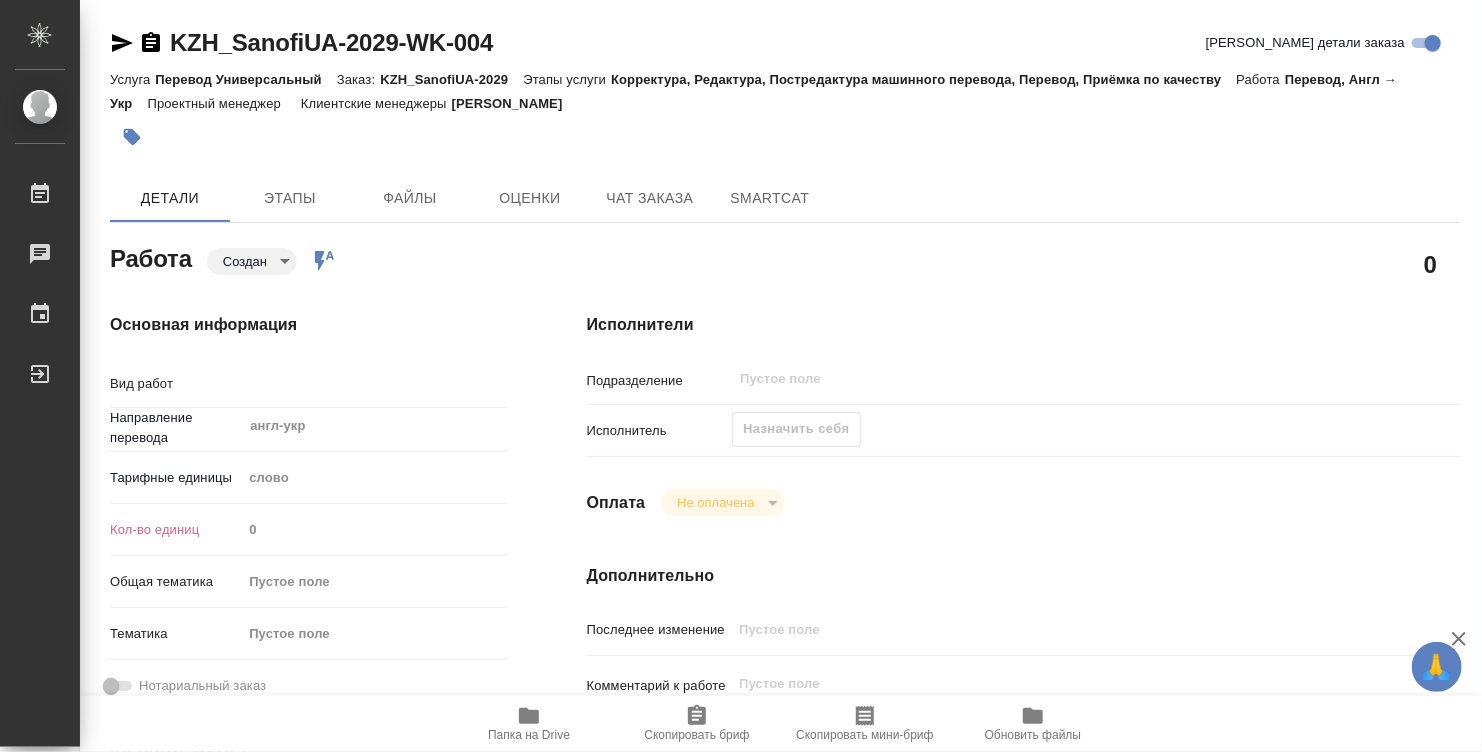 type on "x" 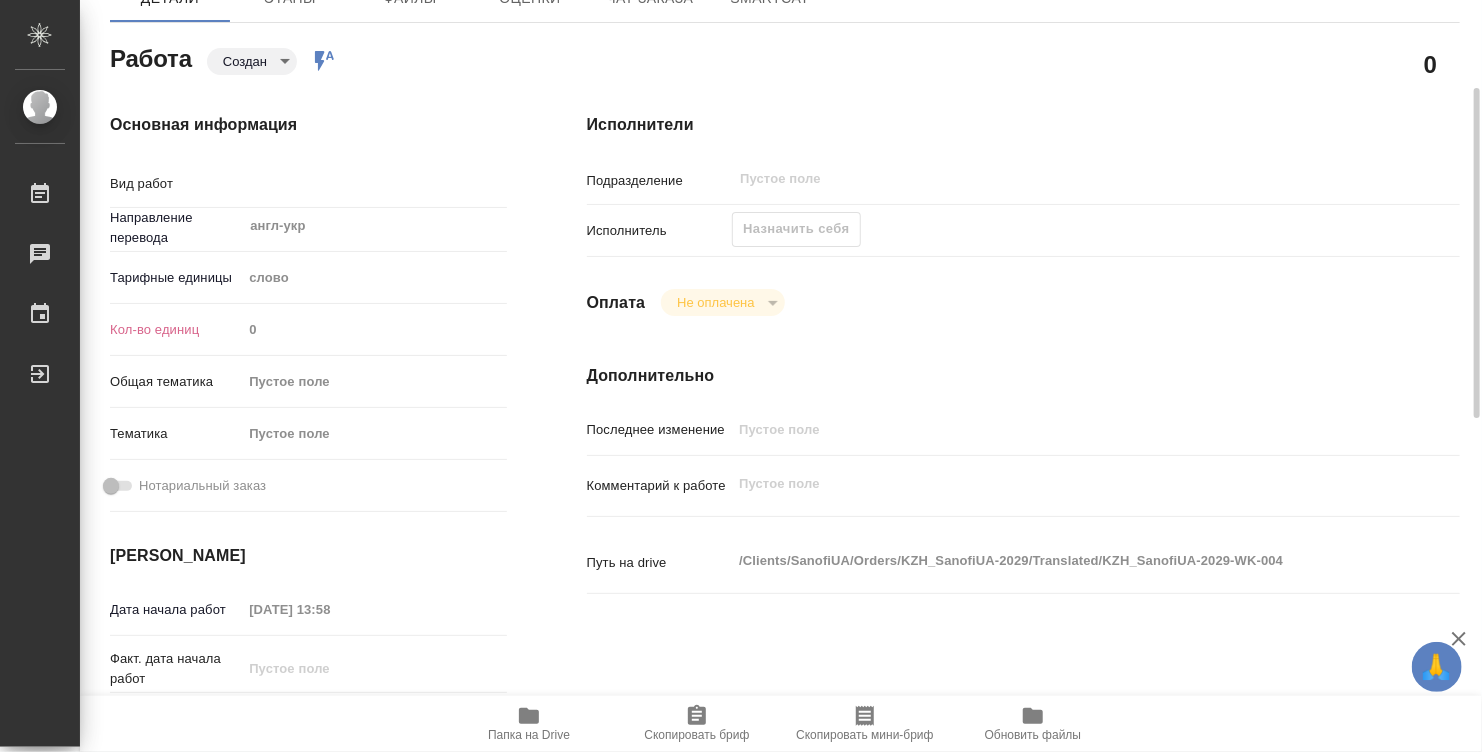 type on "x" 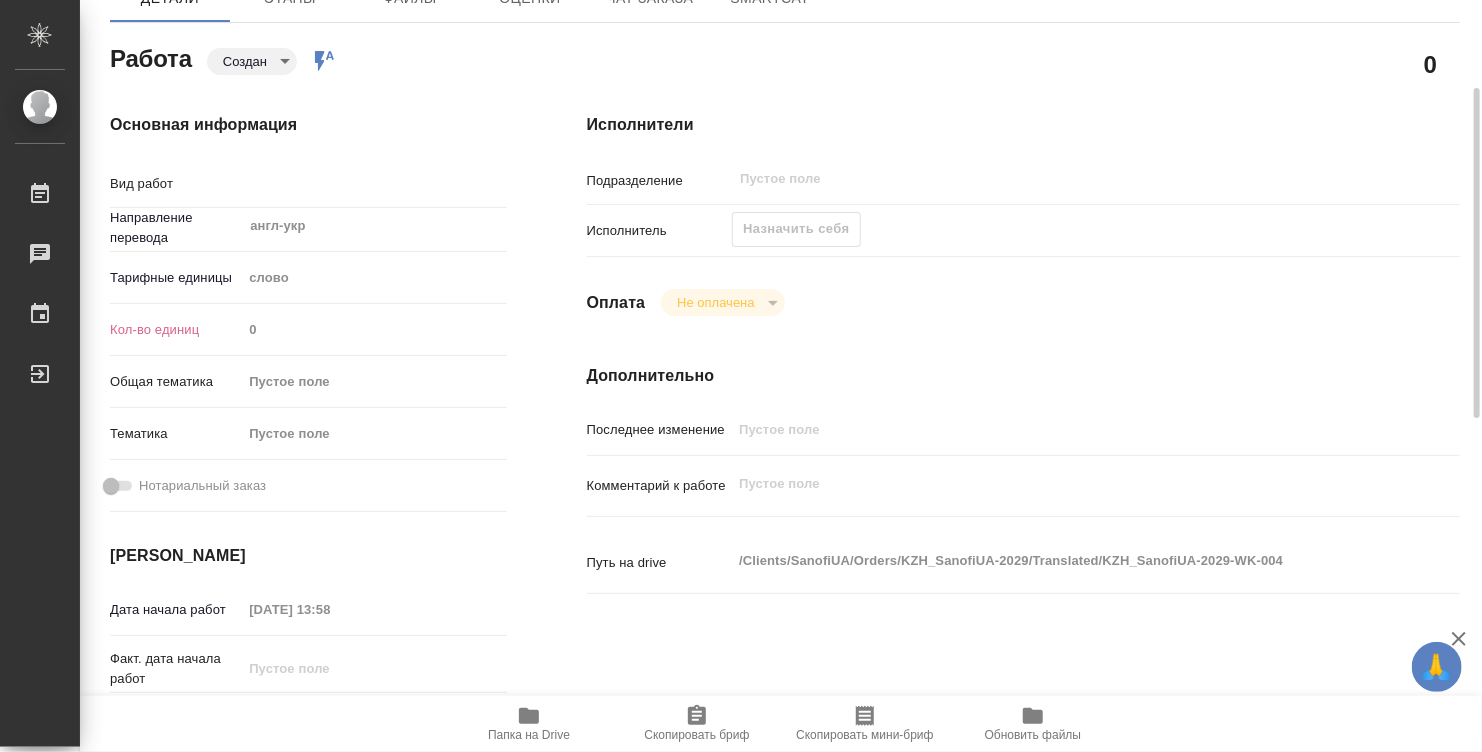 type on "x" 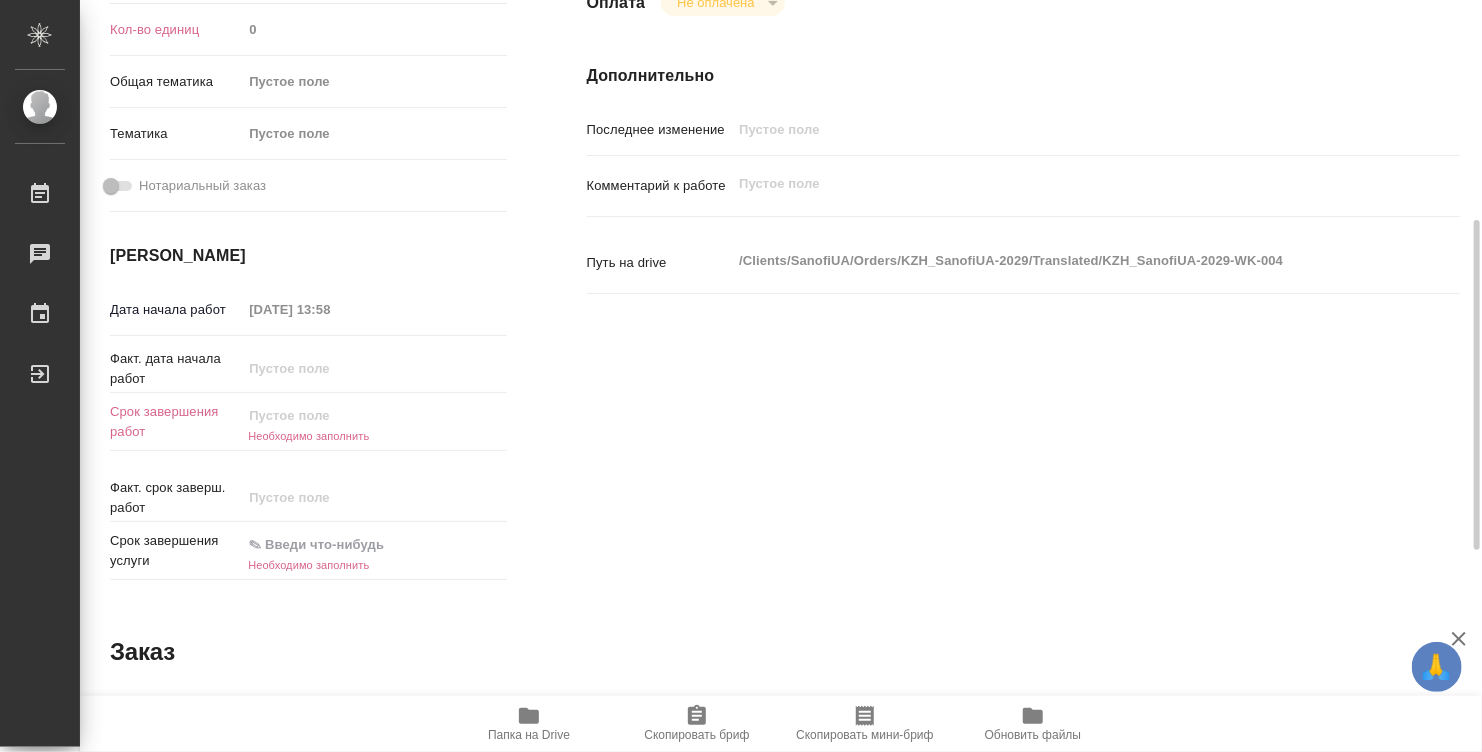 type on "x" 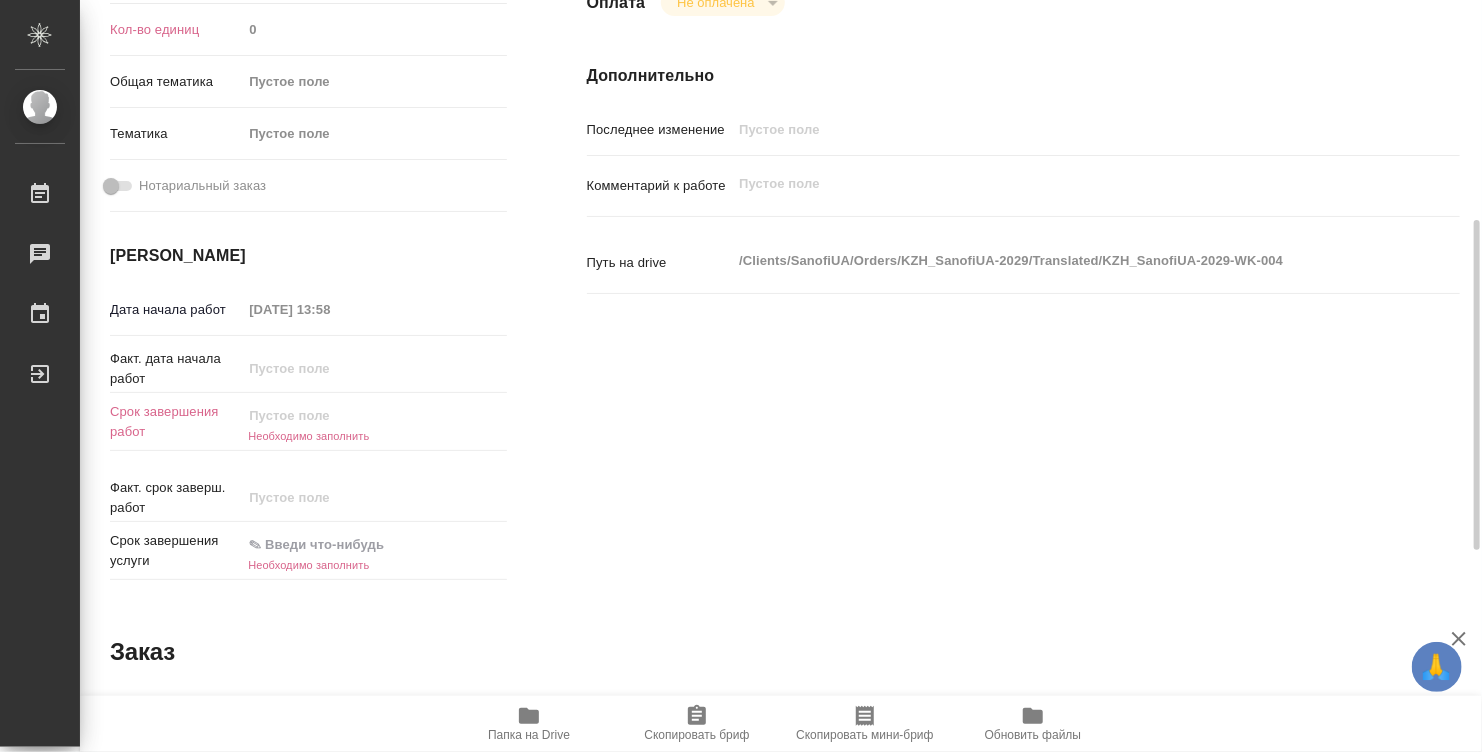 type on "x" 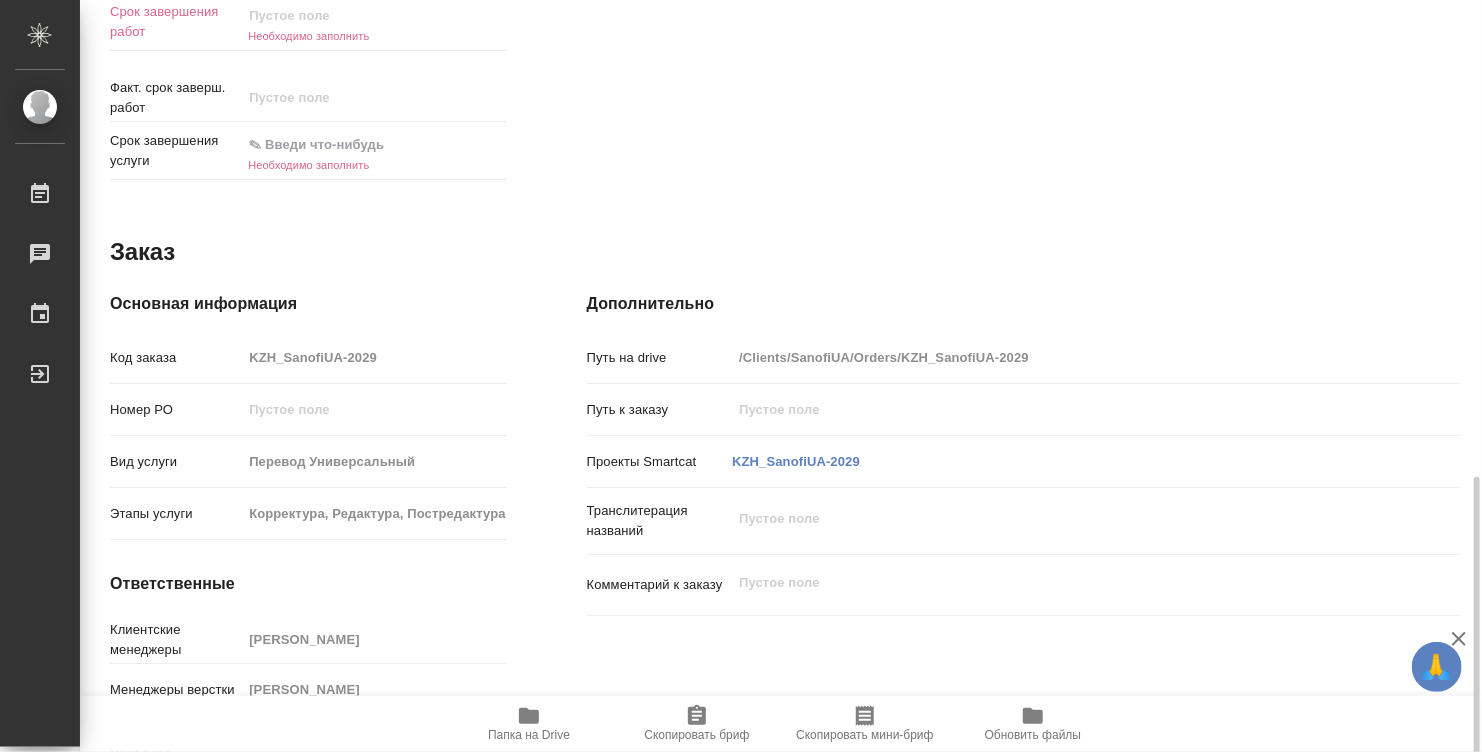 scroll, scrollTop: 956, scrollLeft: 0, axis: vertical 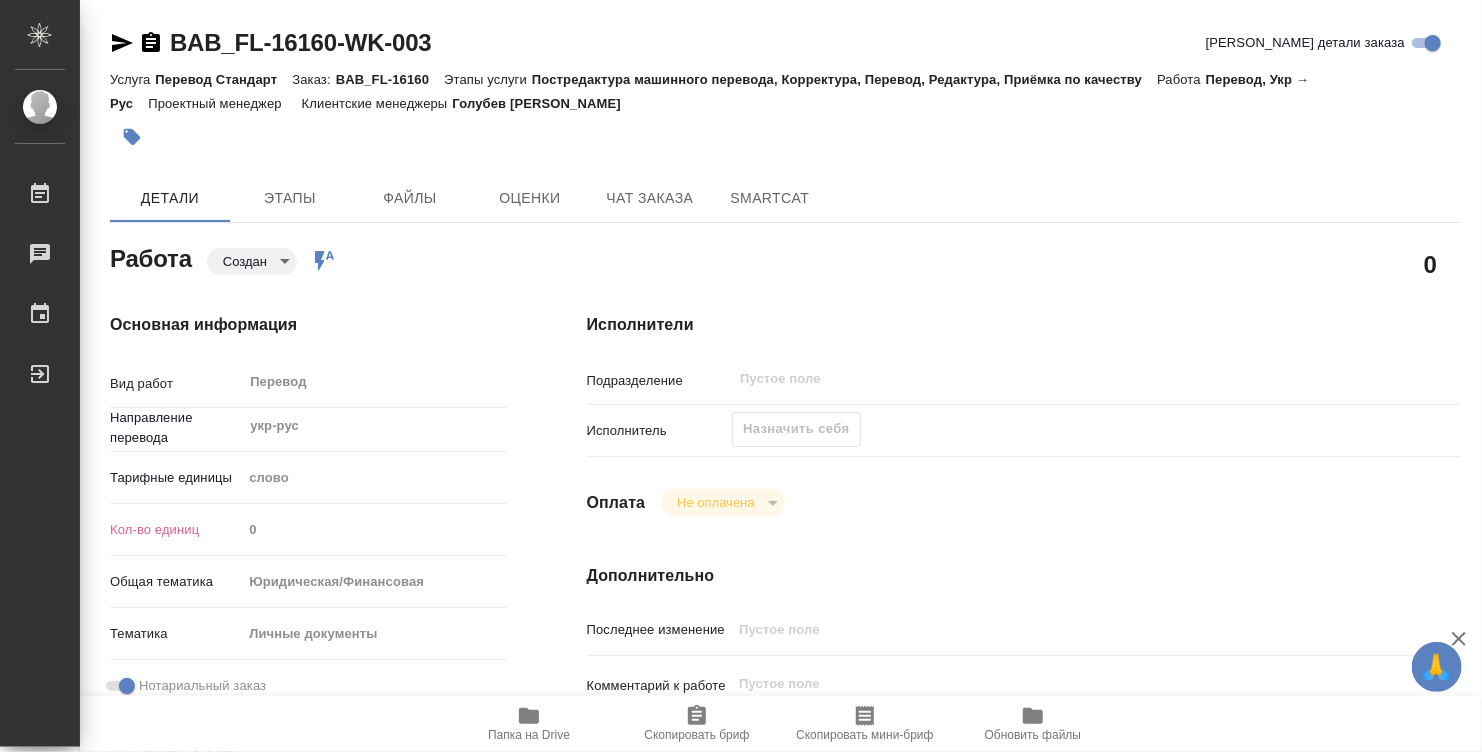 type on "x" 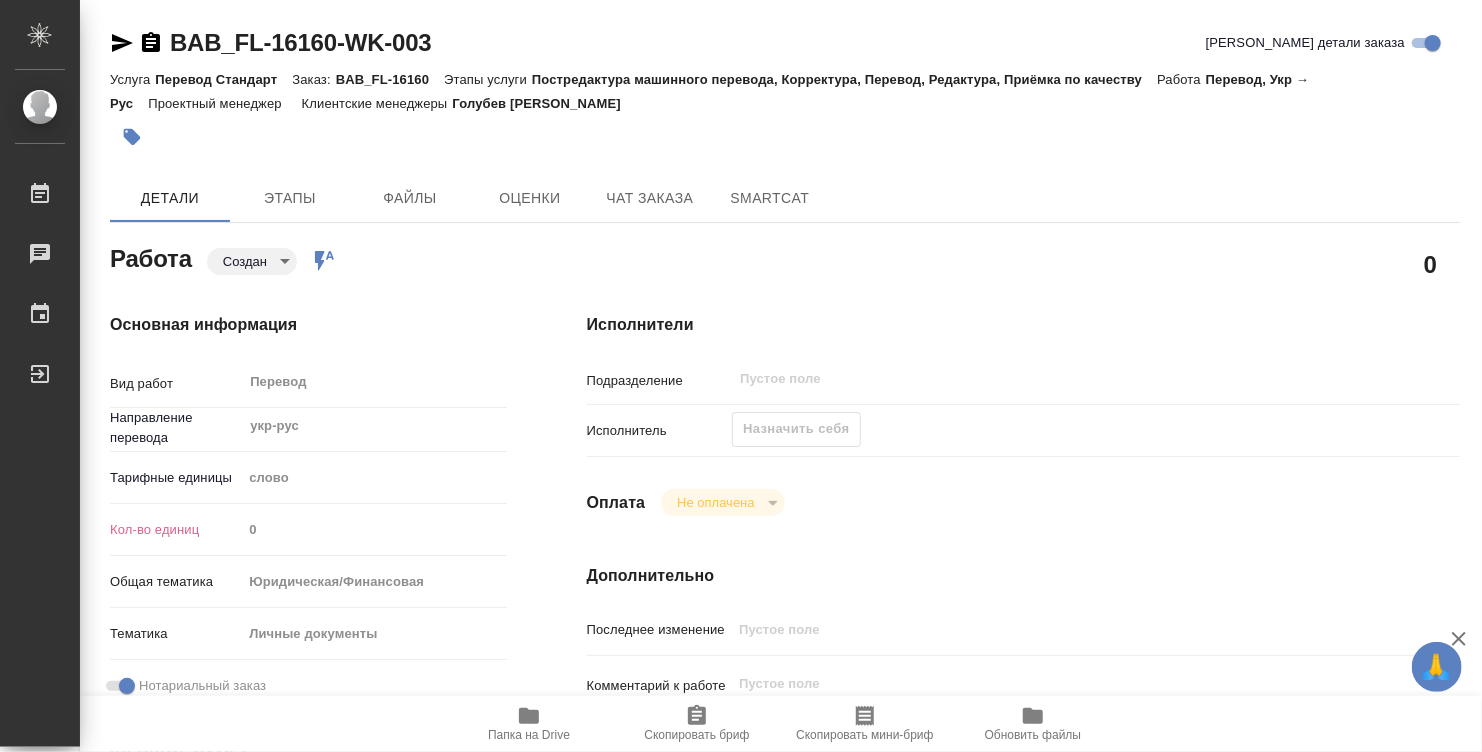type on "x" 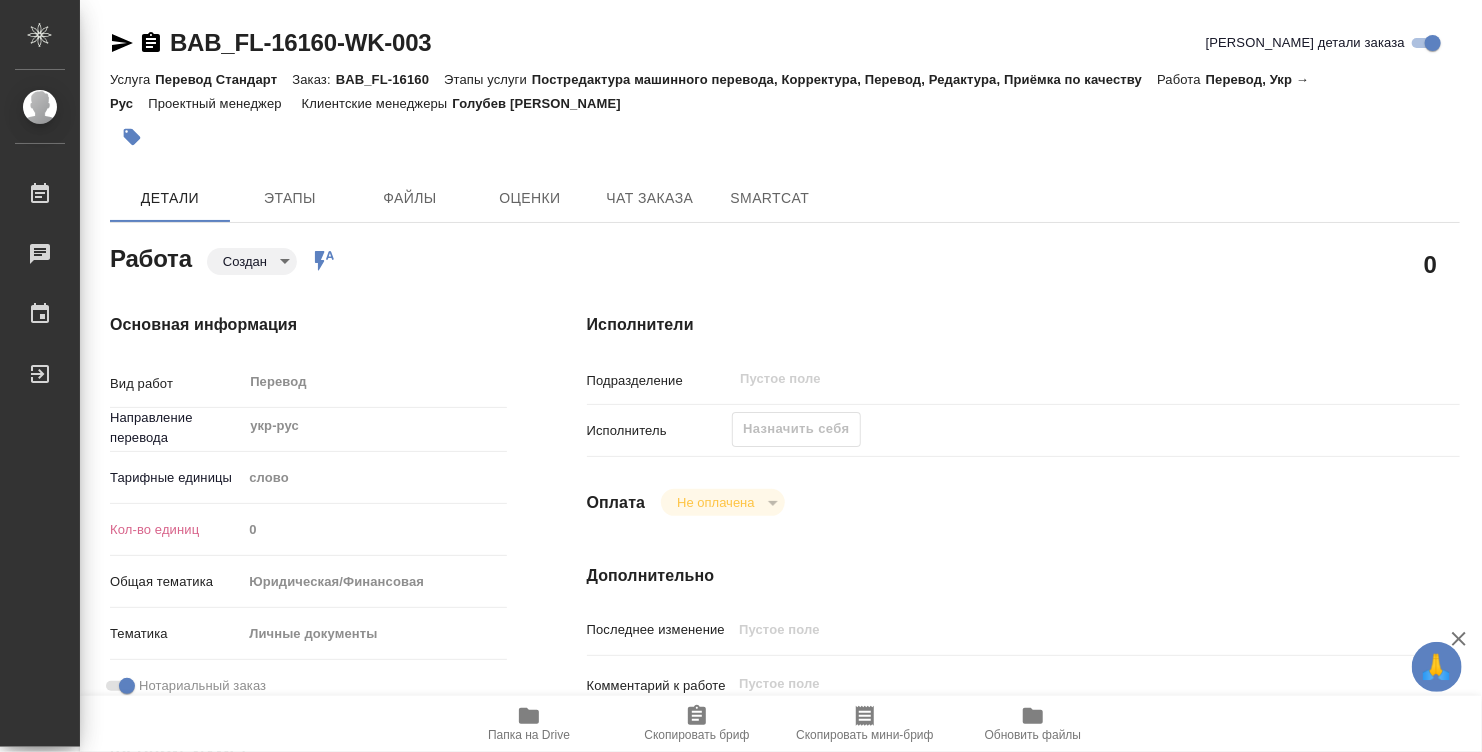type on "x" 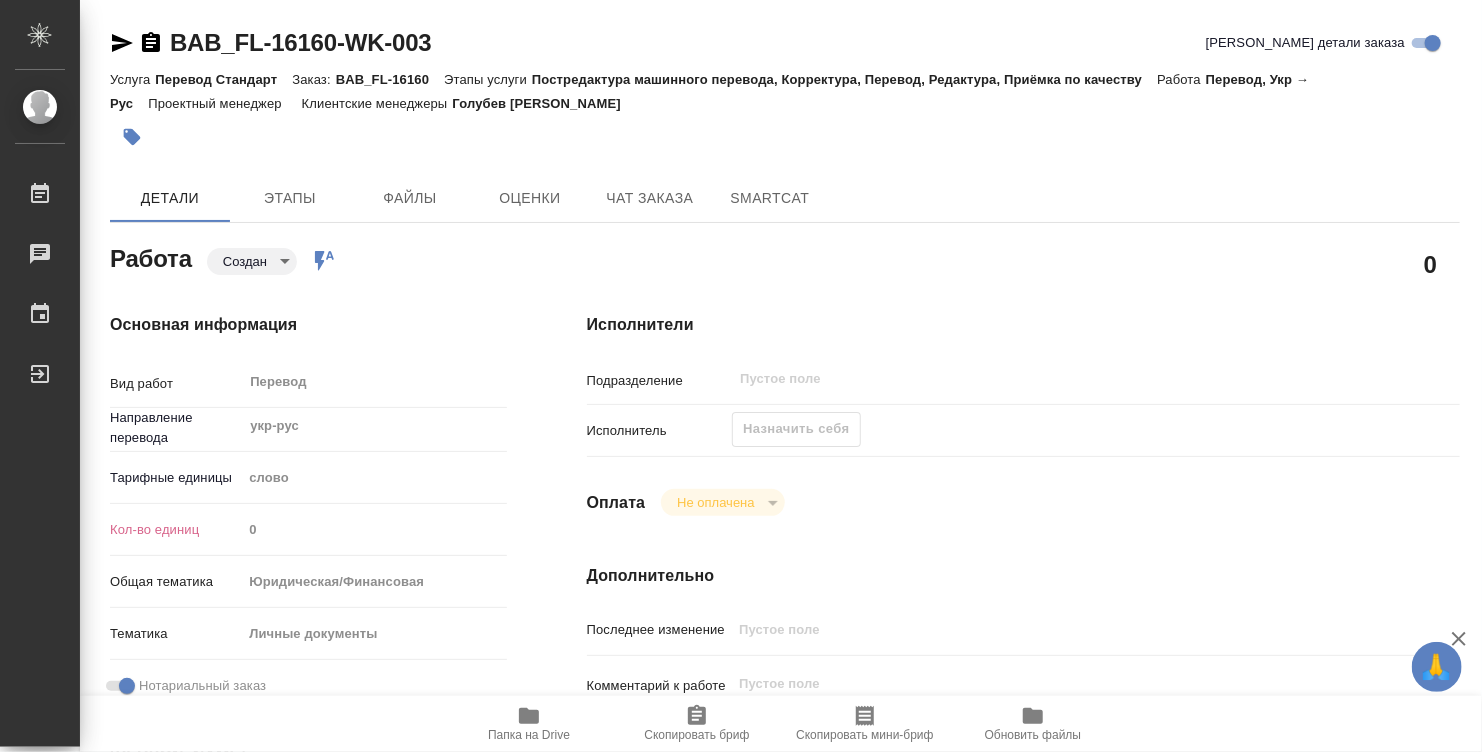type on "x" 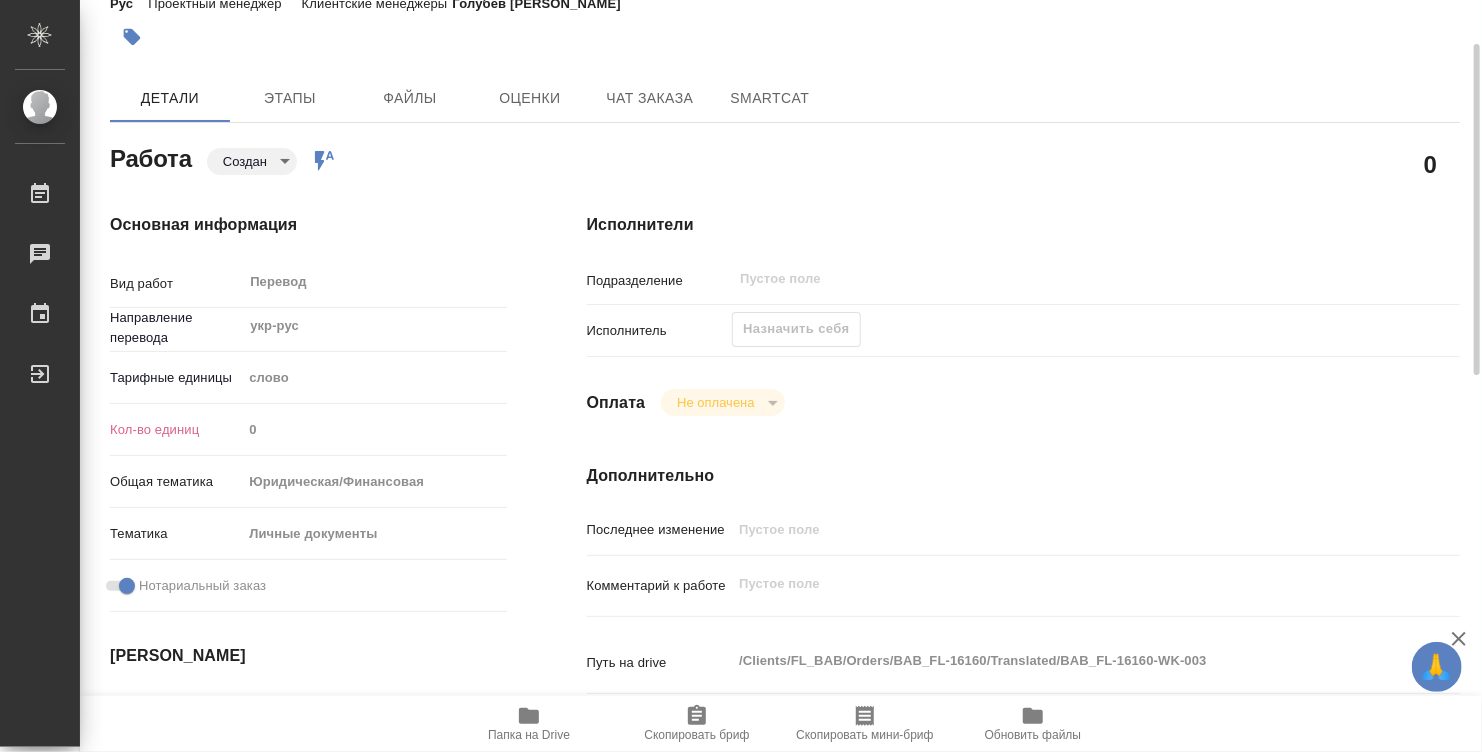 scroll, scrollTop: 200, scrollLeft: 0, axis: vertical 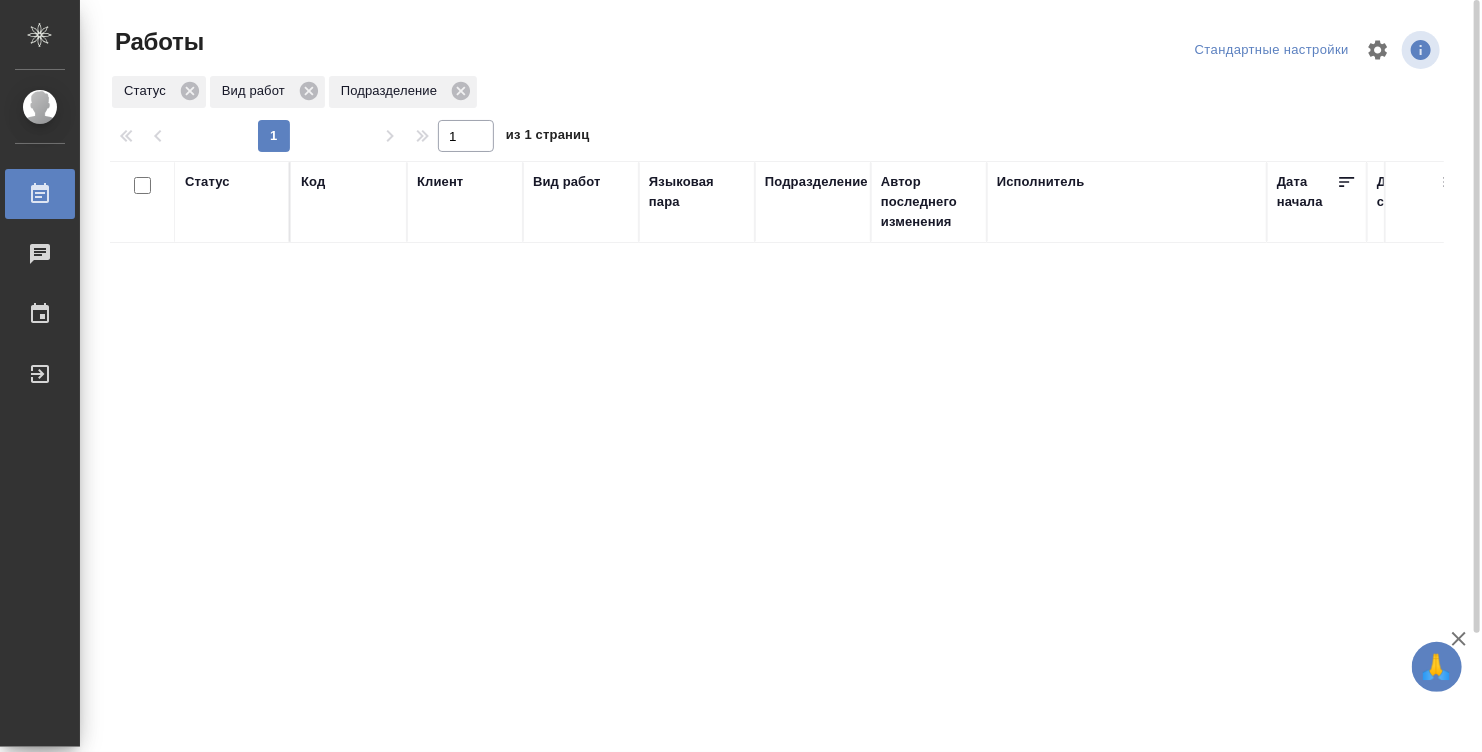 click on "1" at bounding box center (274, 136) 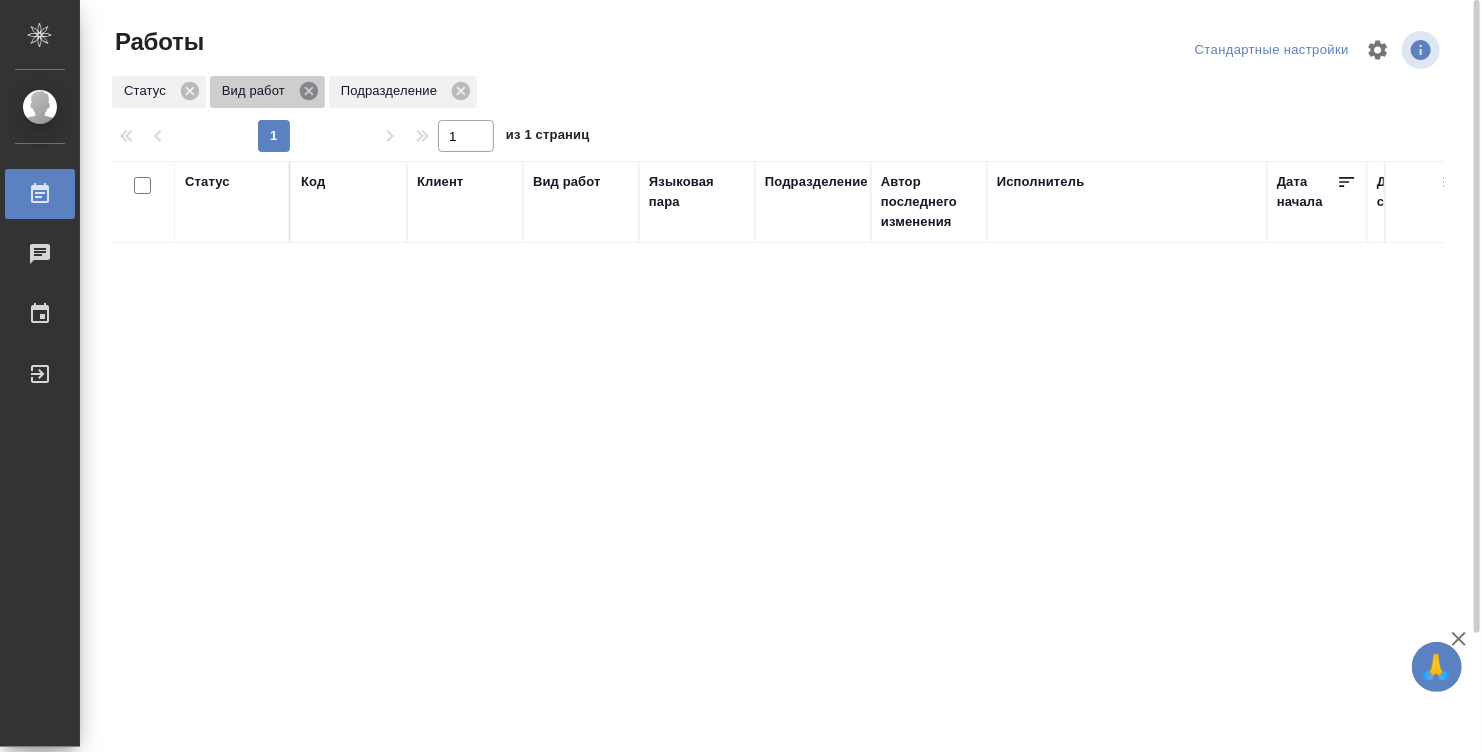 click 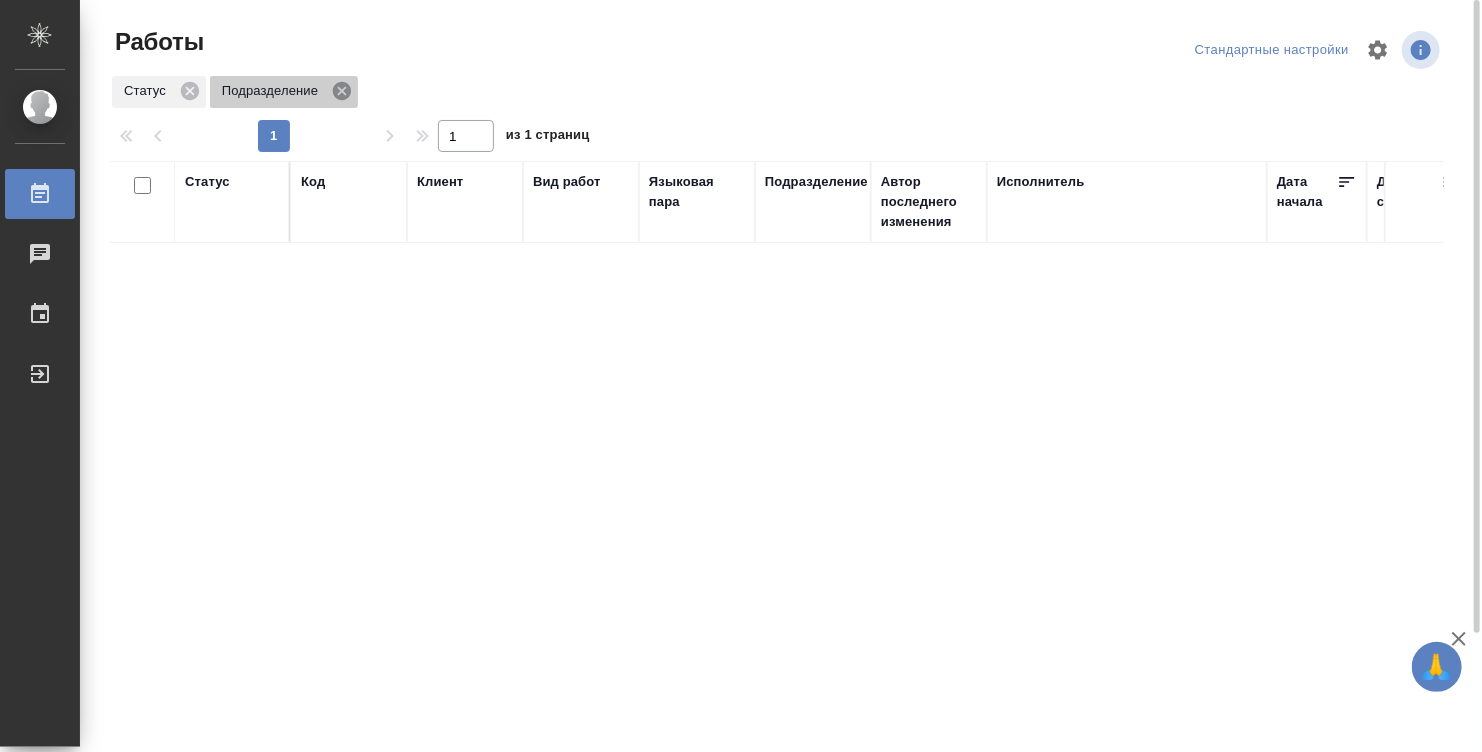 click 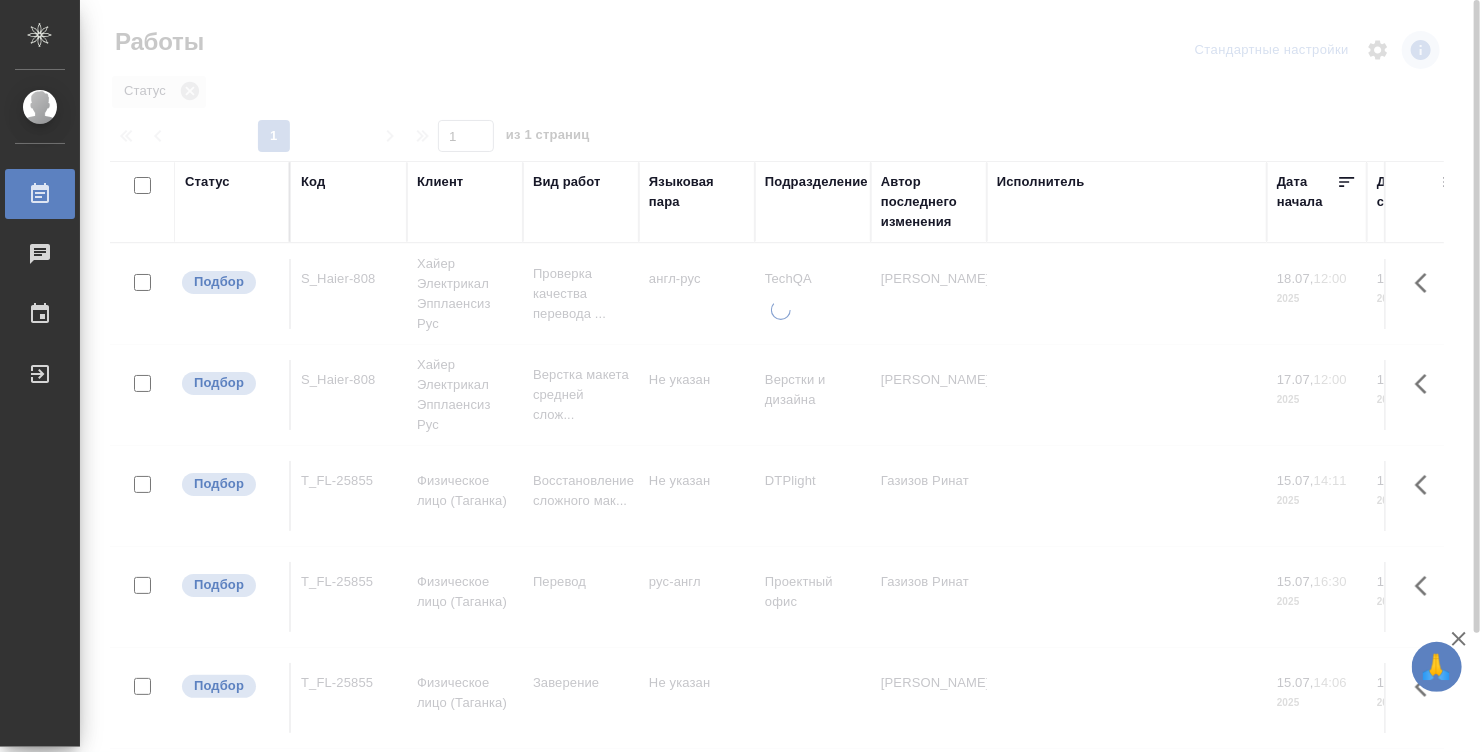 click at bounding box center (781, 376) 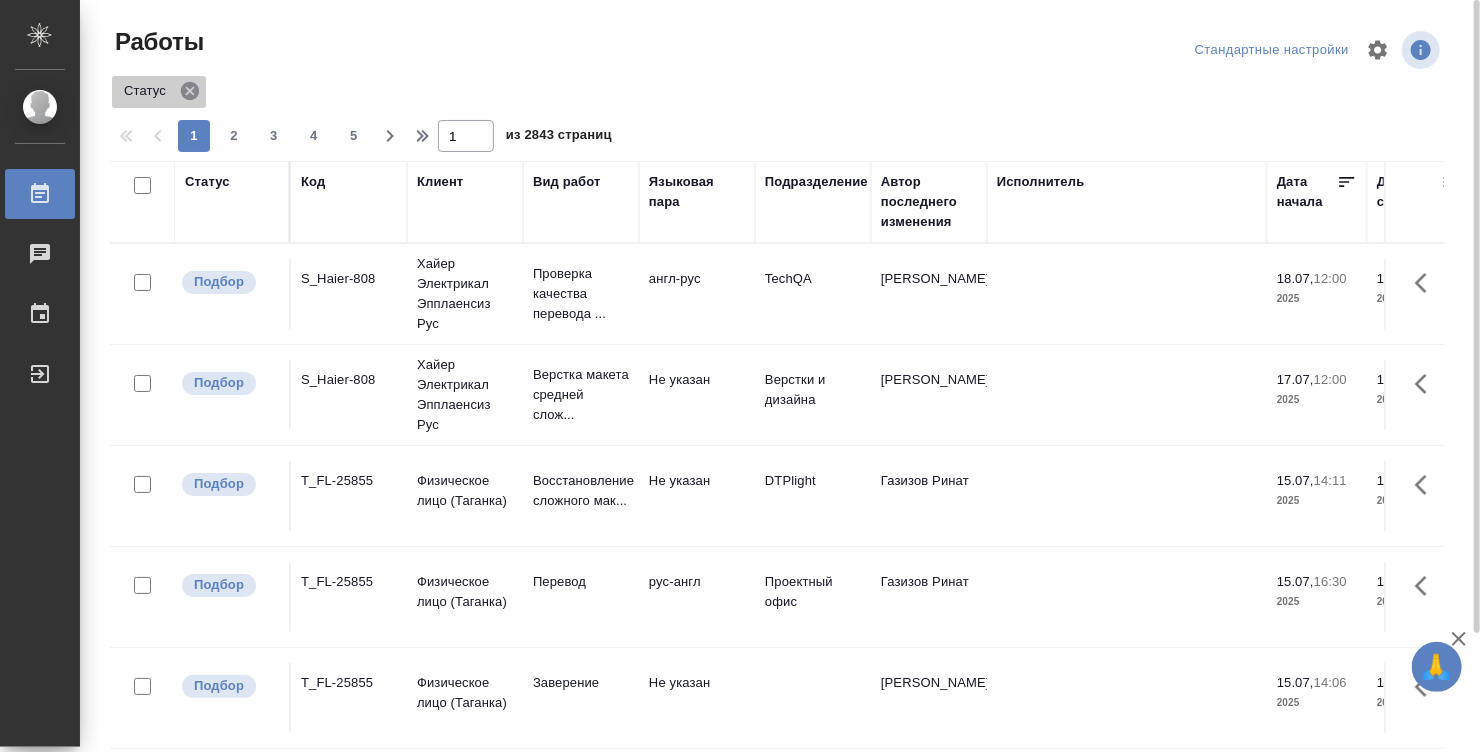 click 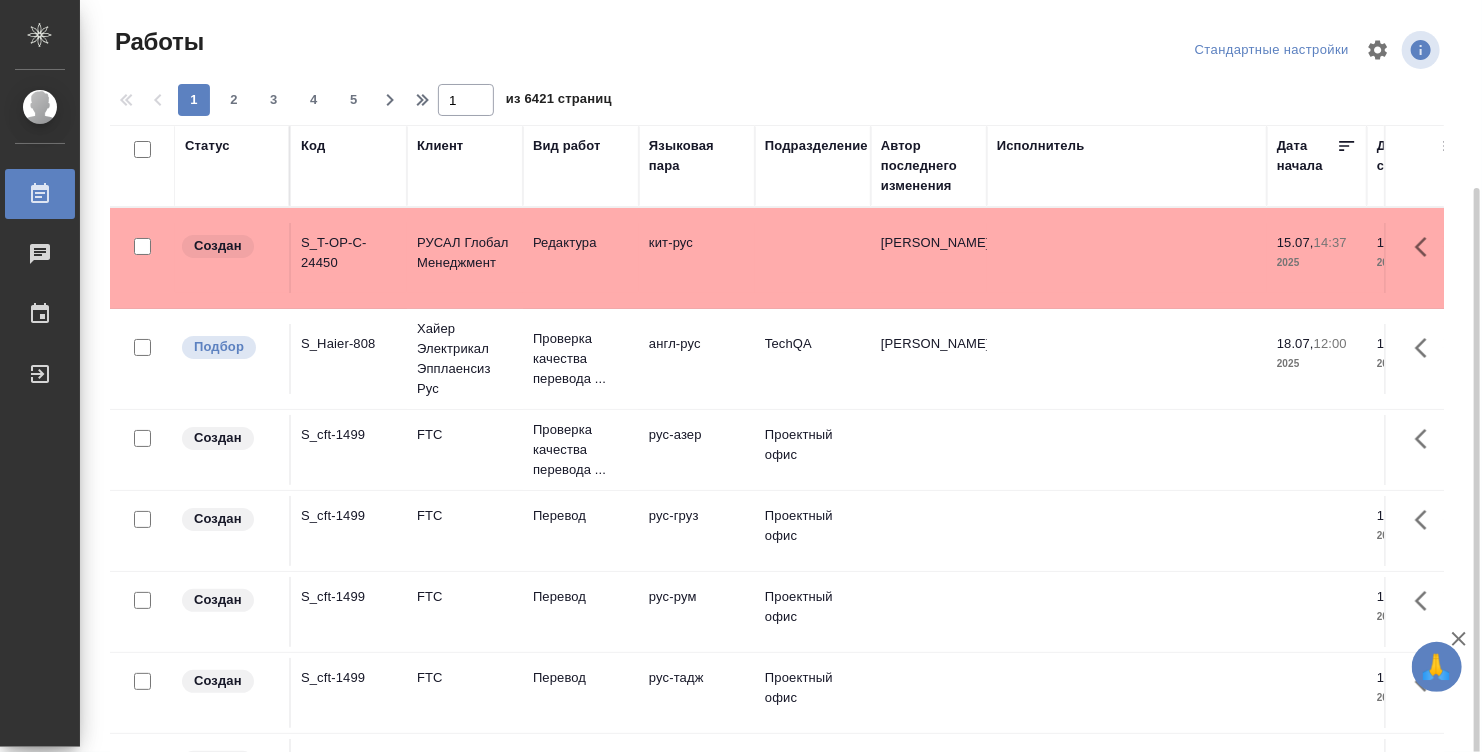 scroll, scrollTop: 104, scrollLeft: 0, axis: vertical 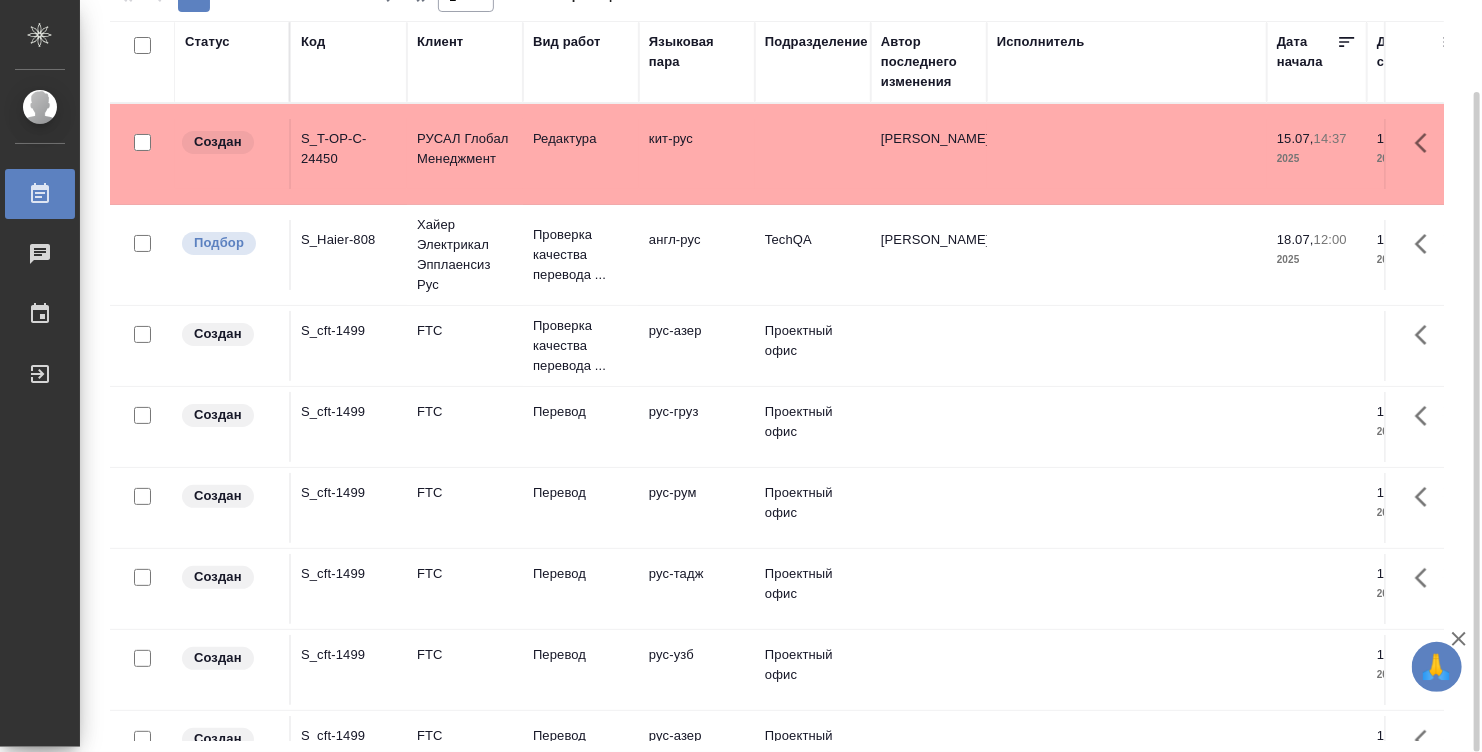 click on "Подразделение" at bounding box center (813, 62) 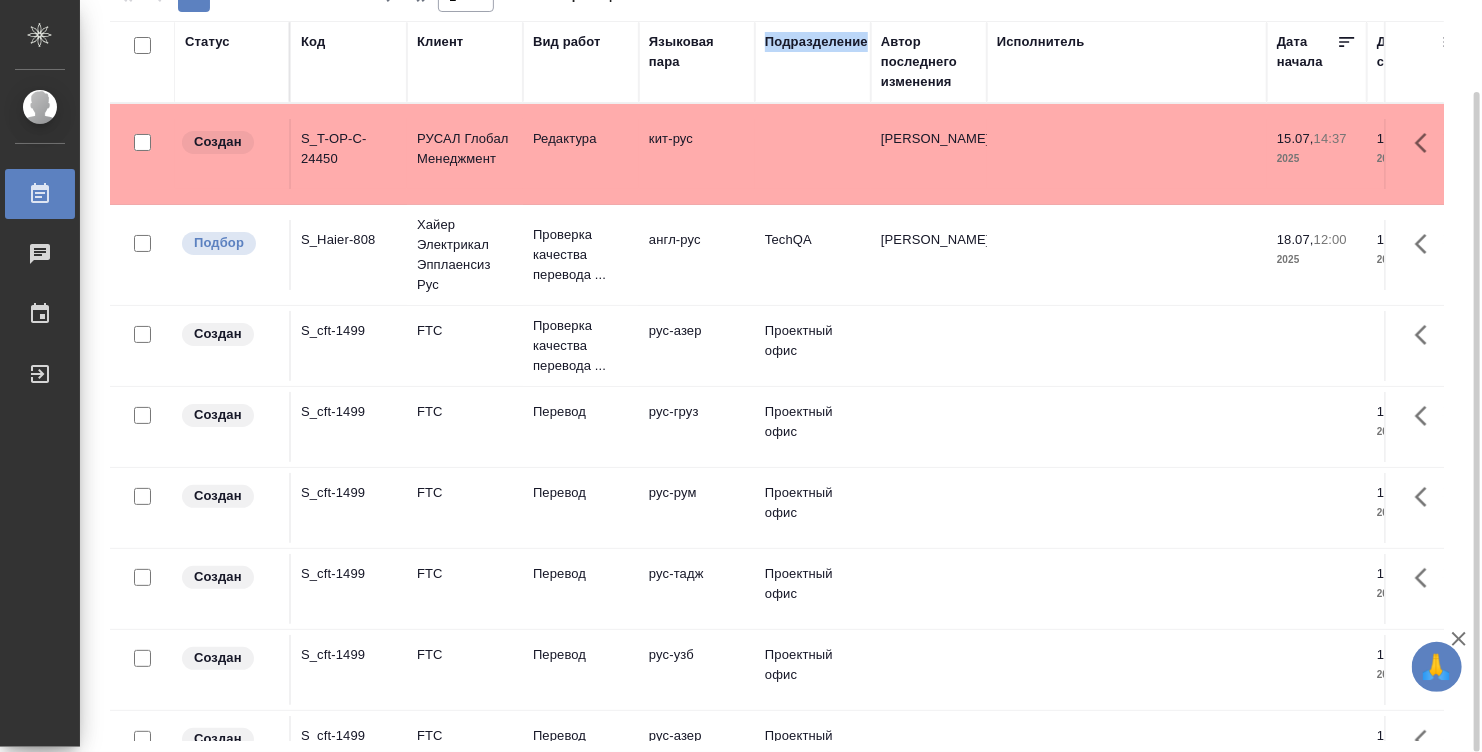 click on "Подразделение" at bounding box center [813, 62] 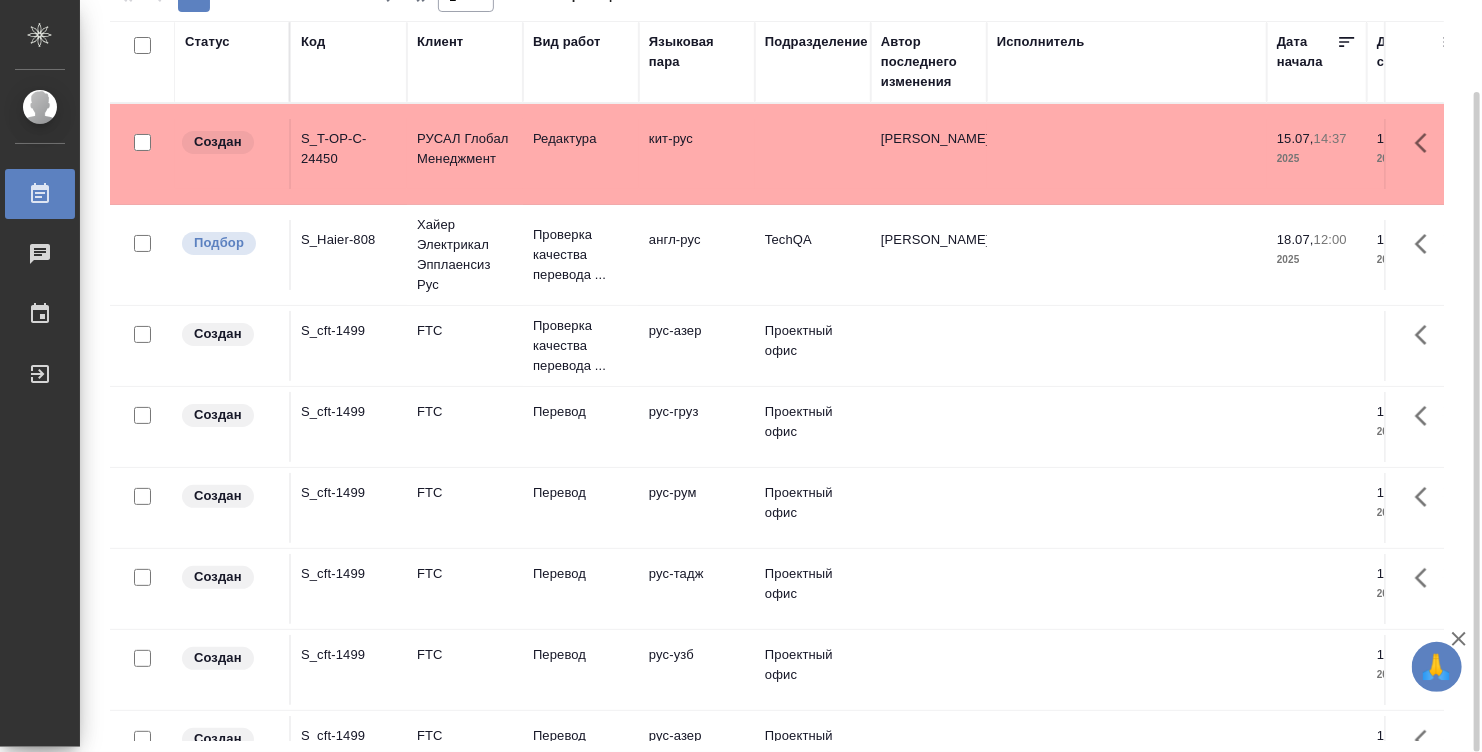 click on "Подразделение" at bounding box center [813, 62] 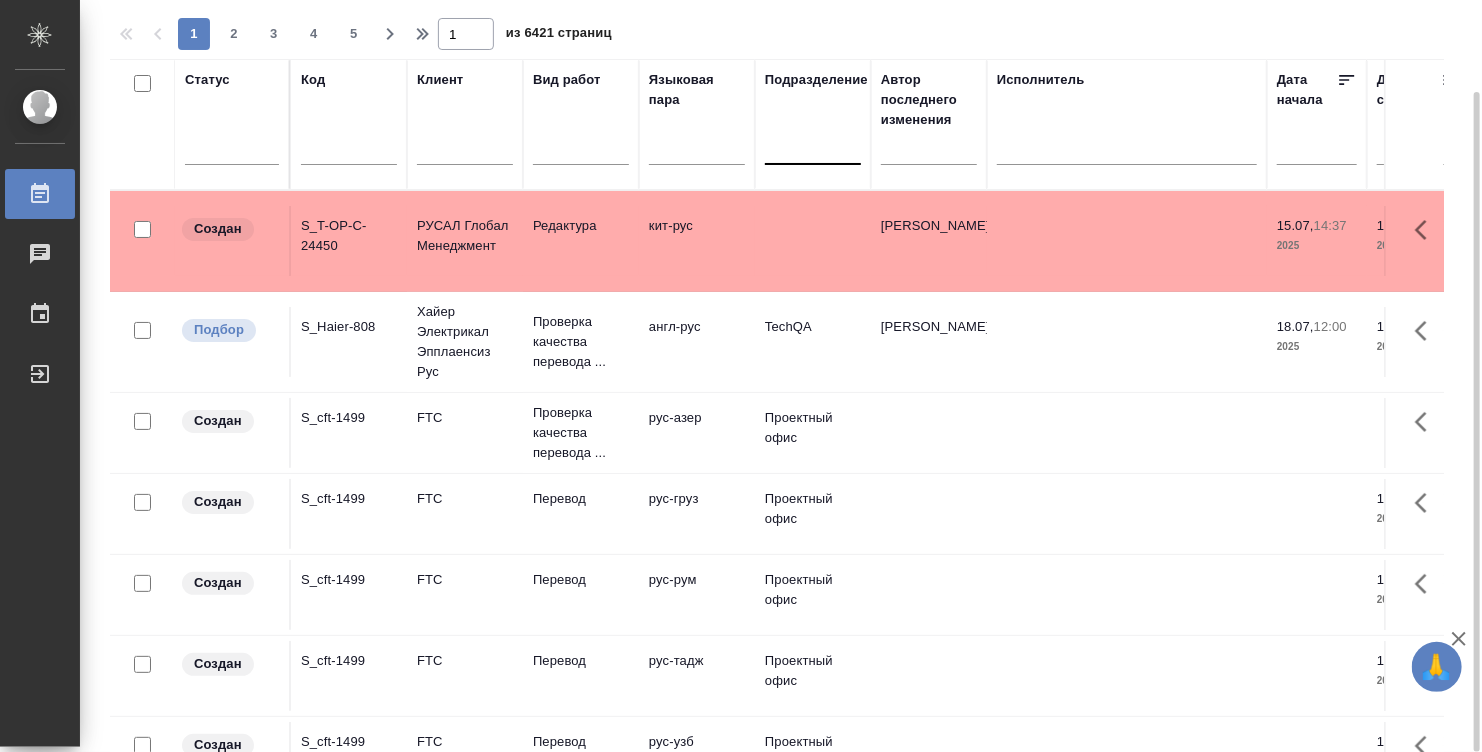 click at bounding box center [813, 145] 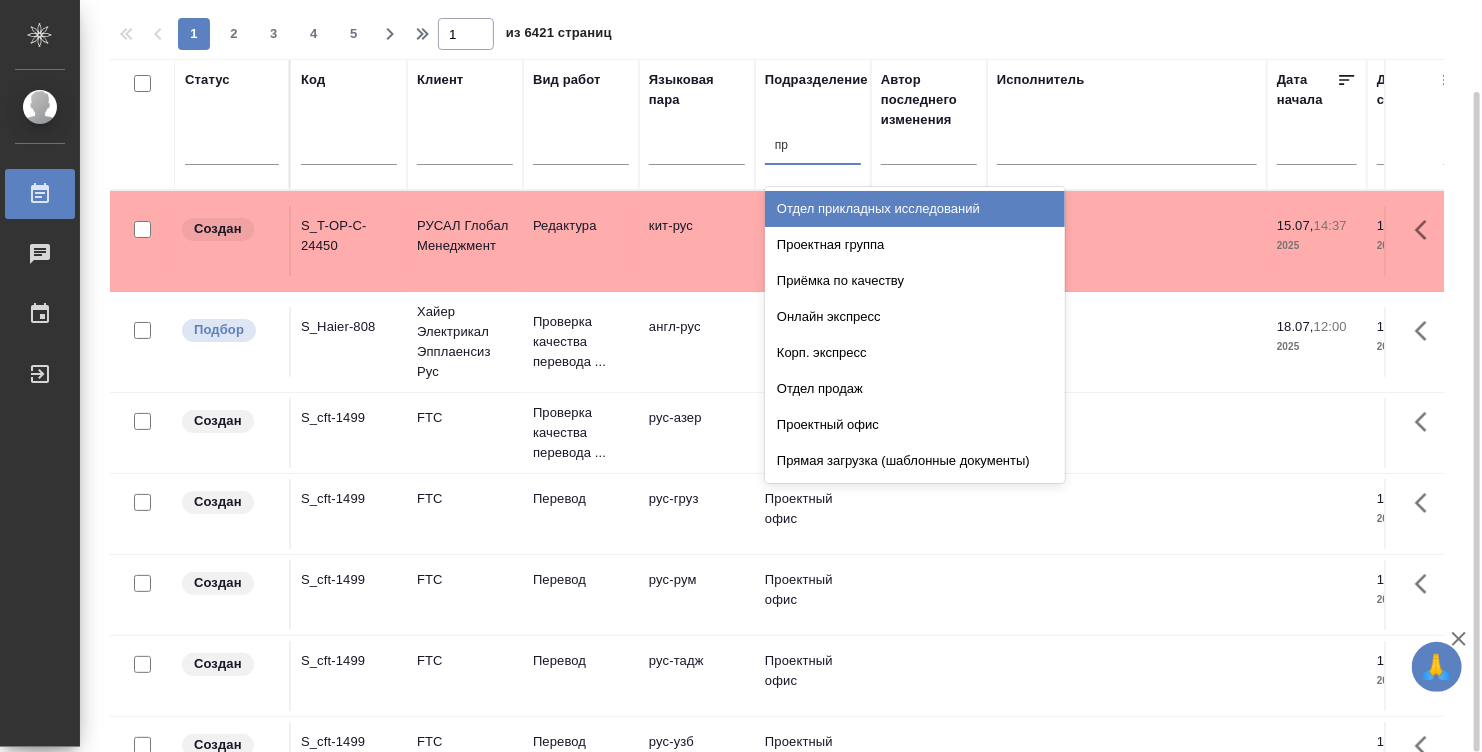 type on "пря" 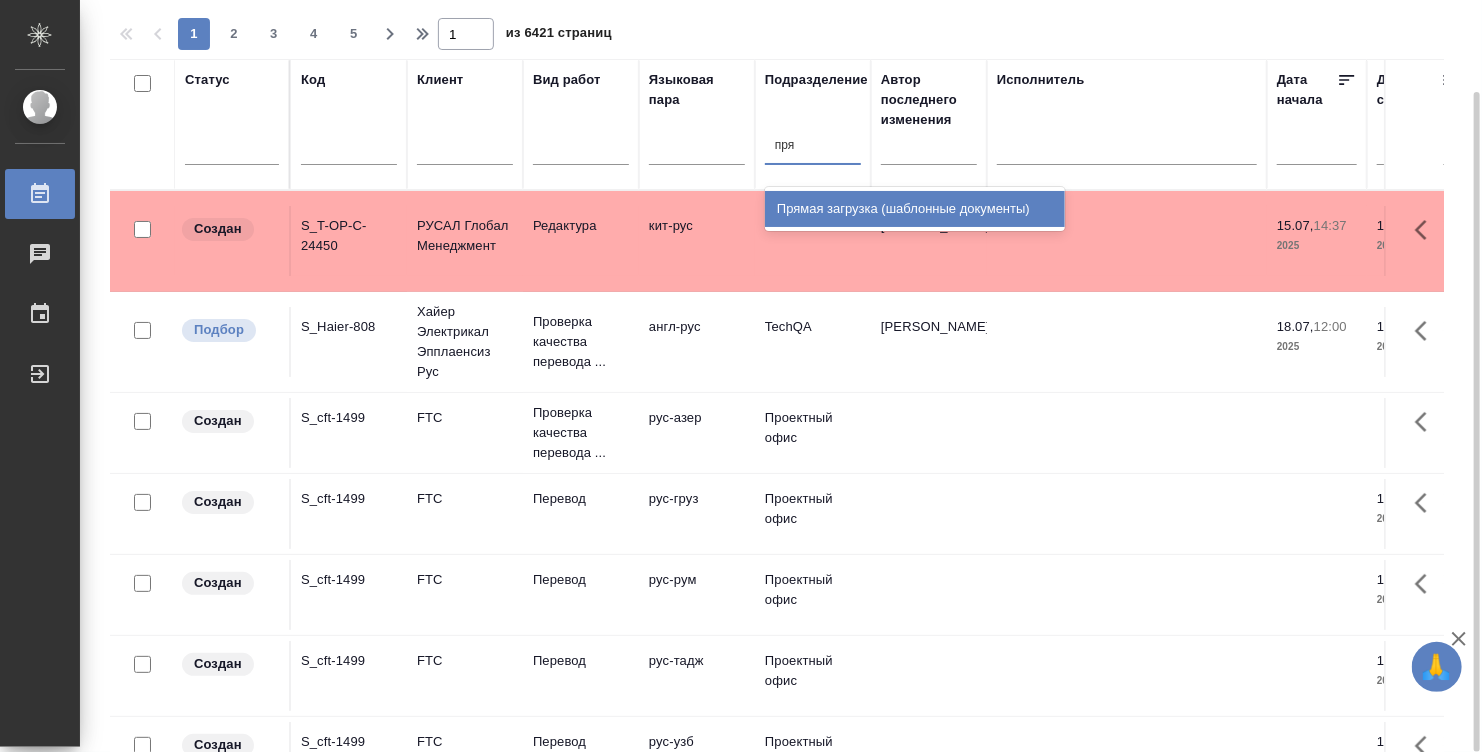 click on "Прямая загрузка (шаблонные документы)" at bounding box center (915, 209) 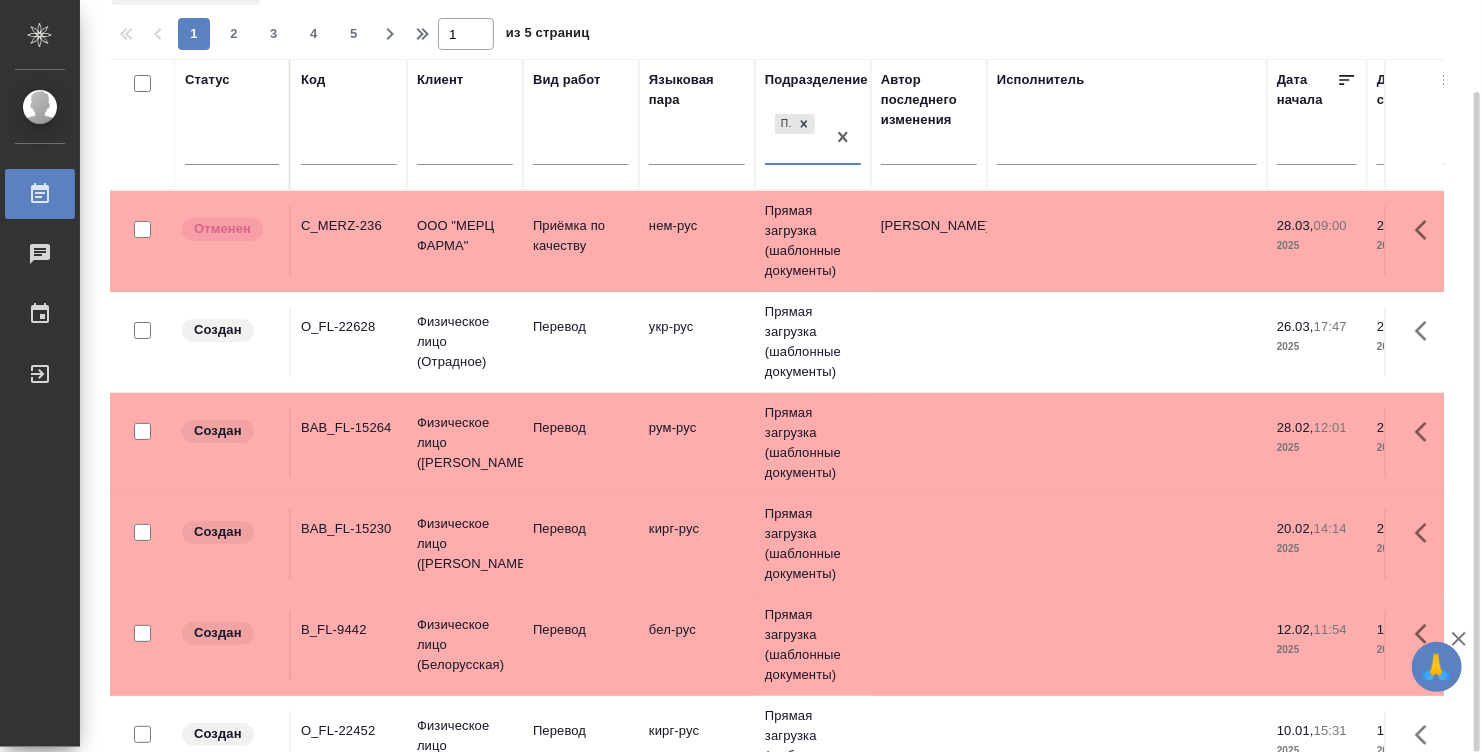 scroll, scrollTop: 142, scrollLeft: 0, axis: vertical 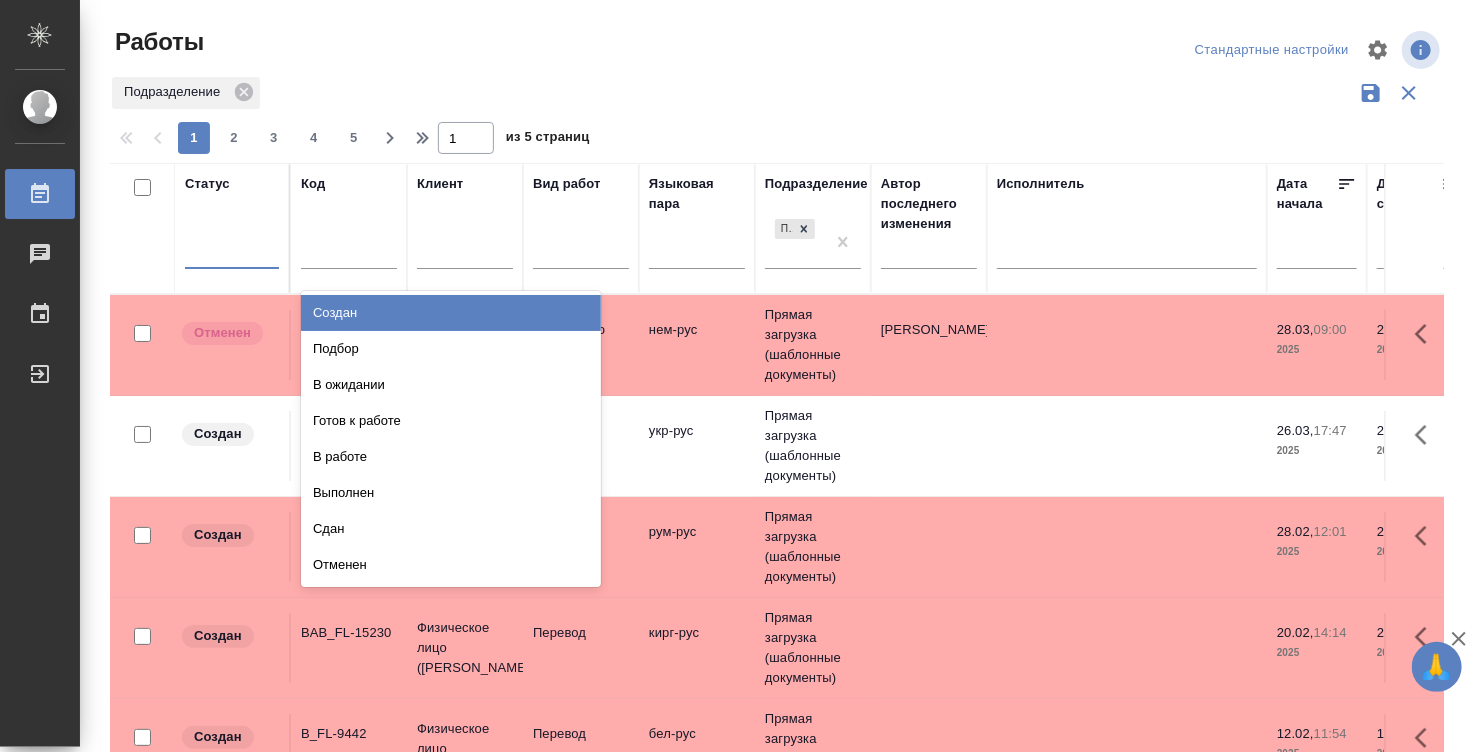 click at bounding box center (232, 249) 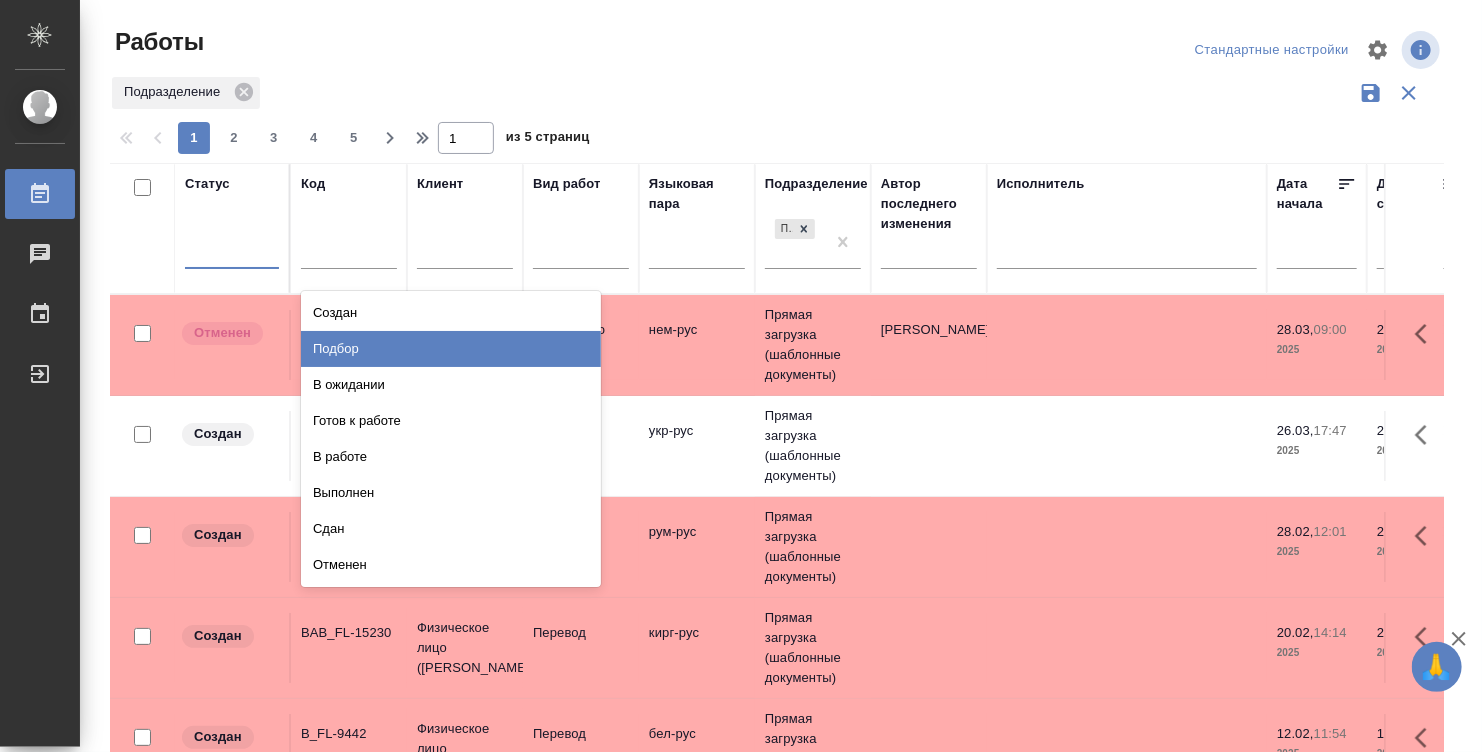 click on "Подбор" at bounding box center [451, 349] 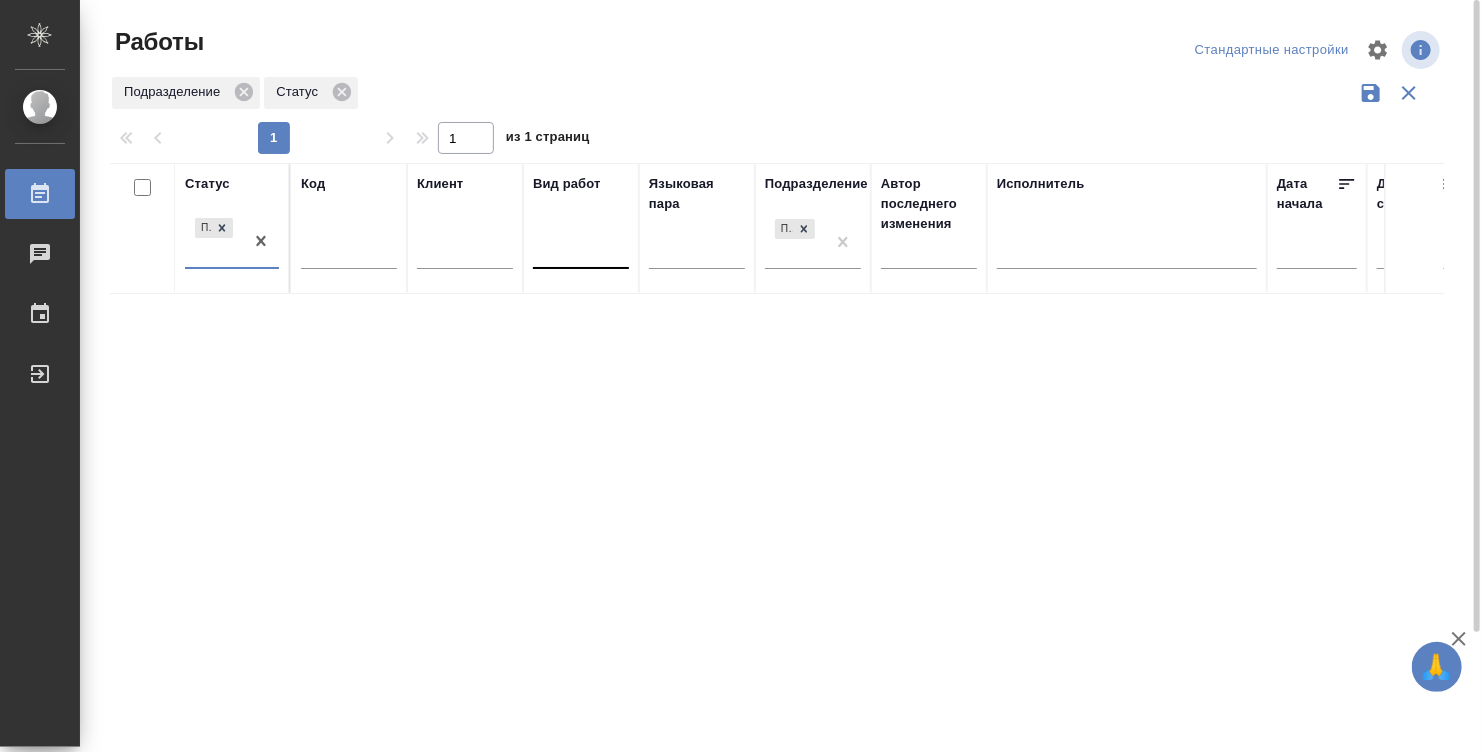 click at bounding box center [581, 249] 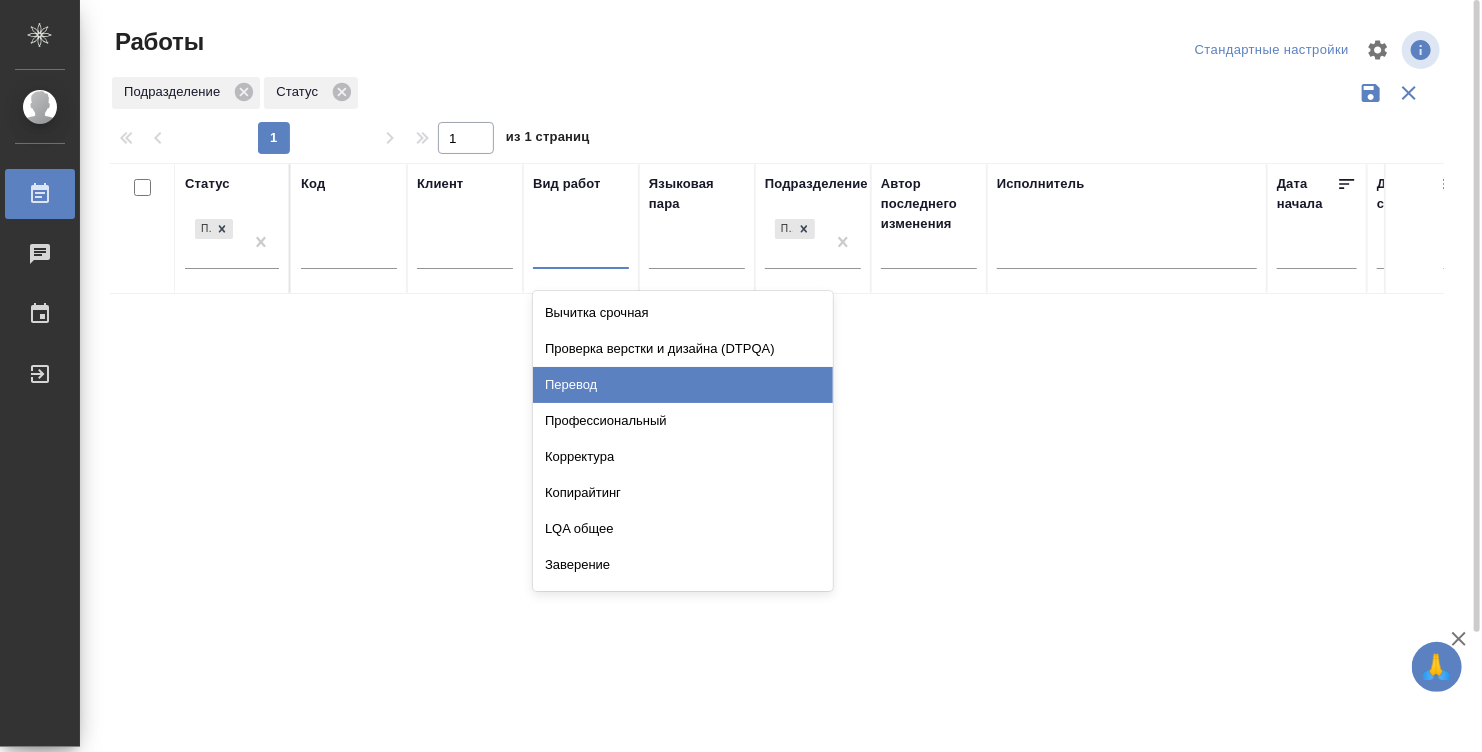 click on "Перевод" at bounding box center [683, 385] 